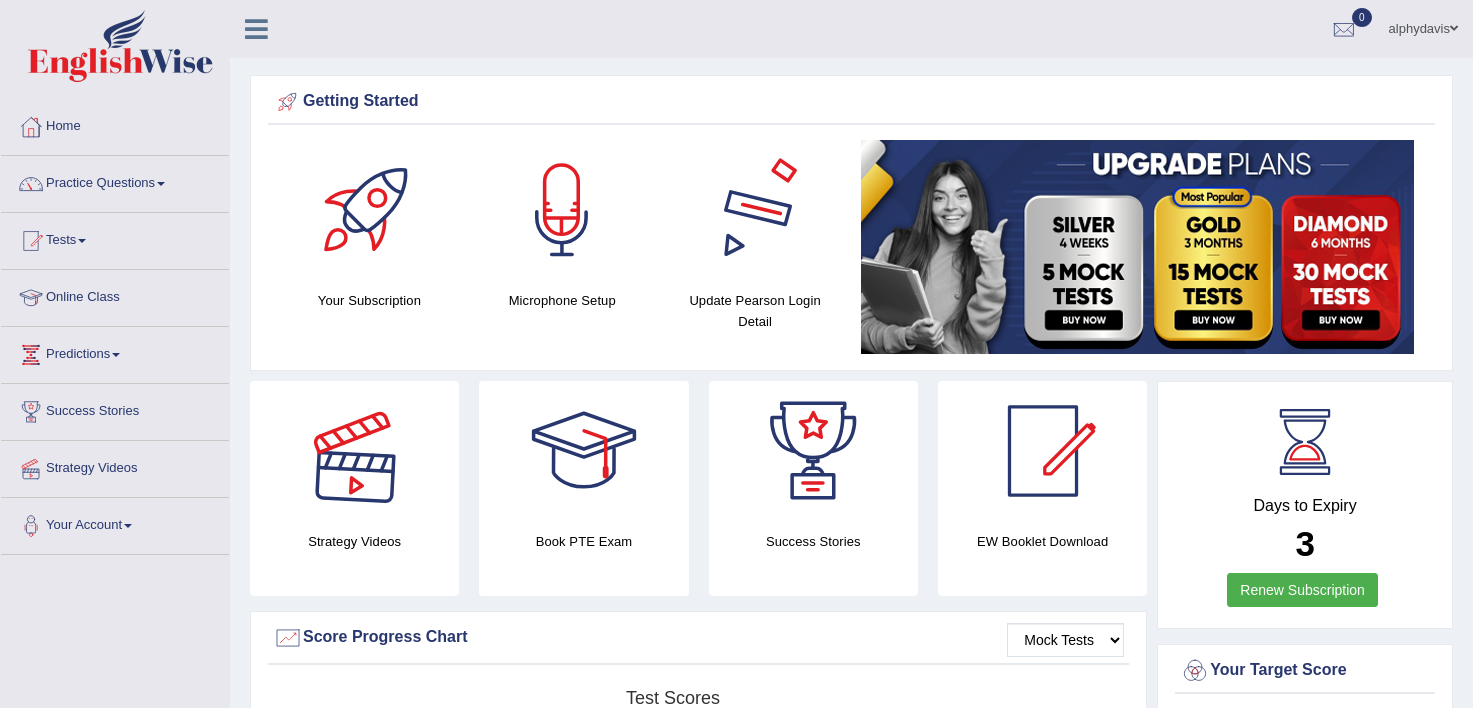 scroll, scrollTop: 0, scrollLeft: 0, axis: both 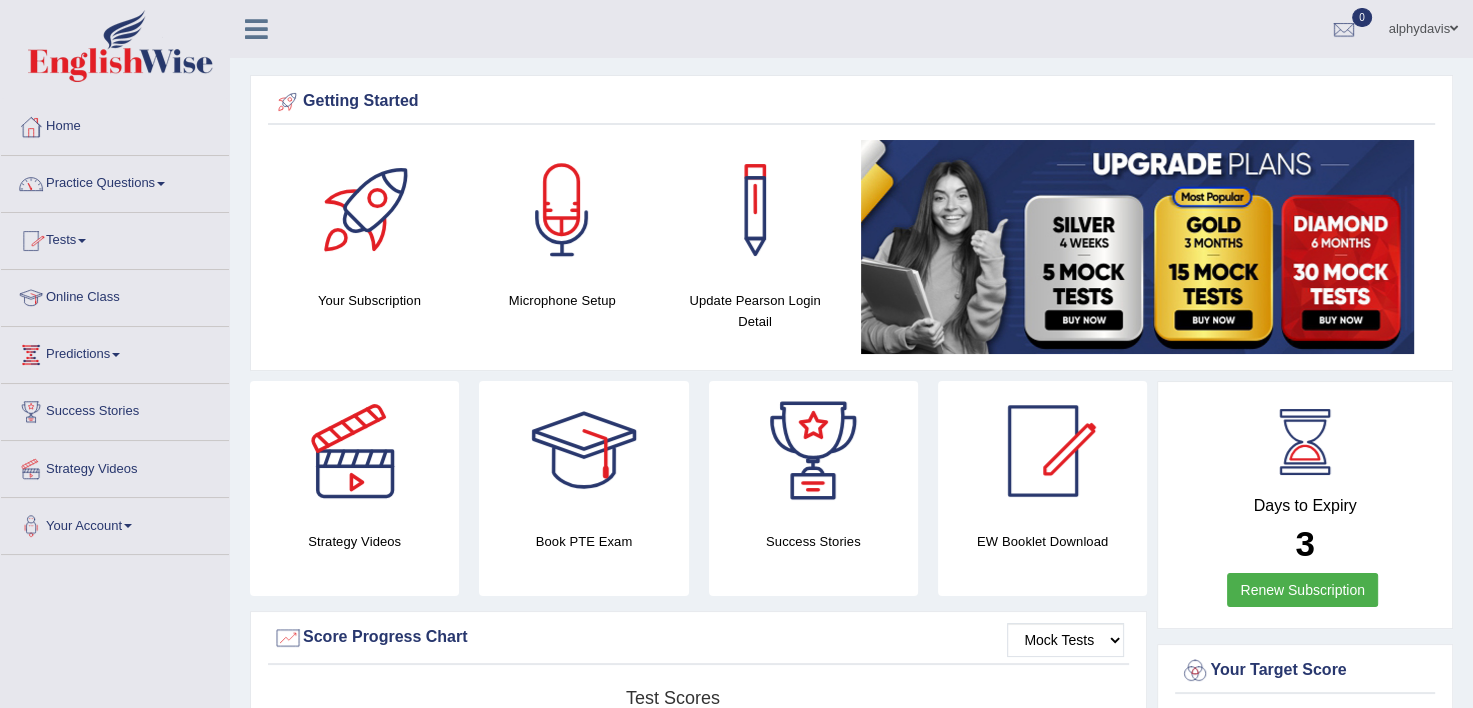 click on "Practice Questions" at bounding box center (115, 181) 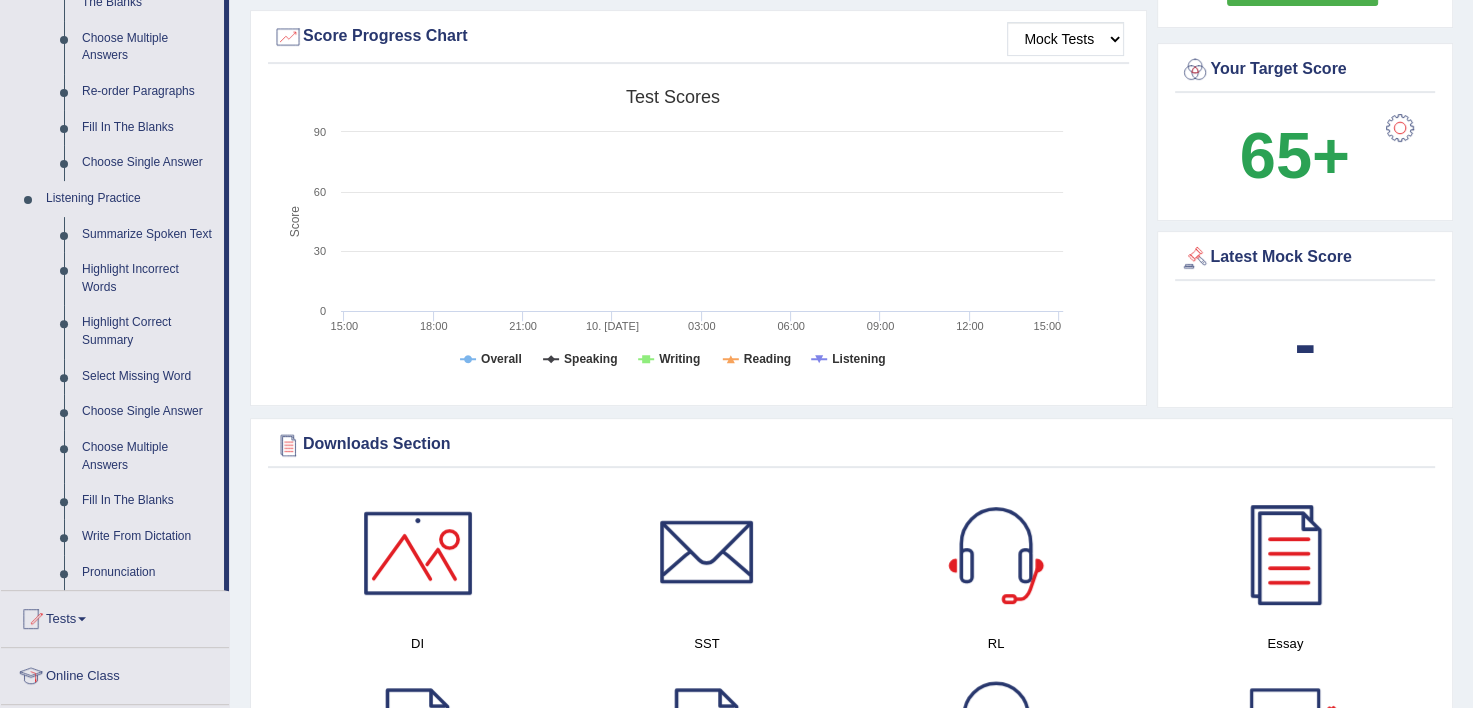 scroll, scrollTop: 604, scrollLeft: 0, axis: vertical 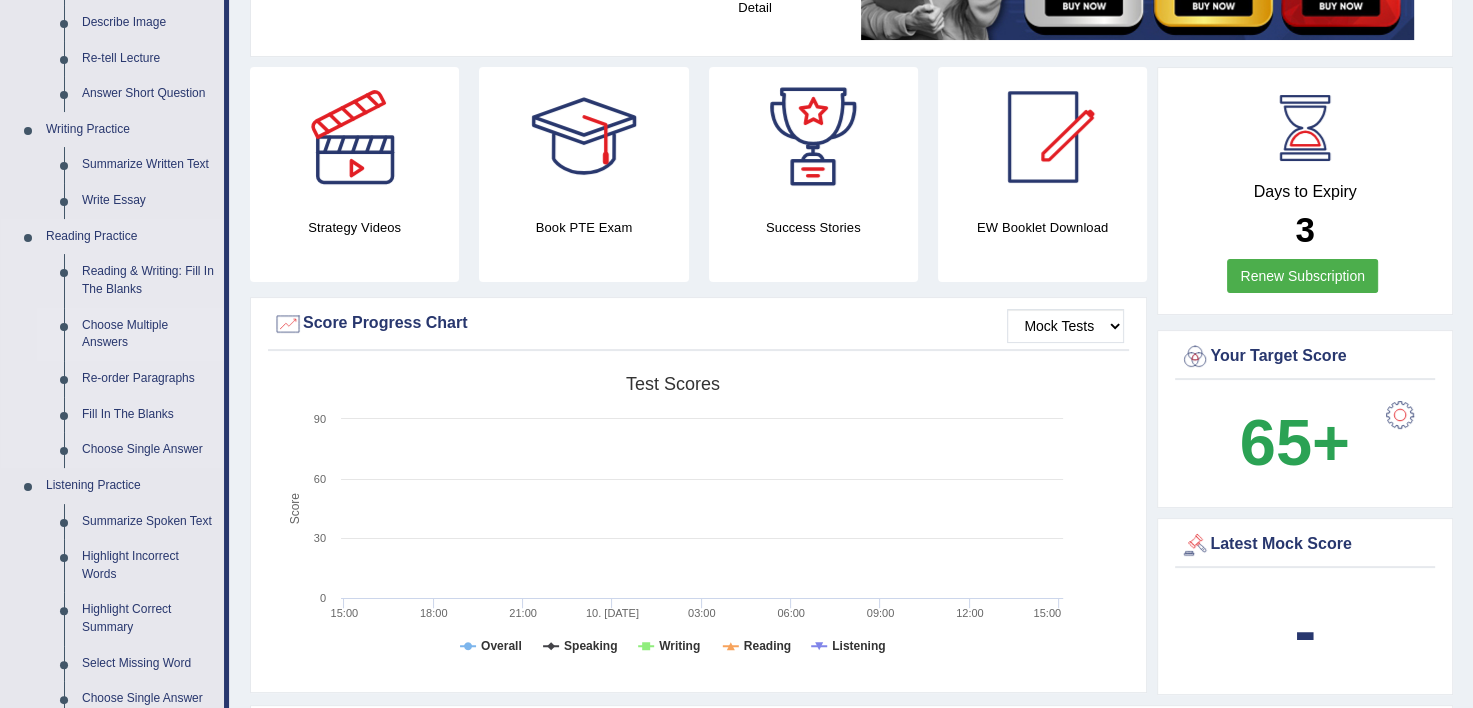 click on "Choose Multiple Answers" at bounding box center (148, 334) 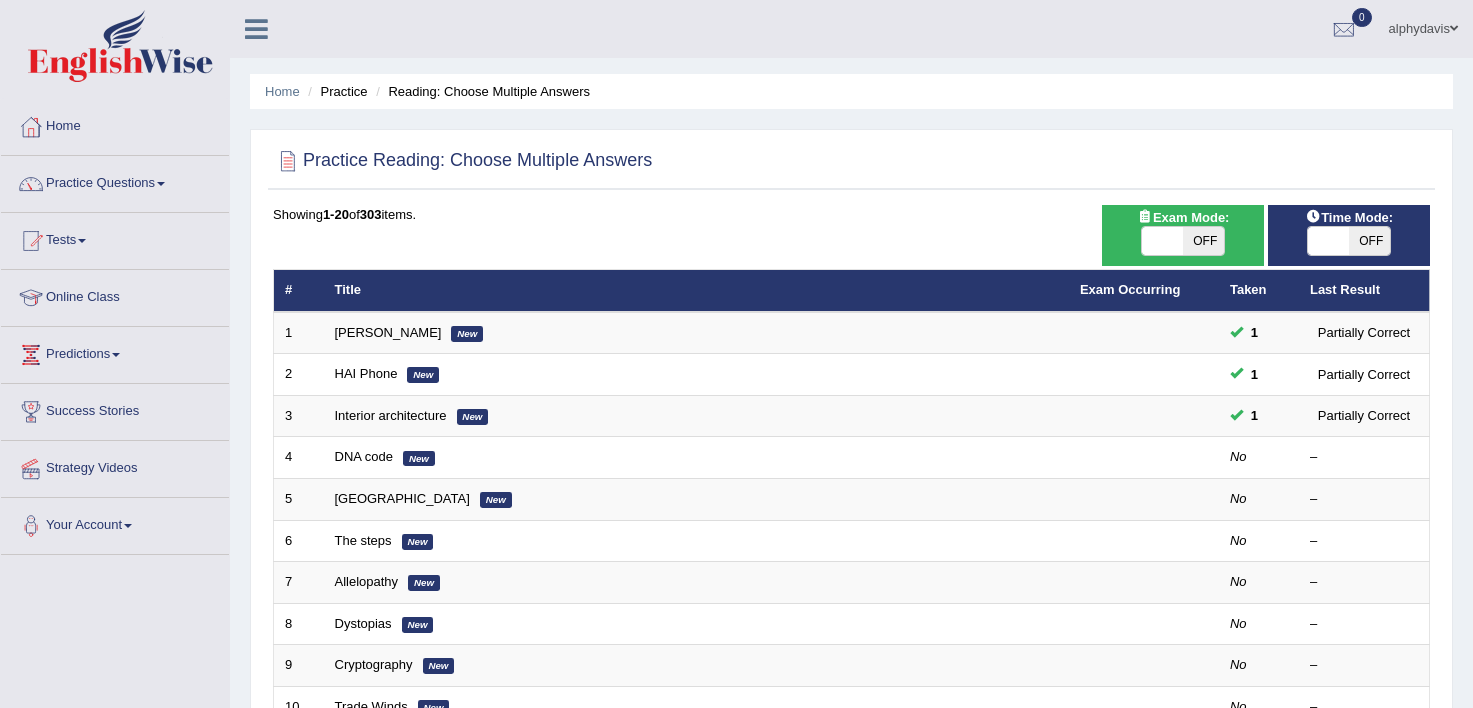 scroll, scrollTop: 0, scrollLeft: 0, axis: both 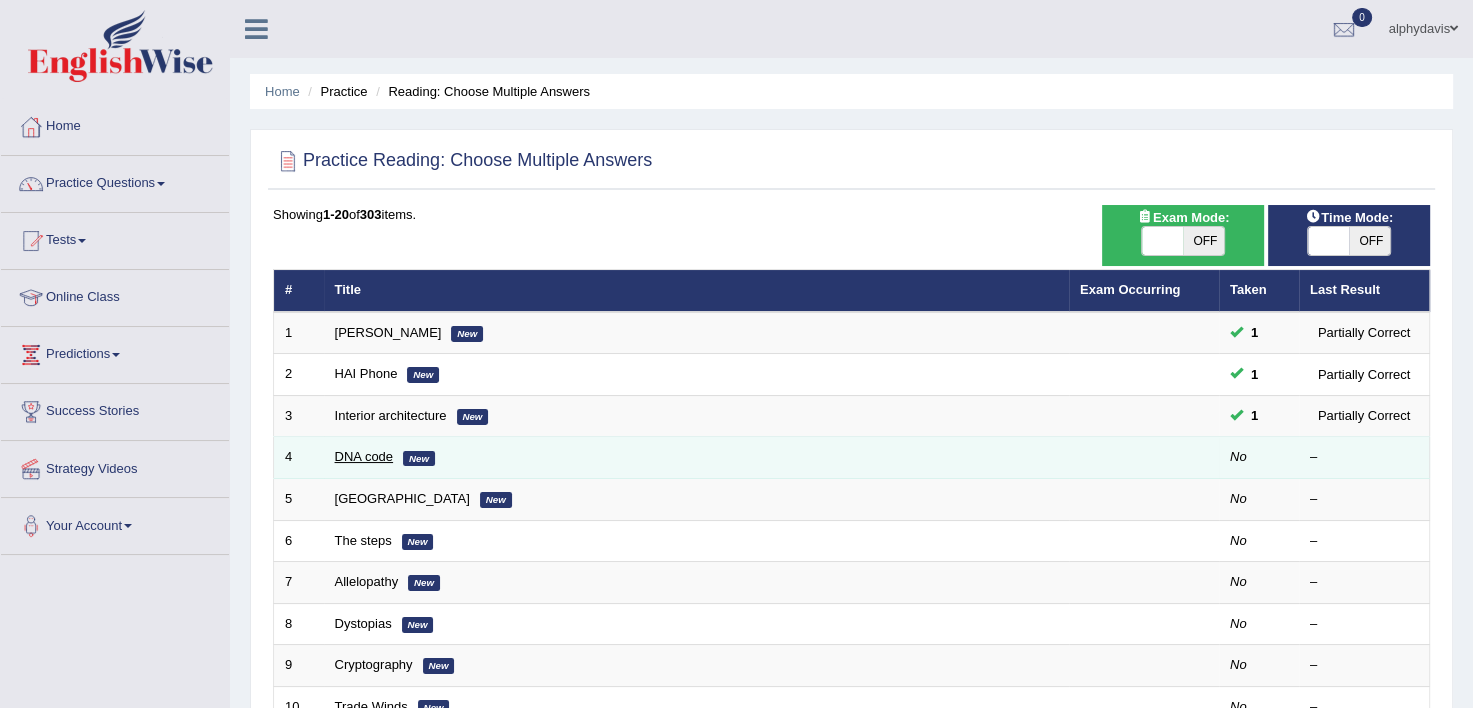 click on "DNA code" at bounding box center [364, 456] 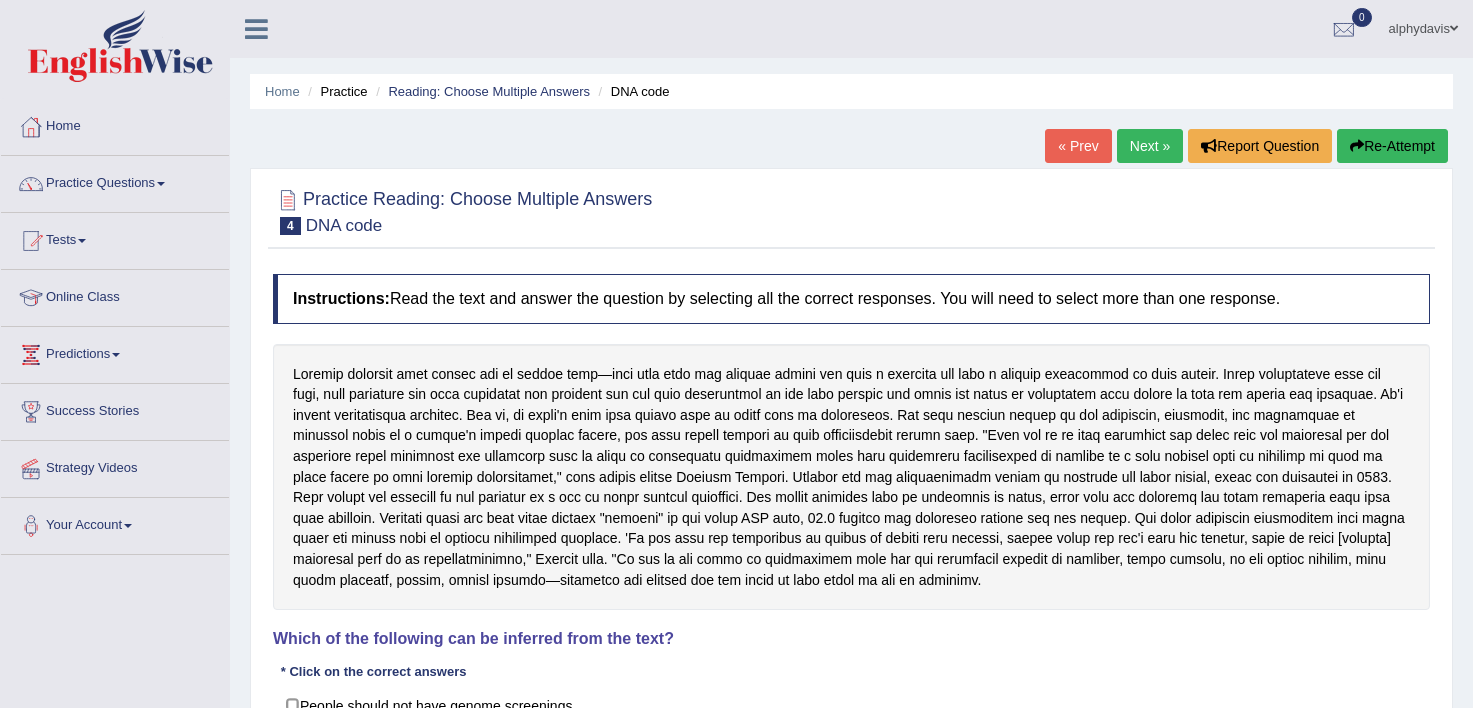 scroll, scrollTop: 0, scrollLeft: 0, axis: both 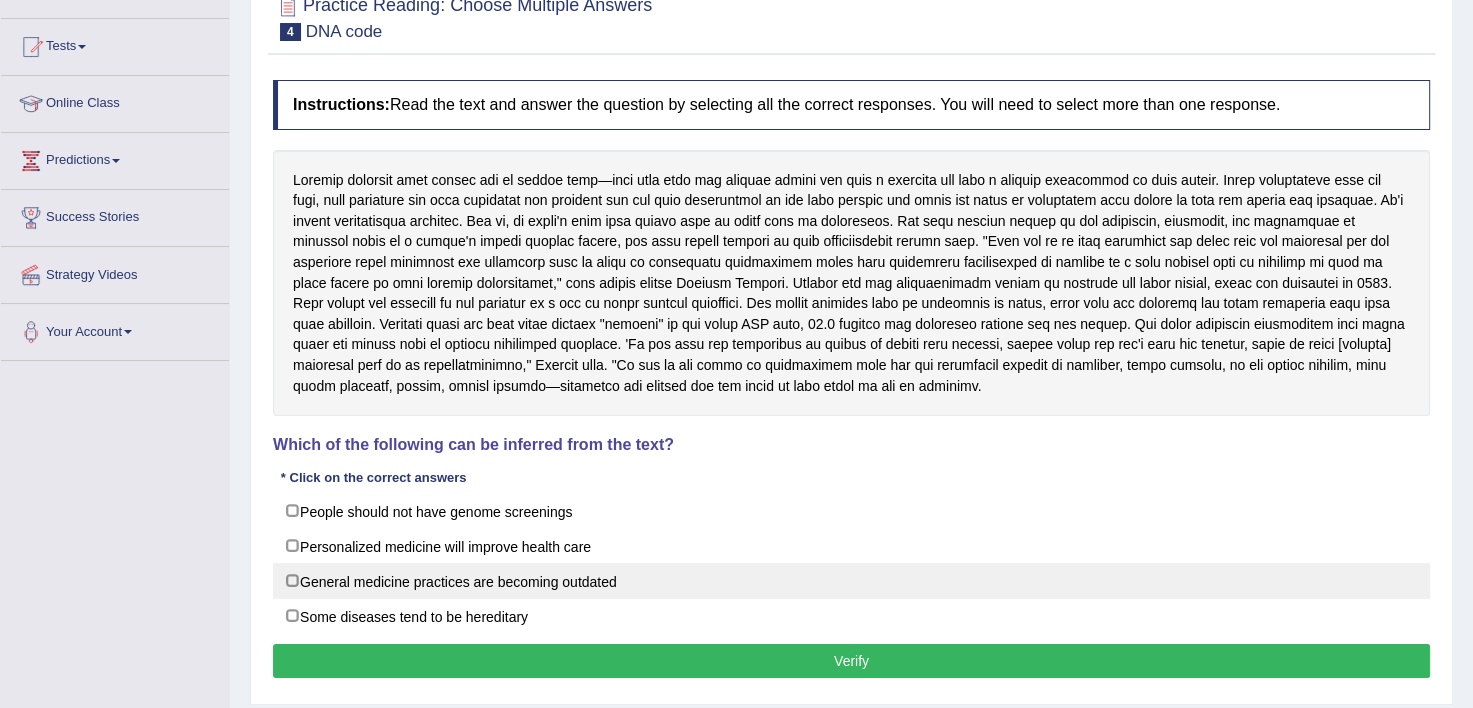click on "General medicine practices are becoming outdated" at bounding box center (851, 581) 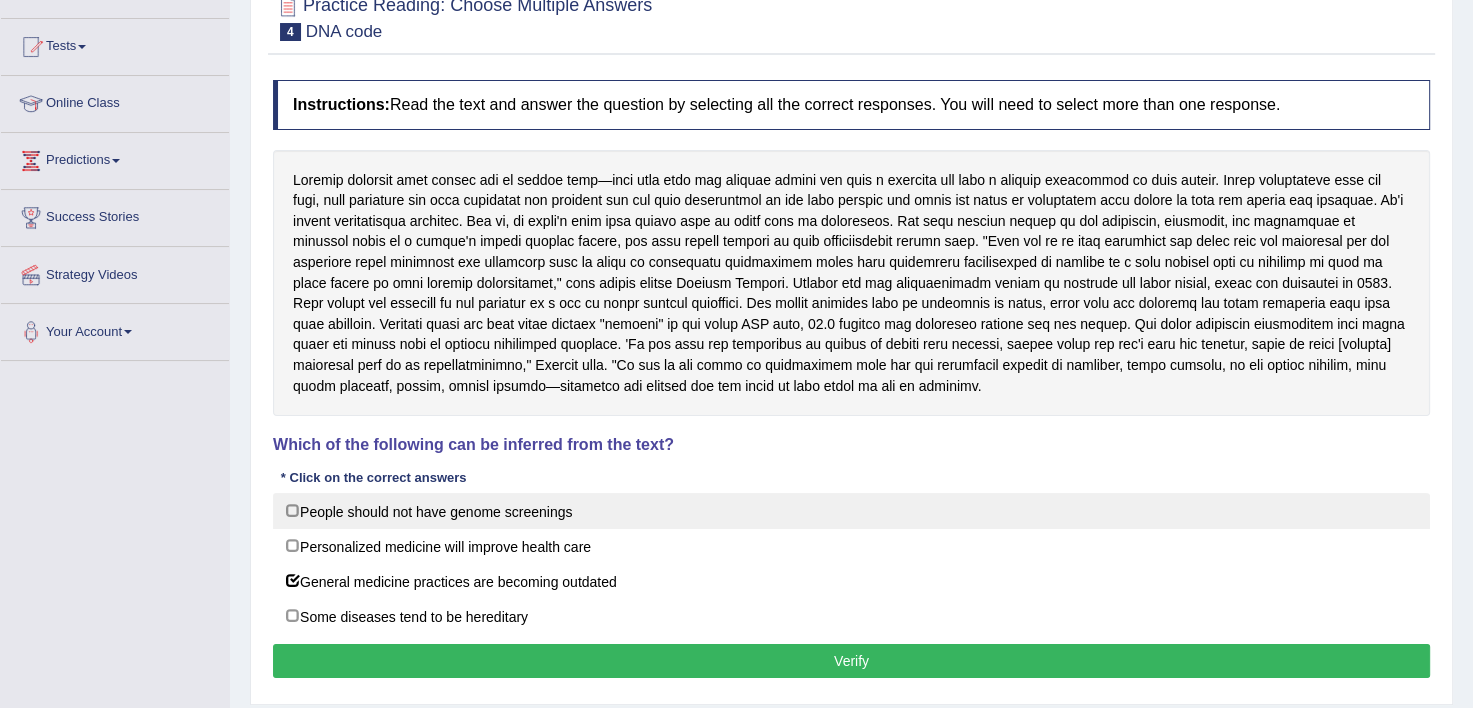 click on "People should not have genome screenings" at bounding box center [851, 511] 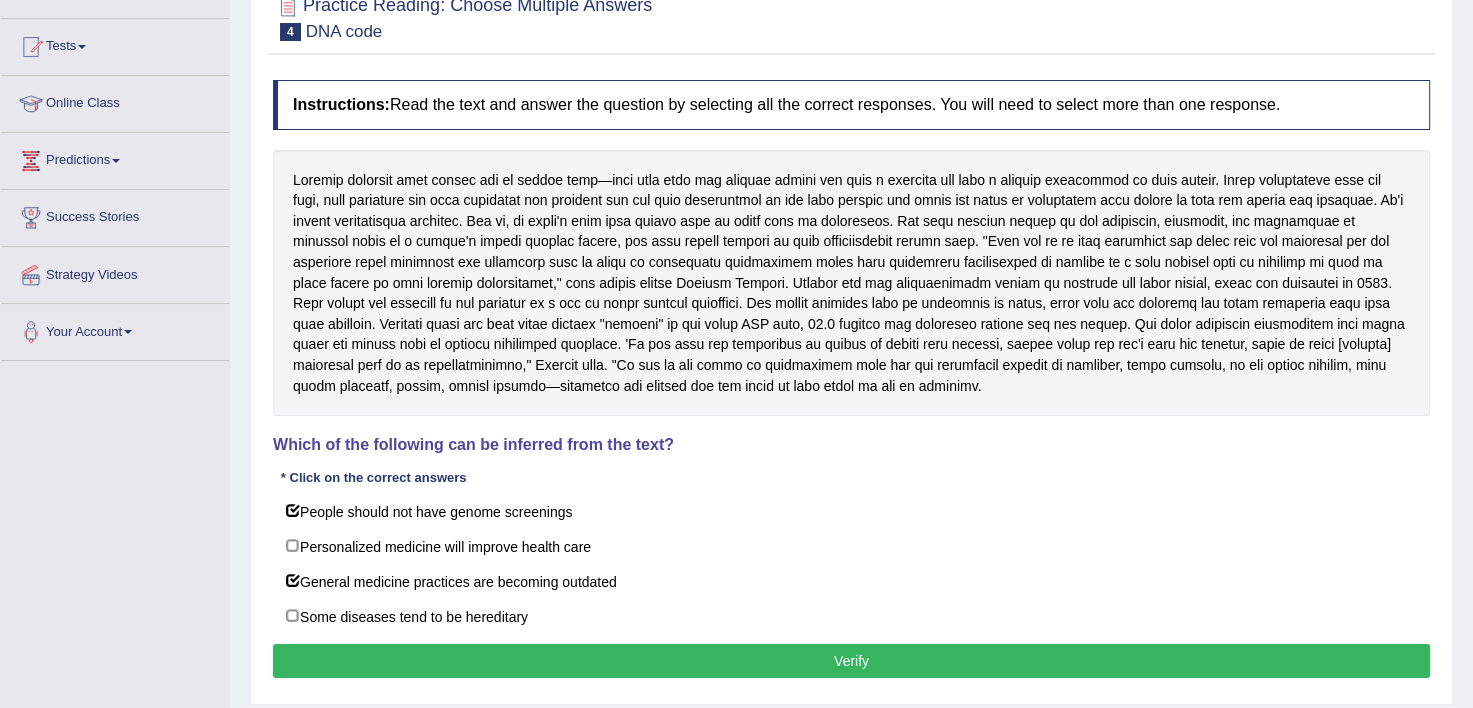 click on "Verify" at bounding box center (851, 661) 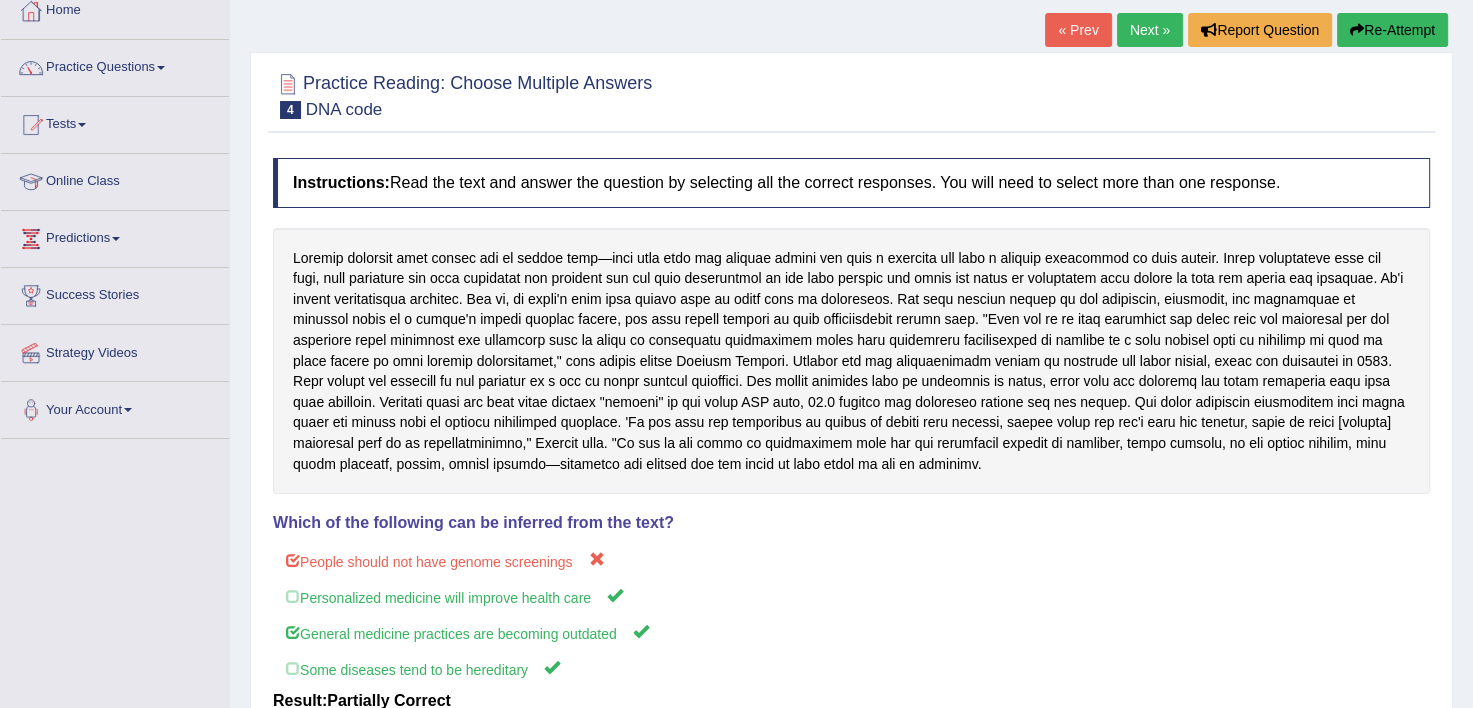 scroll, scrollTop: 114, scrollLeft: 0, axis: vertical 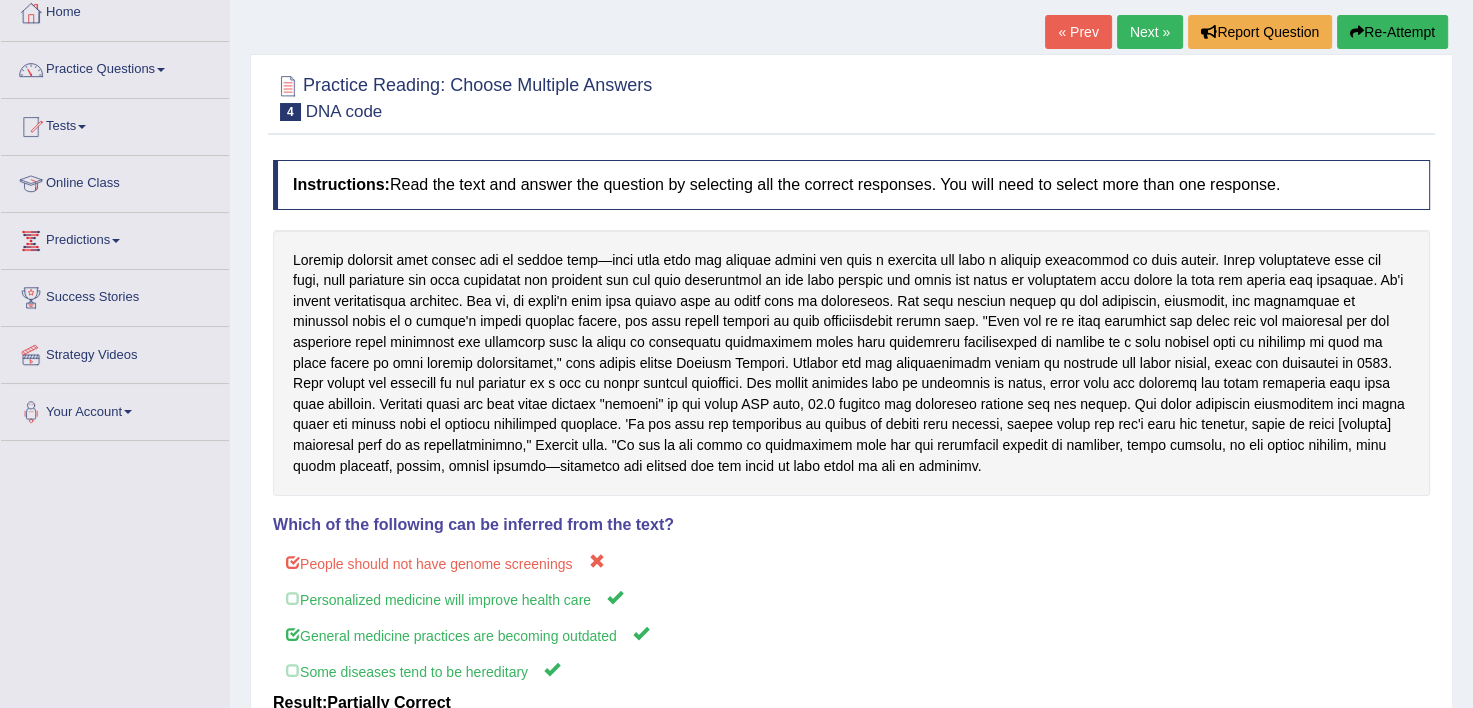 click on "Re-Attempt" at bounding box center (1392, 32) 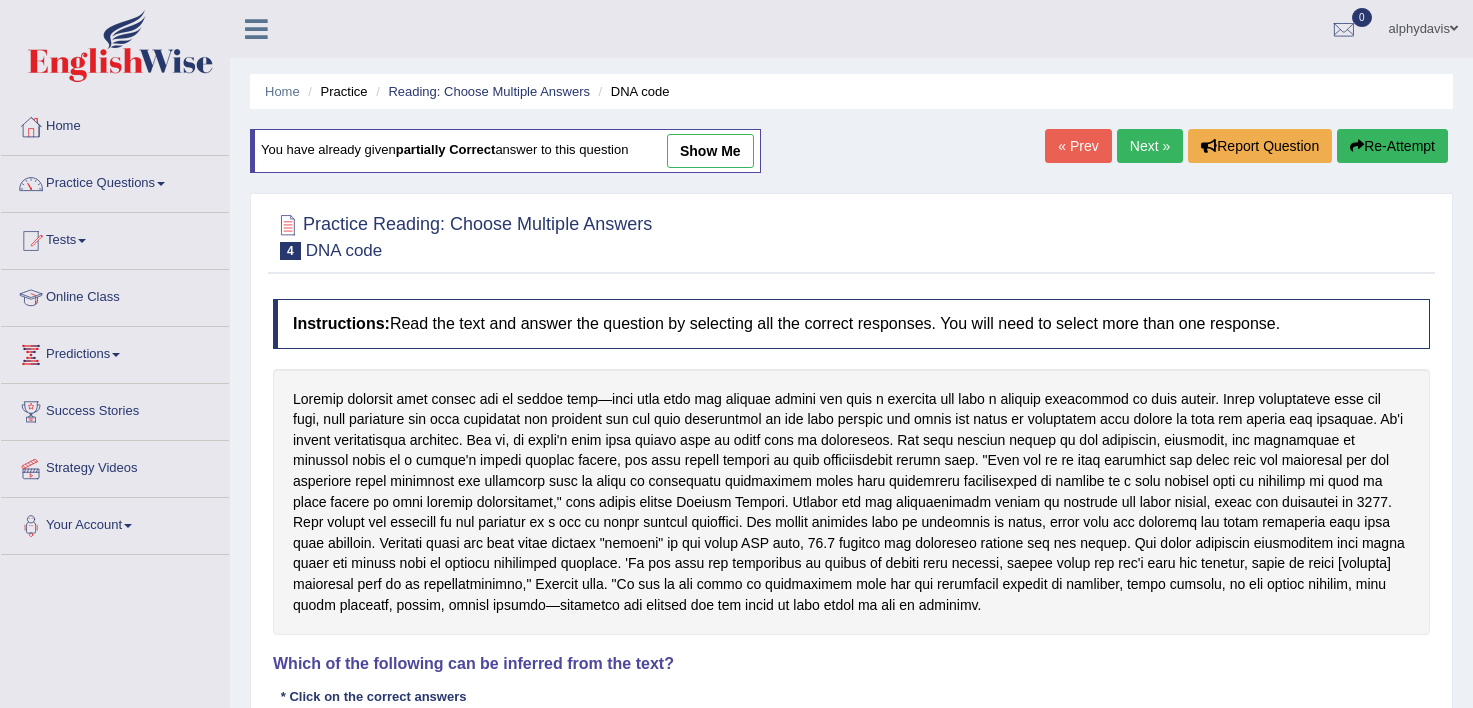 scroll, scrollTop: 114, scrollLeft: 0, axis: vertical 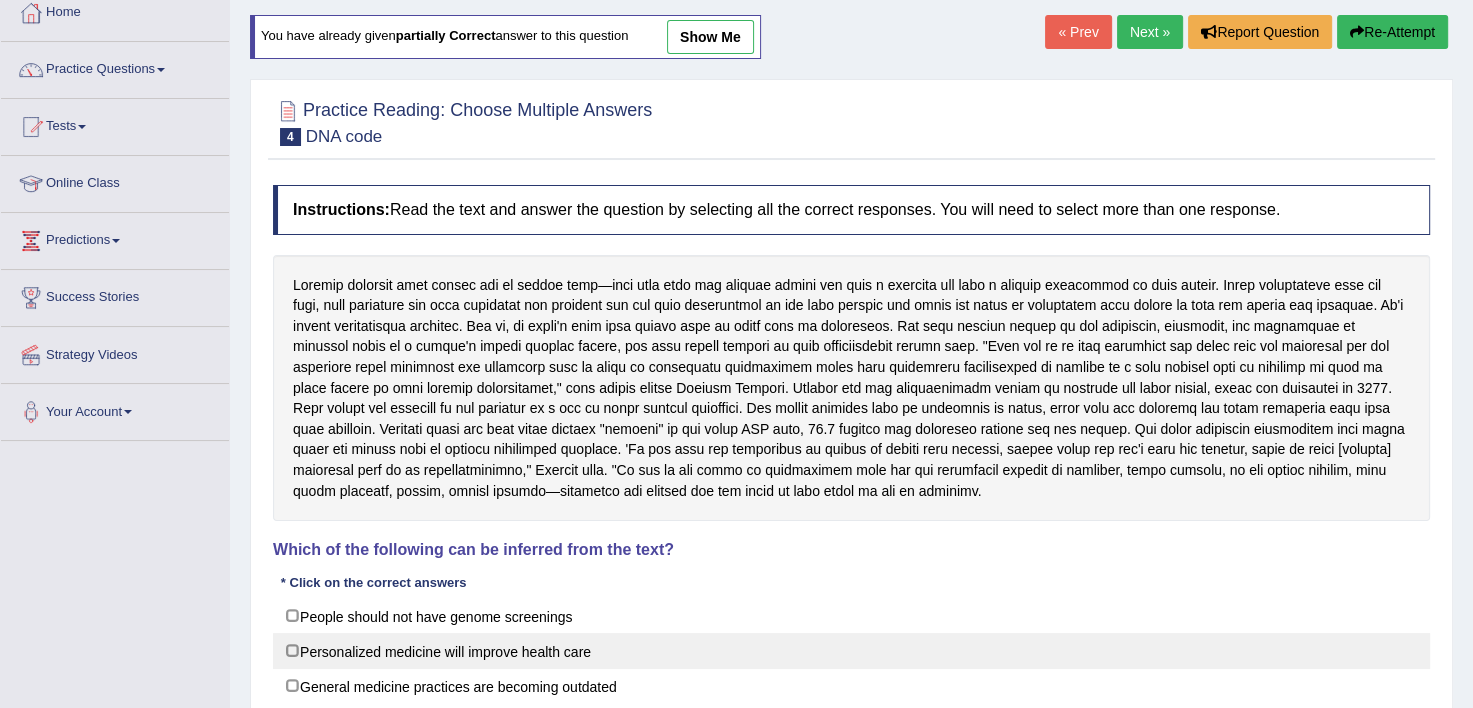 click on "Personalized medicine will improve health care" at bounding box center (851, 651) 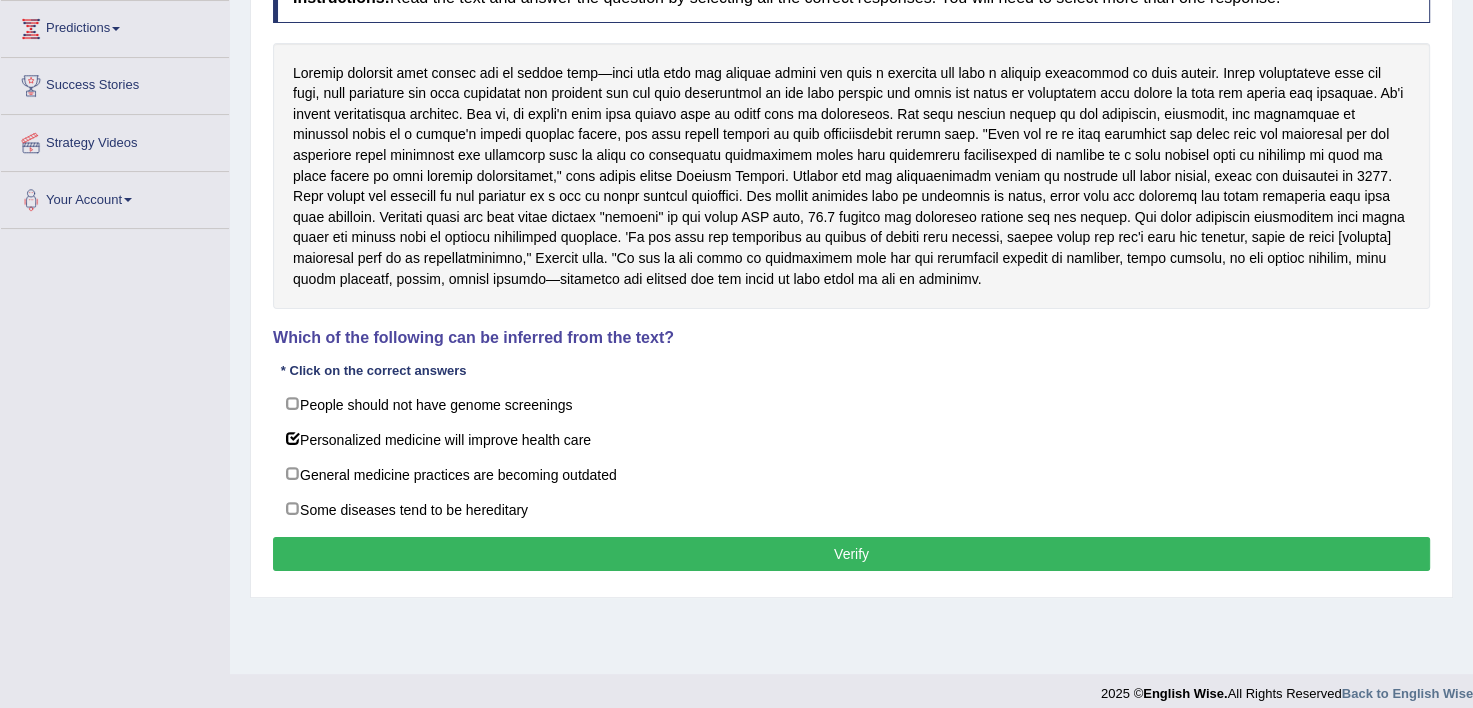 scroll, scrollTop: 342, scrollLeft: 0, axis: vertical 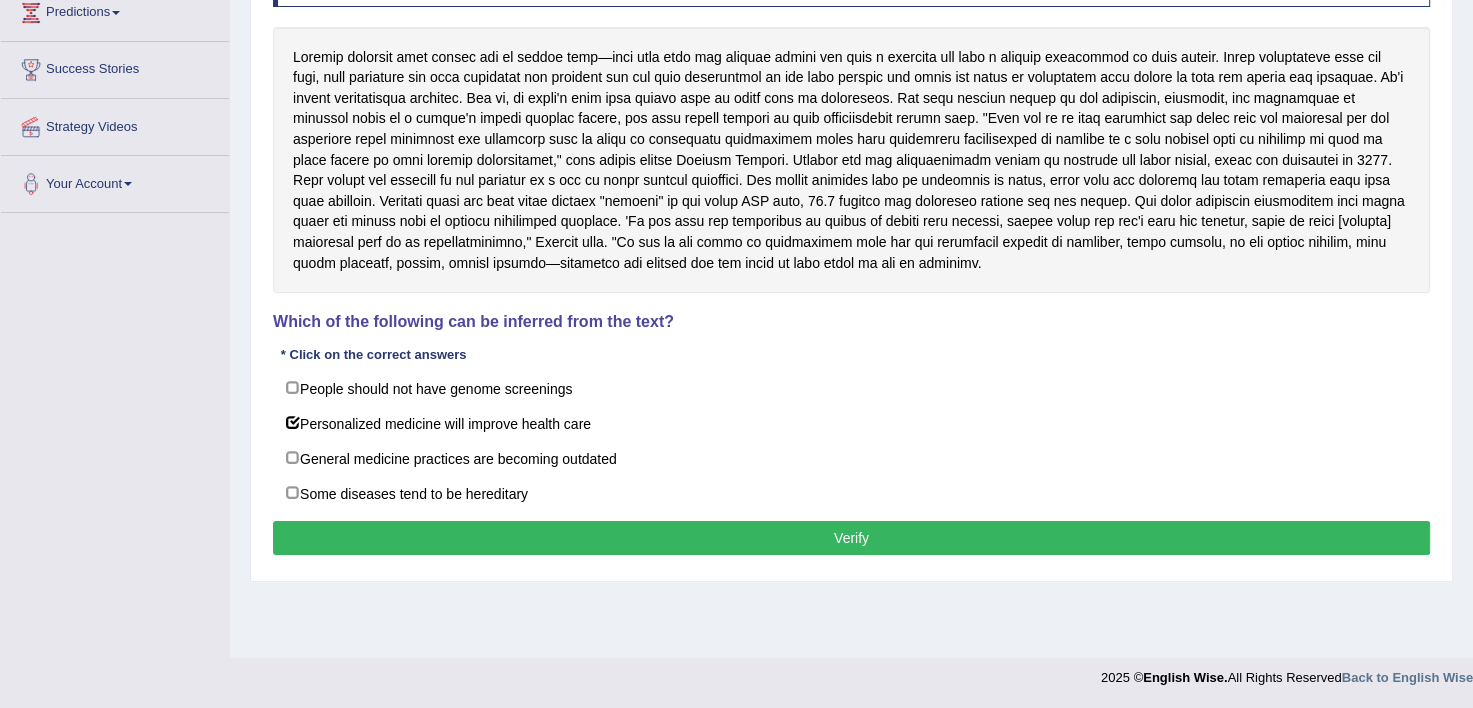 click on "Verify" at bounding box center [851, 538] 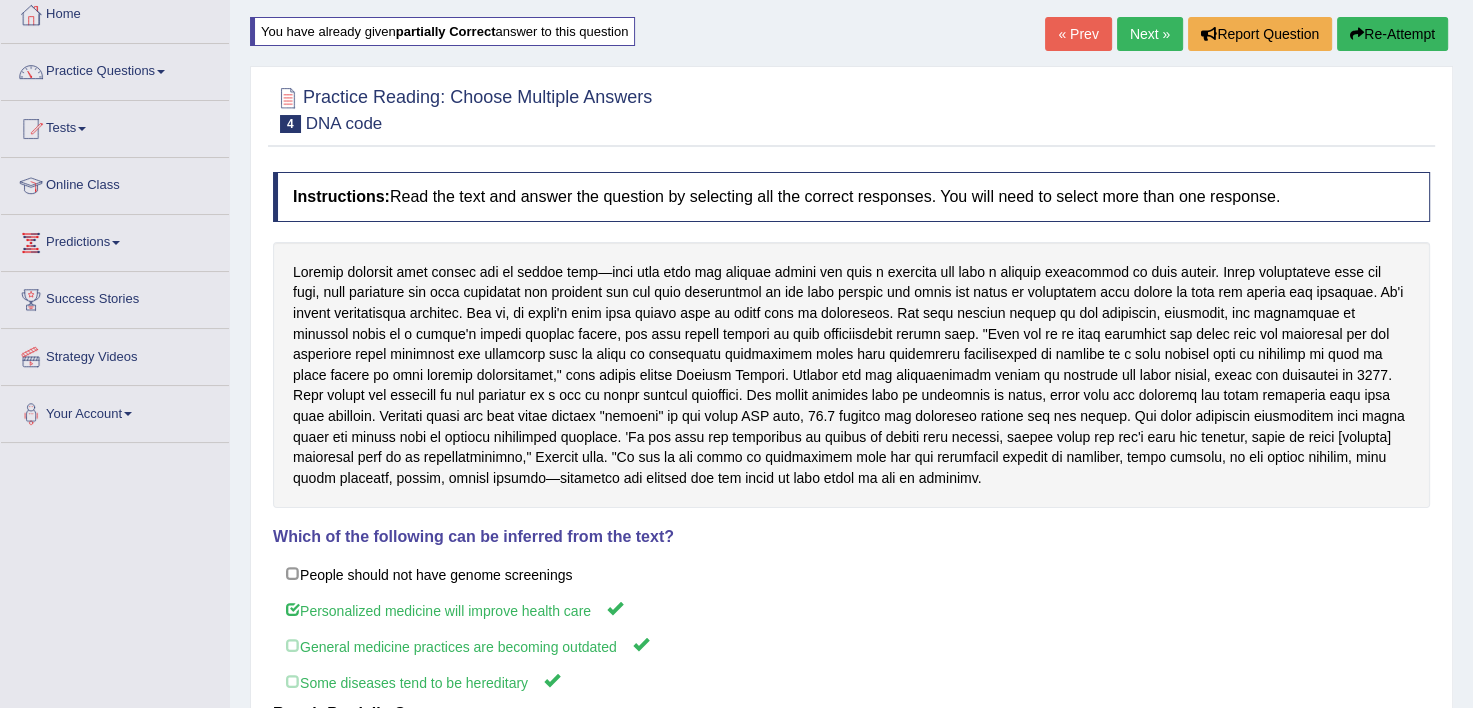 scroll, scrollTop: 111, scrollLeft: 0, axis: vertical 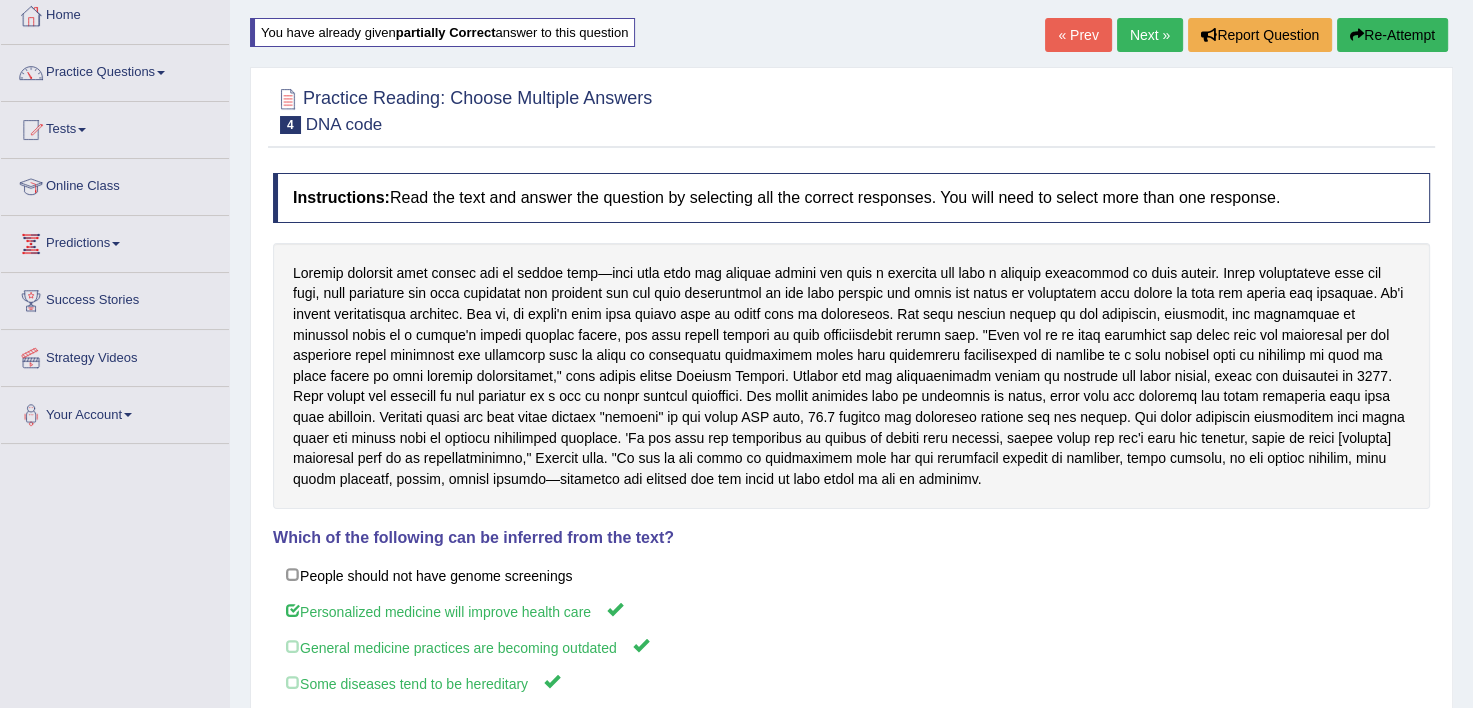 click on "Re-Attempt" at bounding box center (1392, 35) 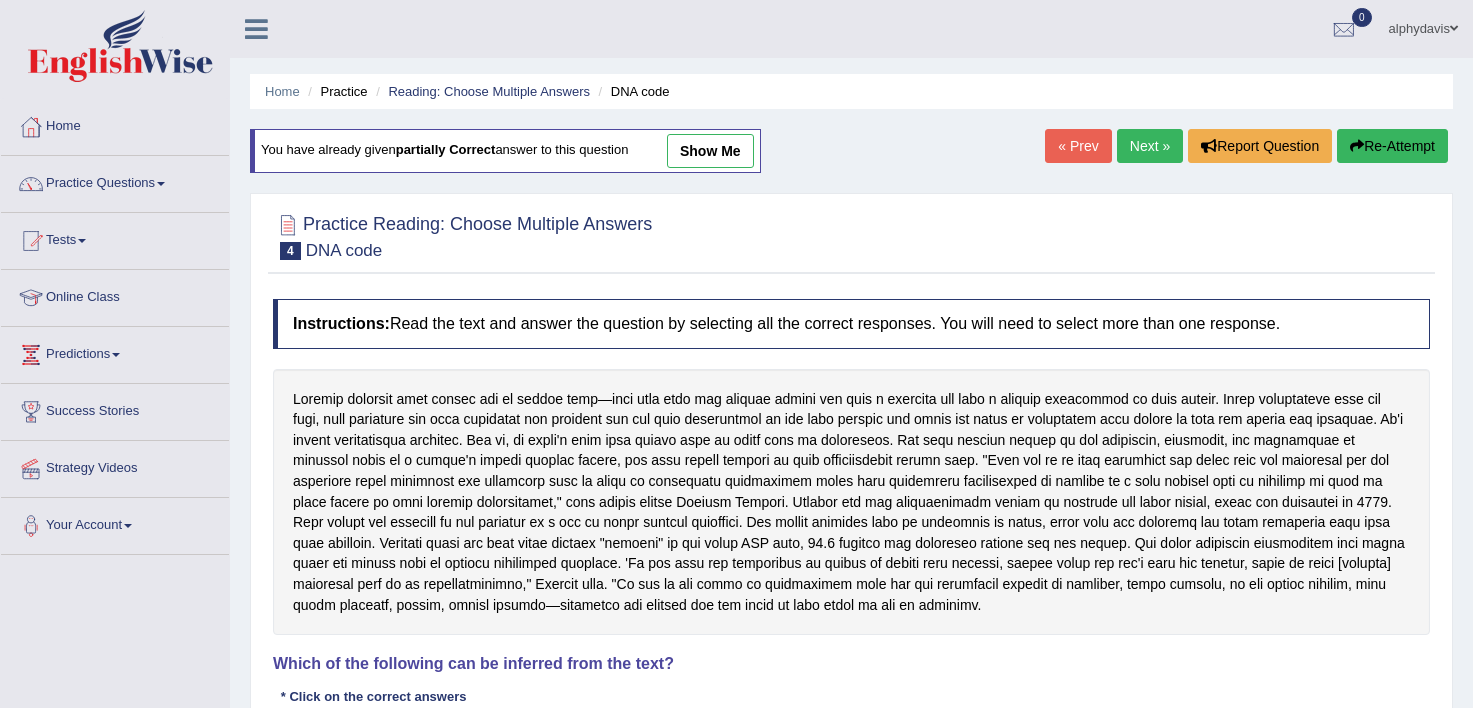 scroll, scrollTop: 111, scrollLeft: 0, axis: vertical 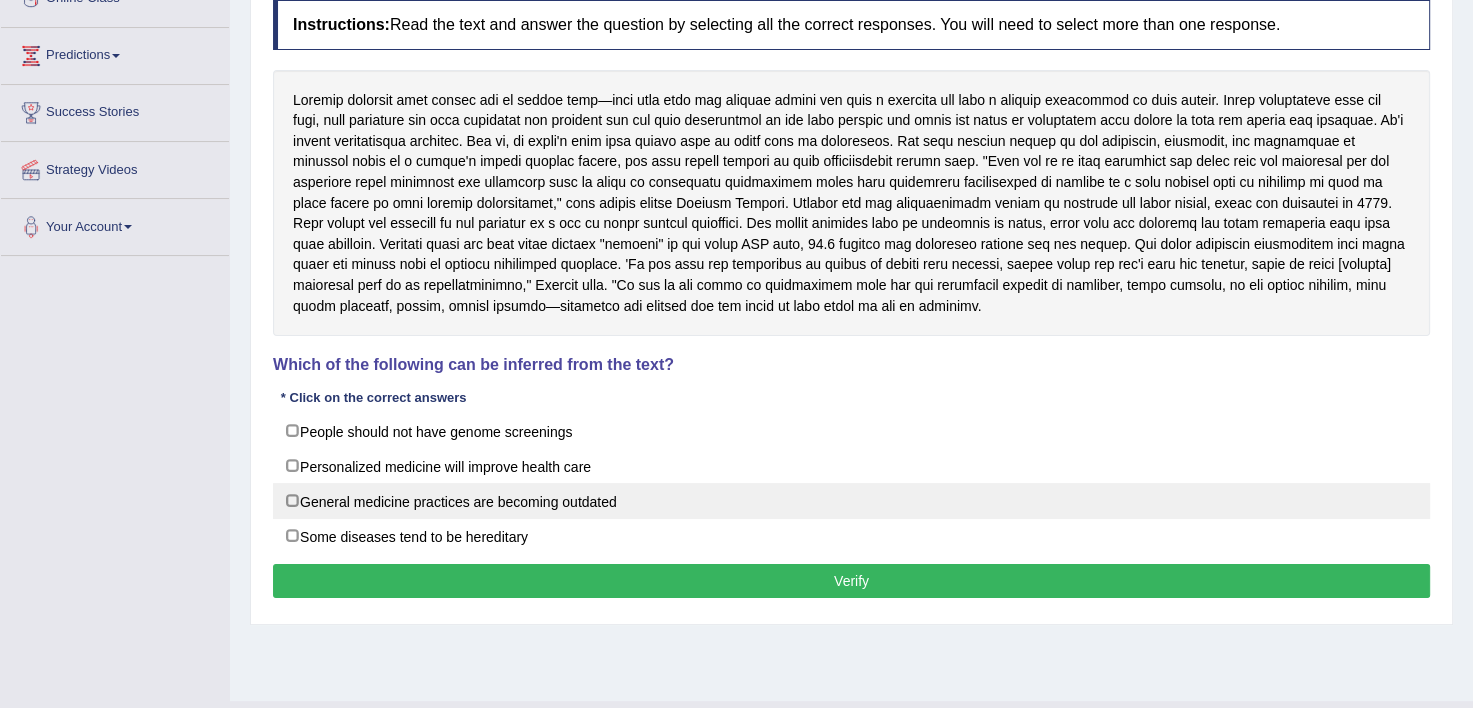 click on "General medicine practices are becoming outdated" at bounding box center [851, 501] 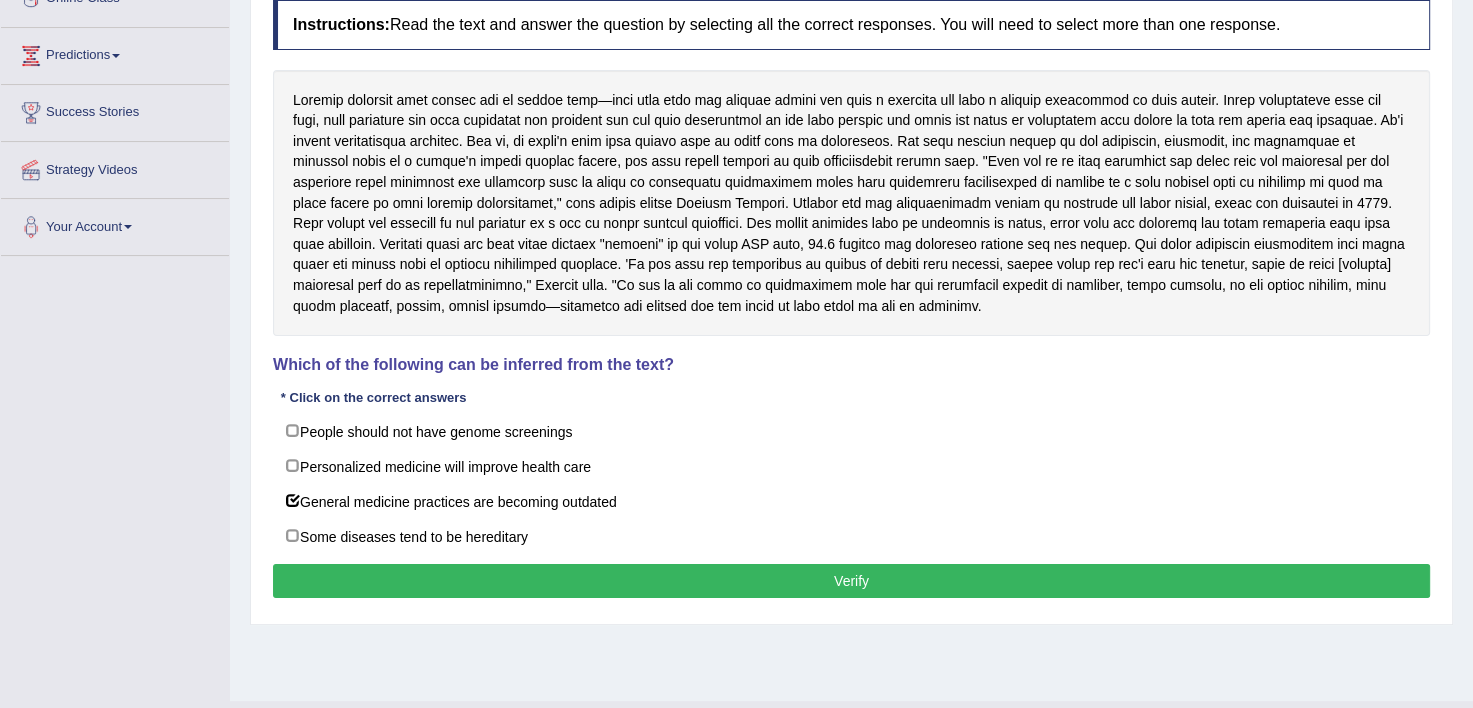 click on "Verify" at bounding box center (851, 581) 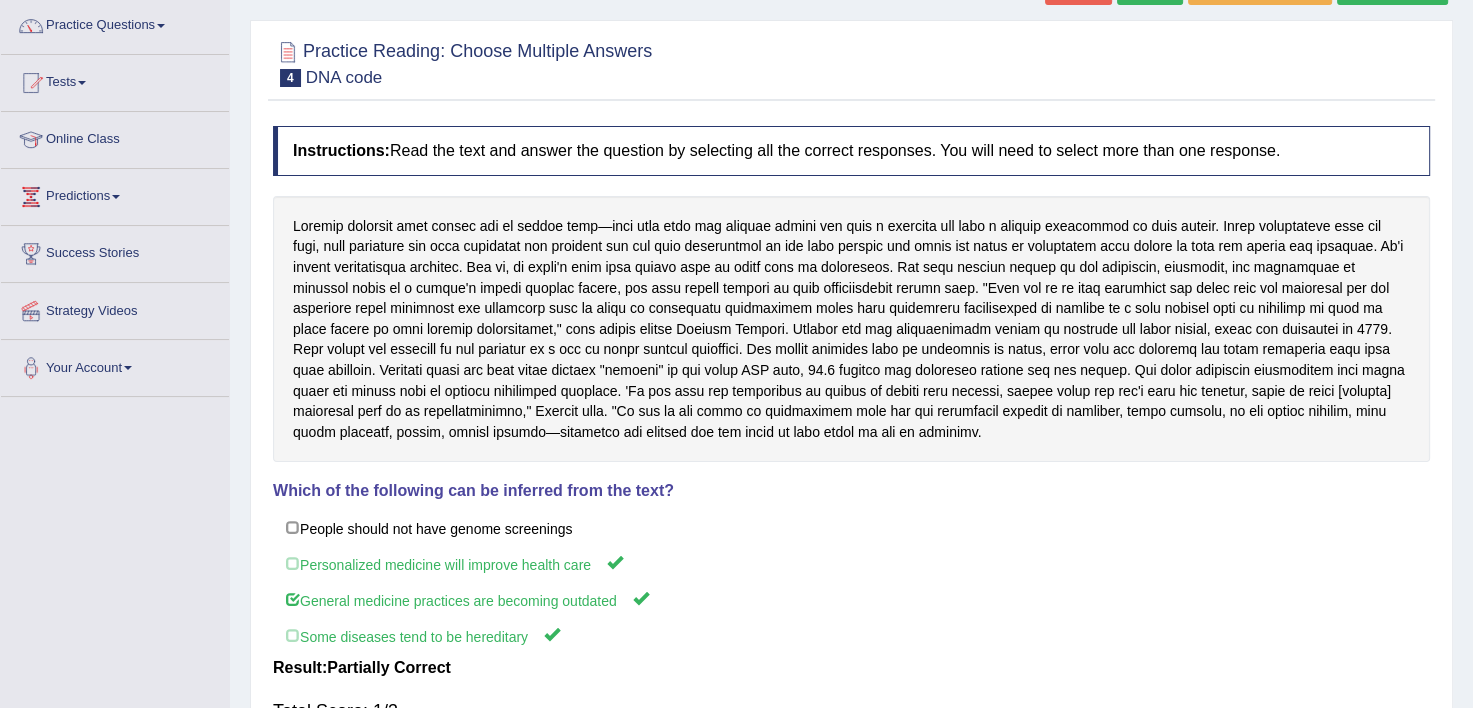 scroll, scrollTop: 152, scrollLeft: 0, axis: vertical 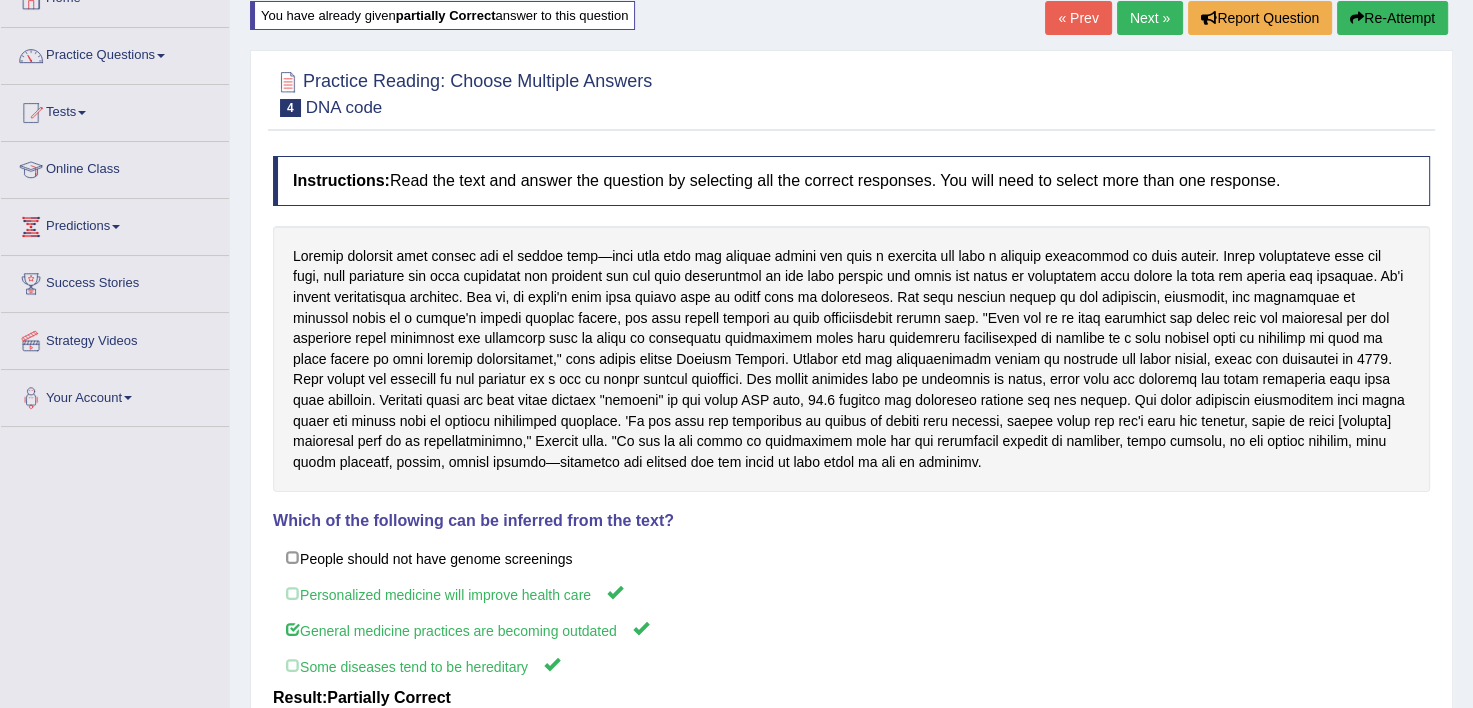 click on "Next »" at bounding box center [1150, 18] 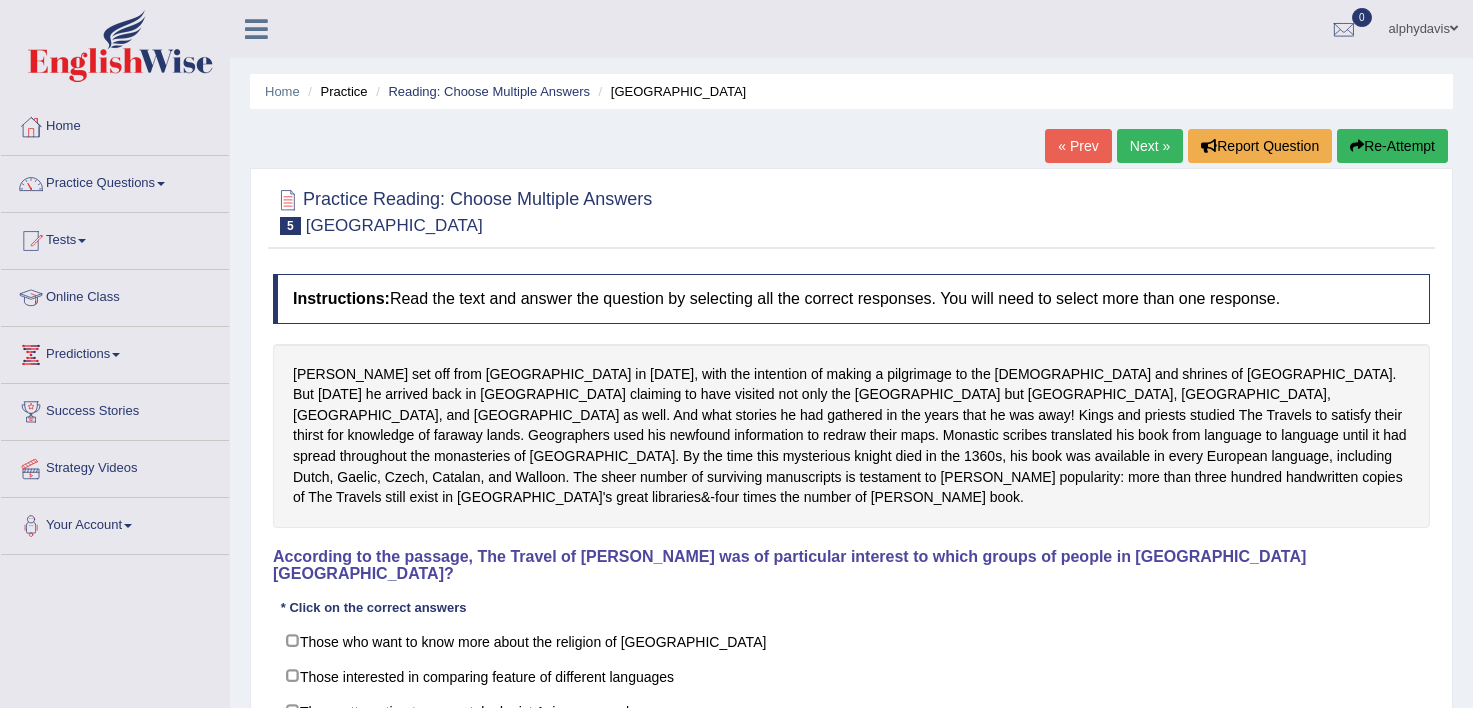 scroll, scrollTop: 0, scrollLeft: 0, axis: both 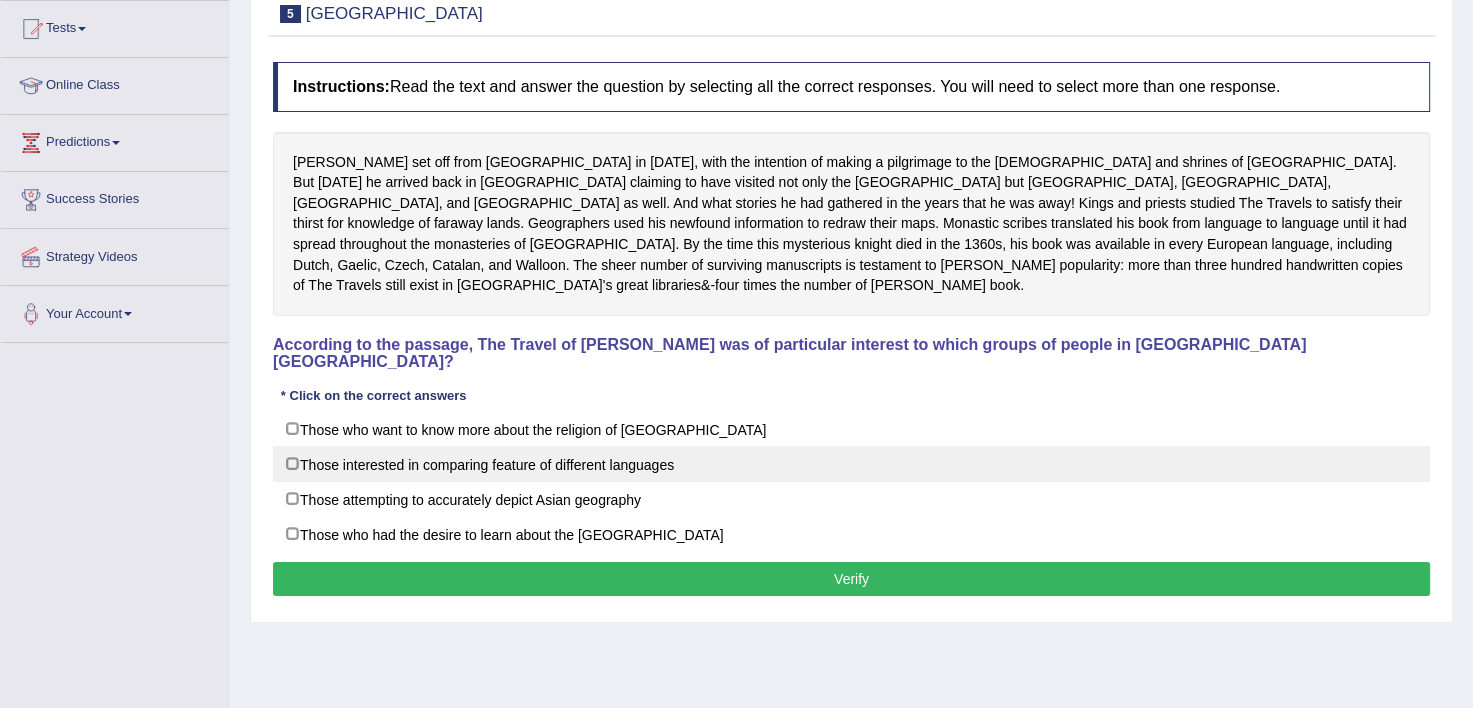 click on "Those interested in comparing feature of different languages" at bounding box center (851, 464) 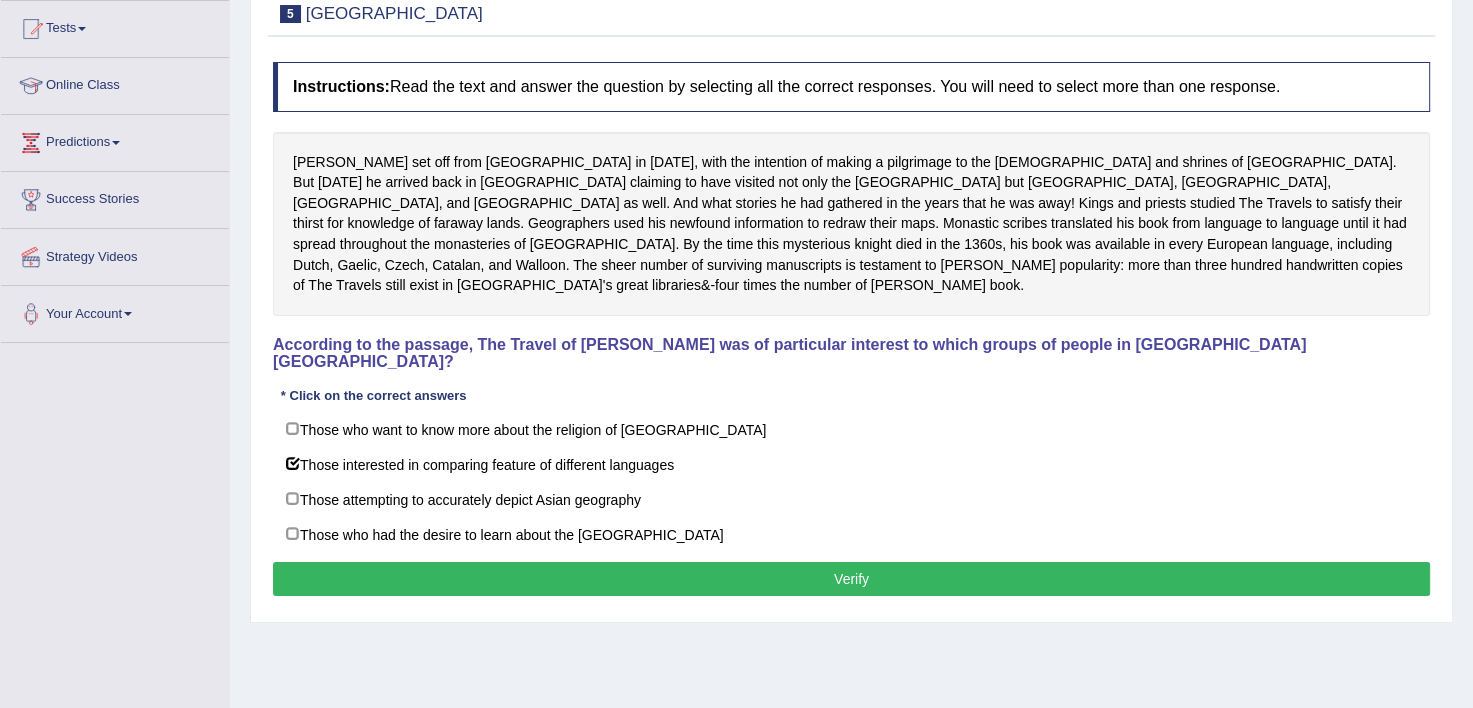click on "Verify" at bounding box center (851, 579) 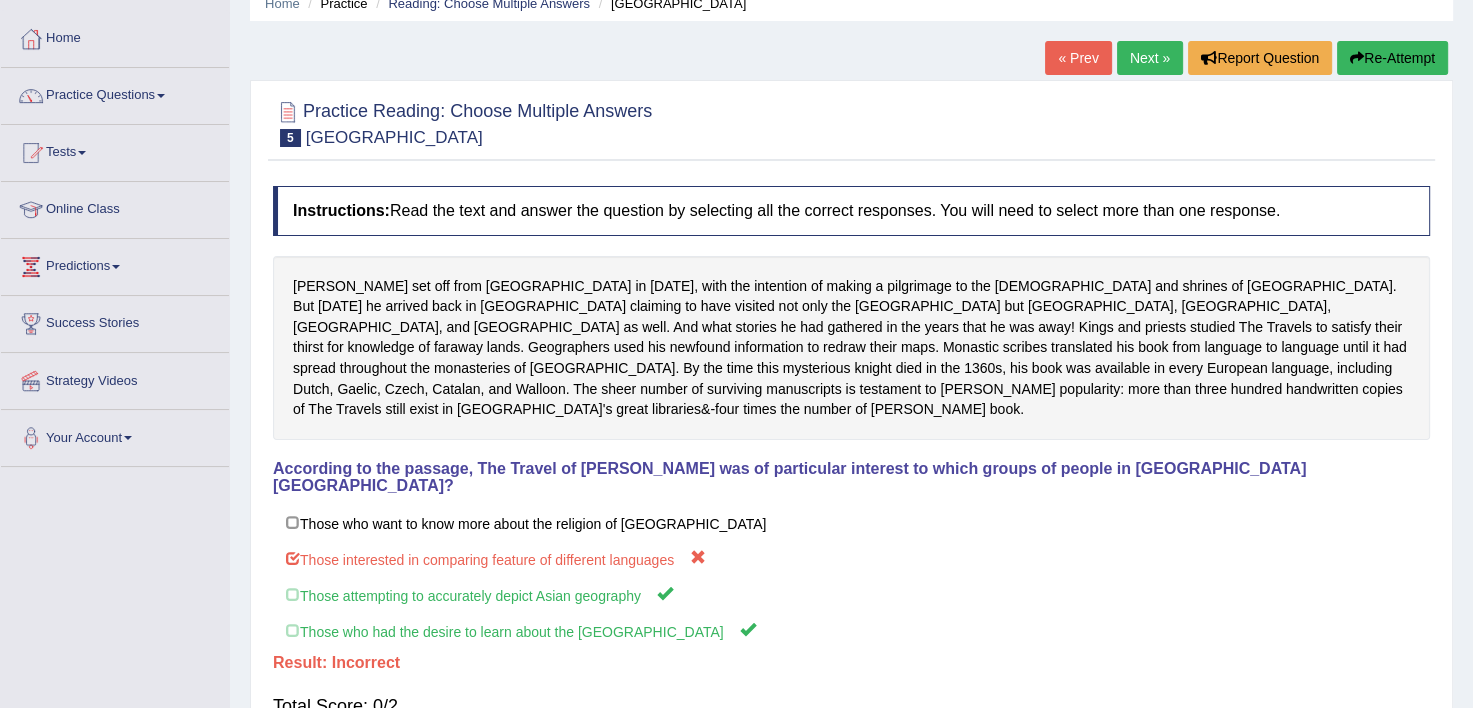 scroll, scrollTop: 0, scrollLeft: 0, axis: both 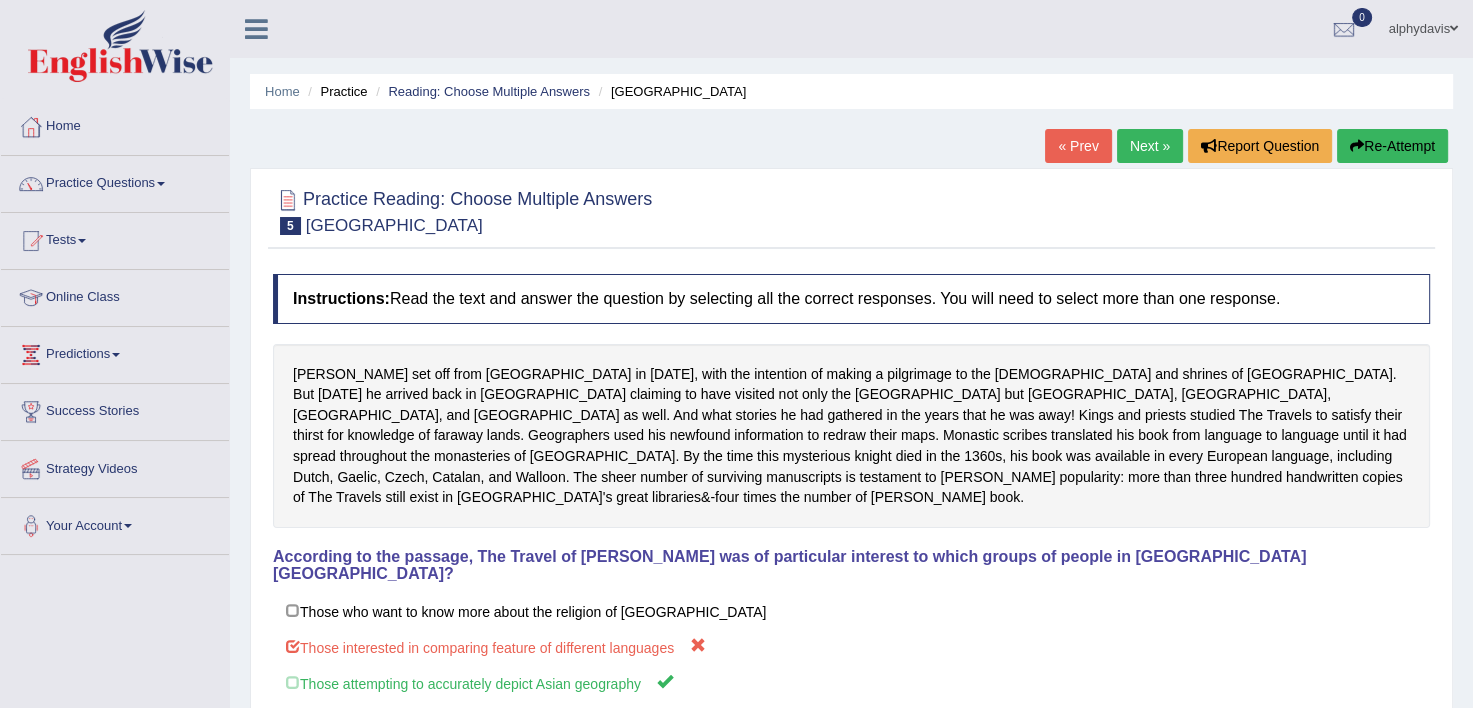 click on "Practice Questions" at bounding box center (115, 181) 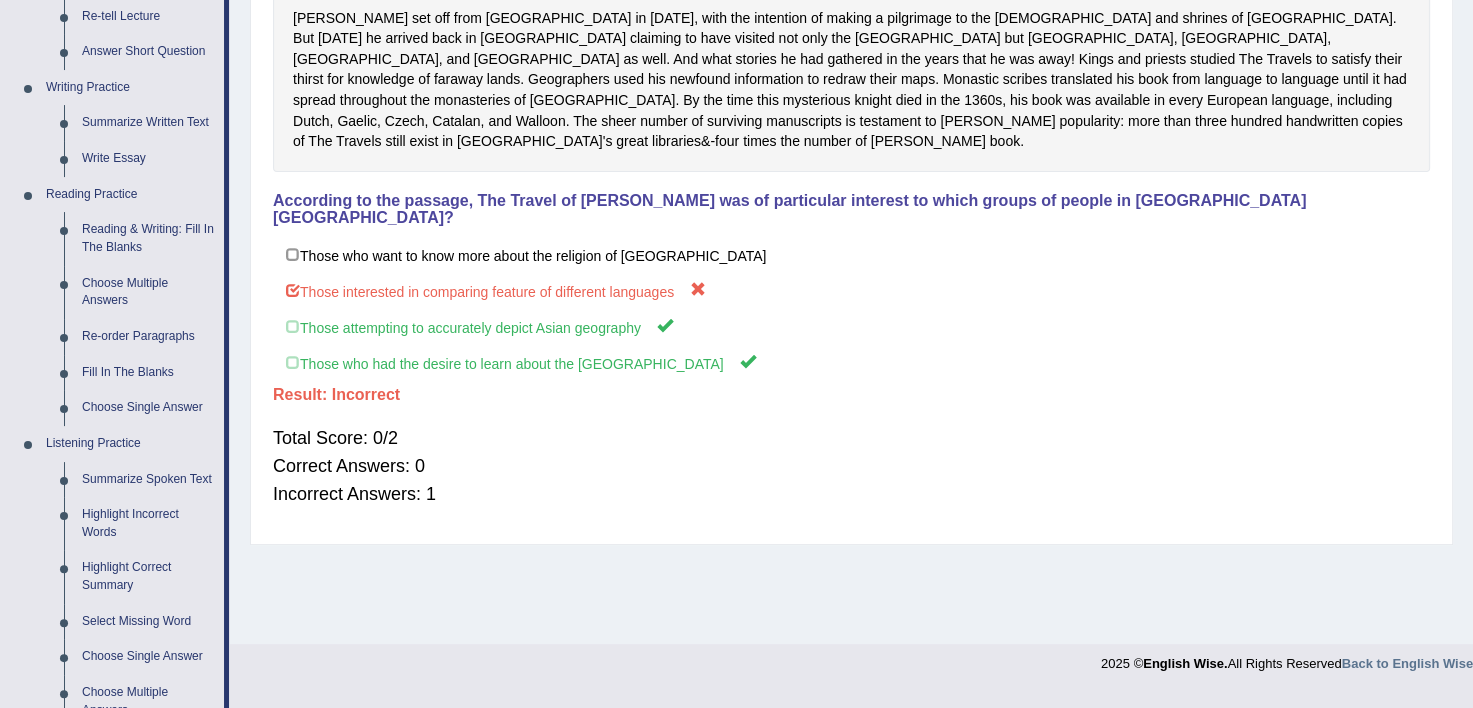 scroll, scrollTop: 360, scrollLeft: 0, axis: vertical 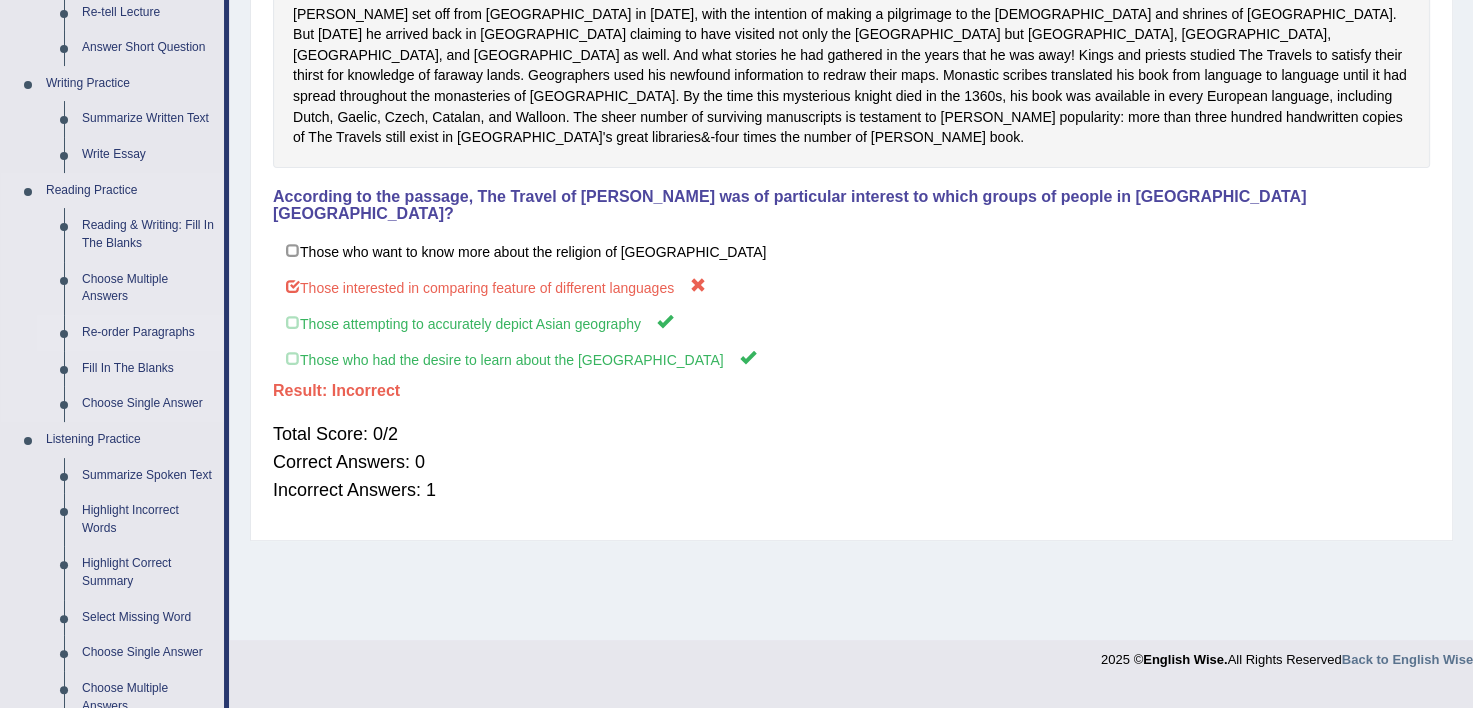 click on "Re-order Paragraphs" at bounding box center (148, 333) 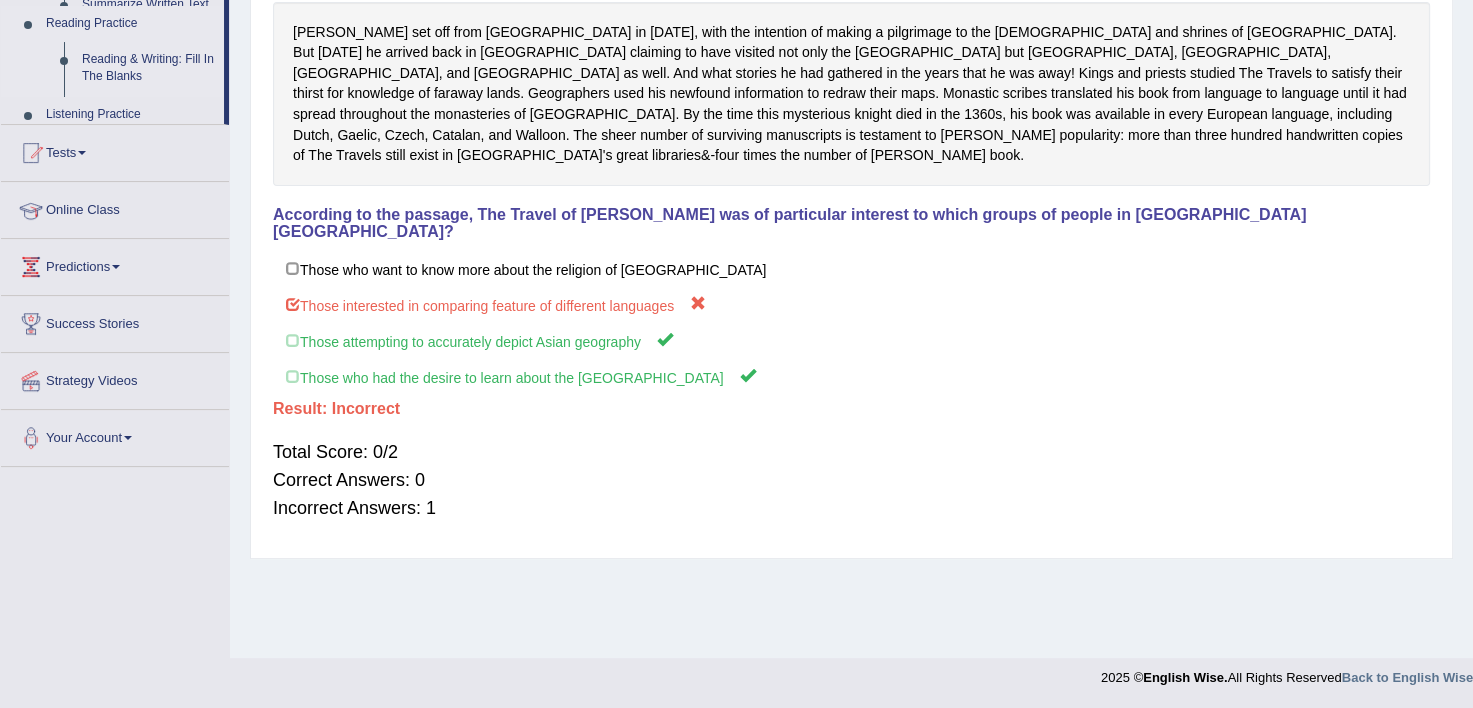scroll, scrollTop: 342, scrollLeft: 0, axis: vertical 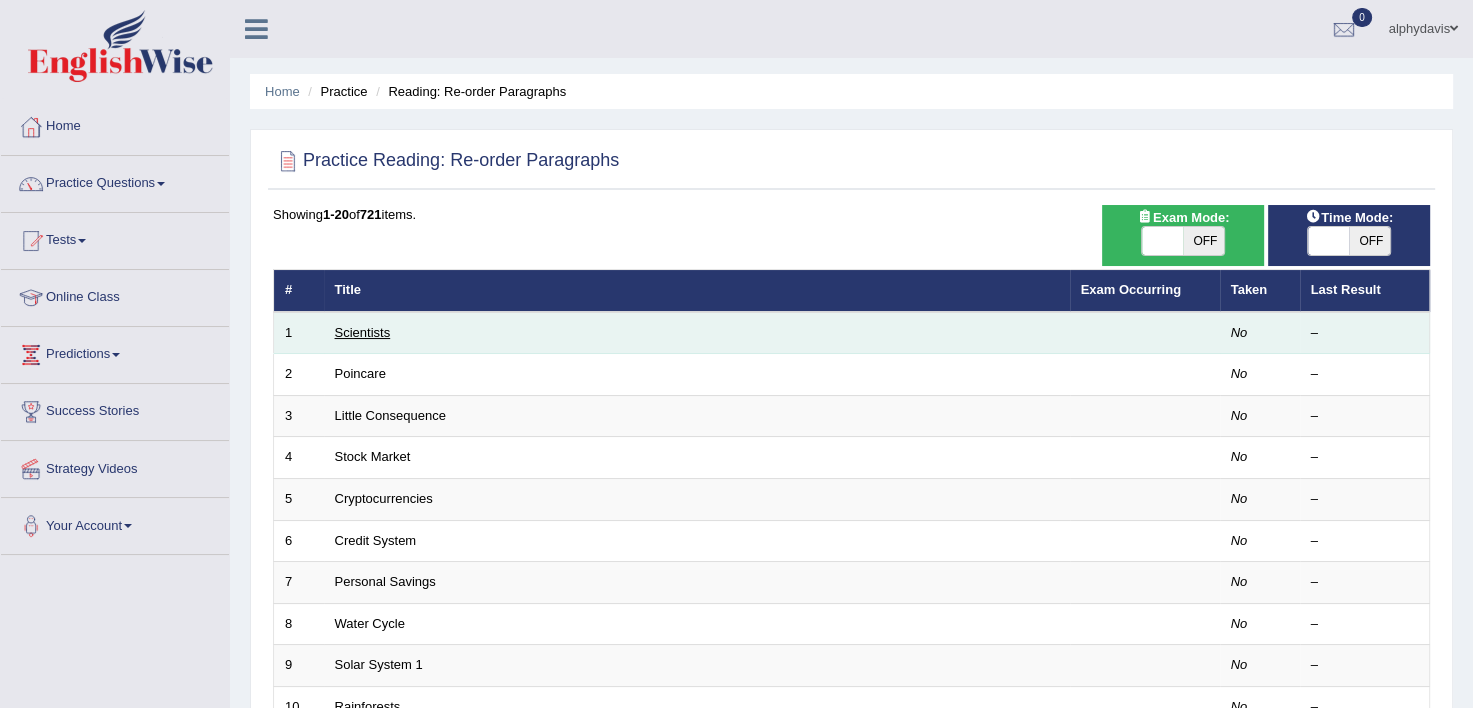 click on "Scientists" at bounding box center (363, 332) 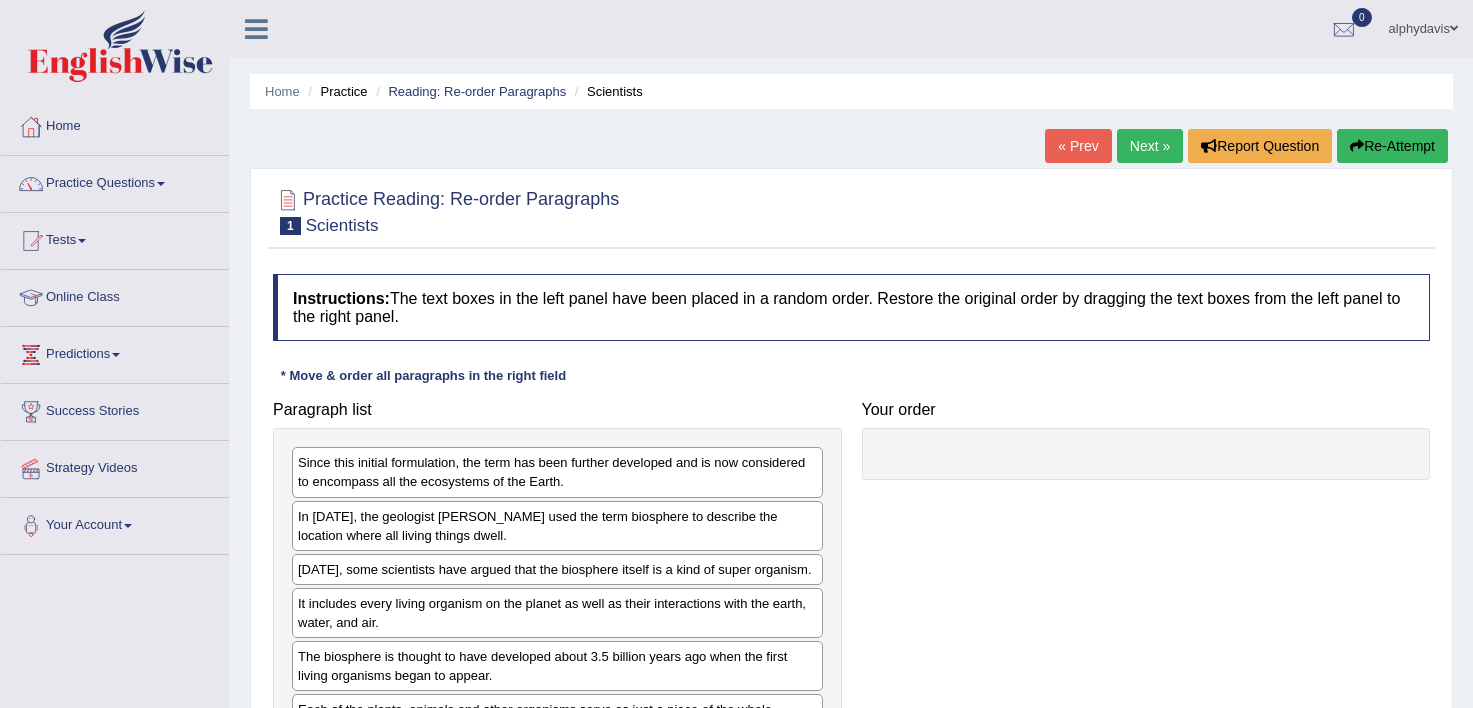 scroll, scrollTop: 0, scrollLeft: 0, axis: both 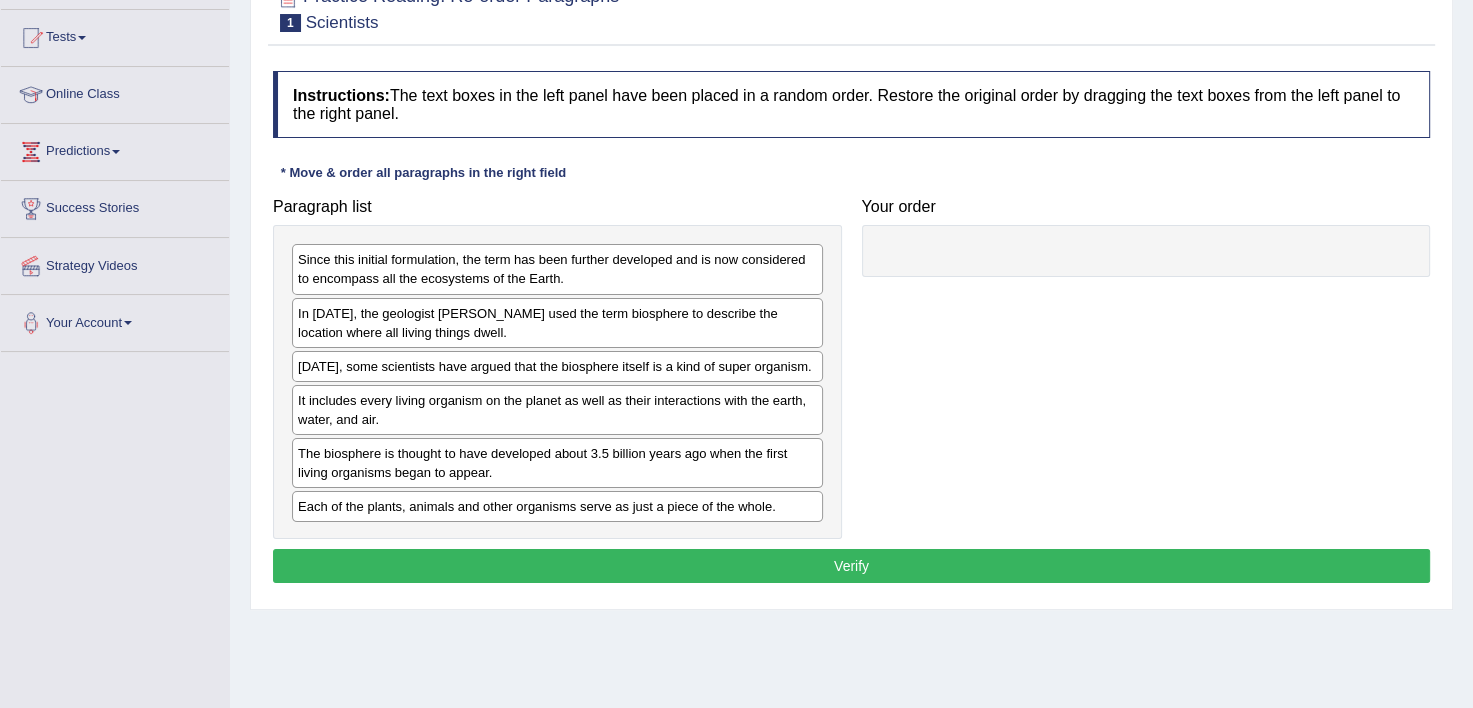 click on "Today, some scientists have argued that the biosphere itself is a kind of super organism." at bounding box center [557, 366] 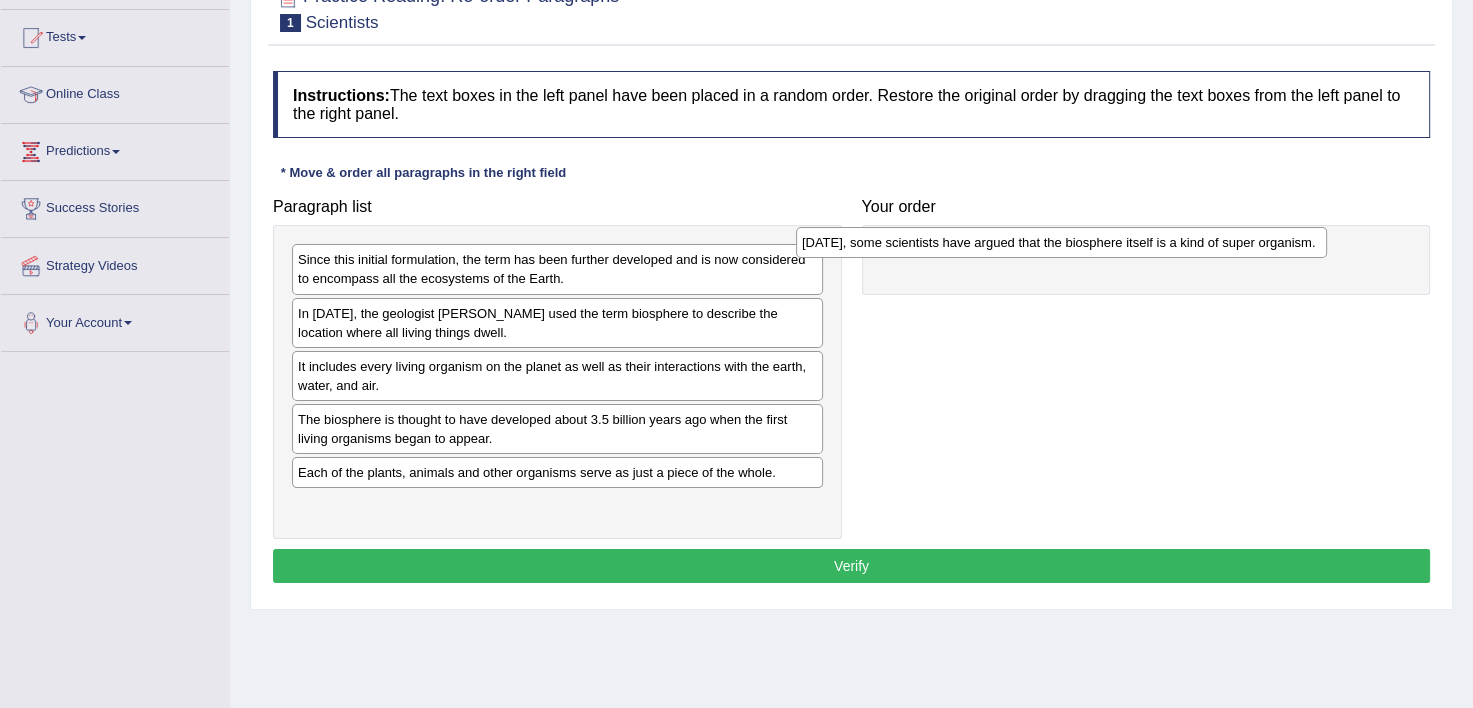 drag, startPoint x: 632, startPoint y: 366, endPoint x: 1193, endPoint y: 246, distance: 573.6907 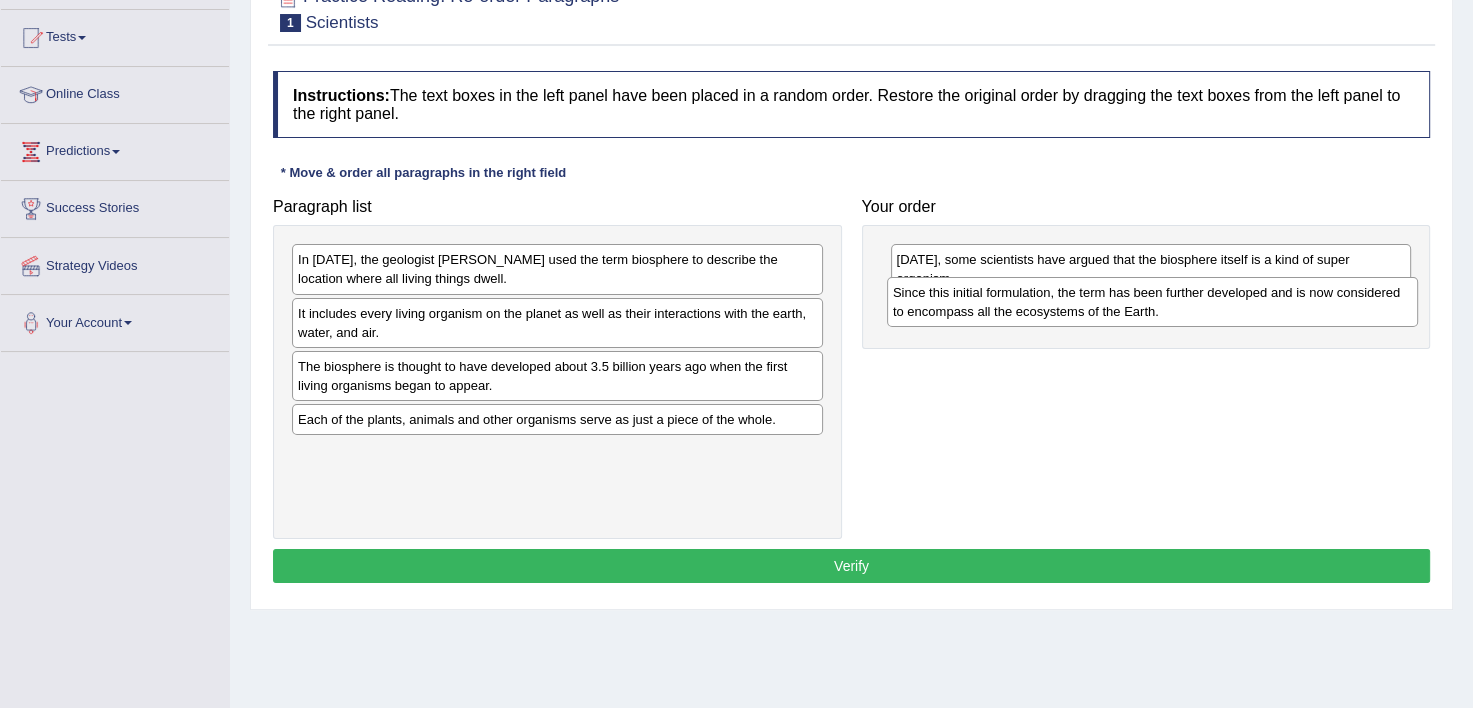 drag, startPoint x: 548, startPoint y: 265, endPoint x: 1143, endPoint y: 298, distance: 595.9144 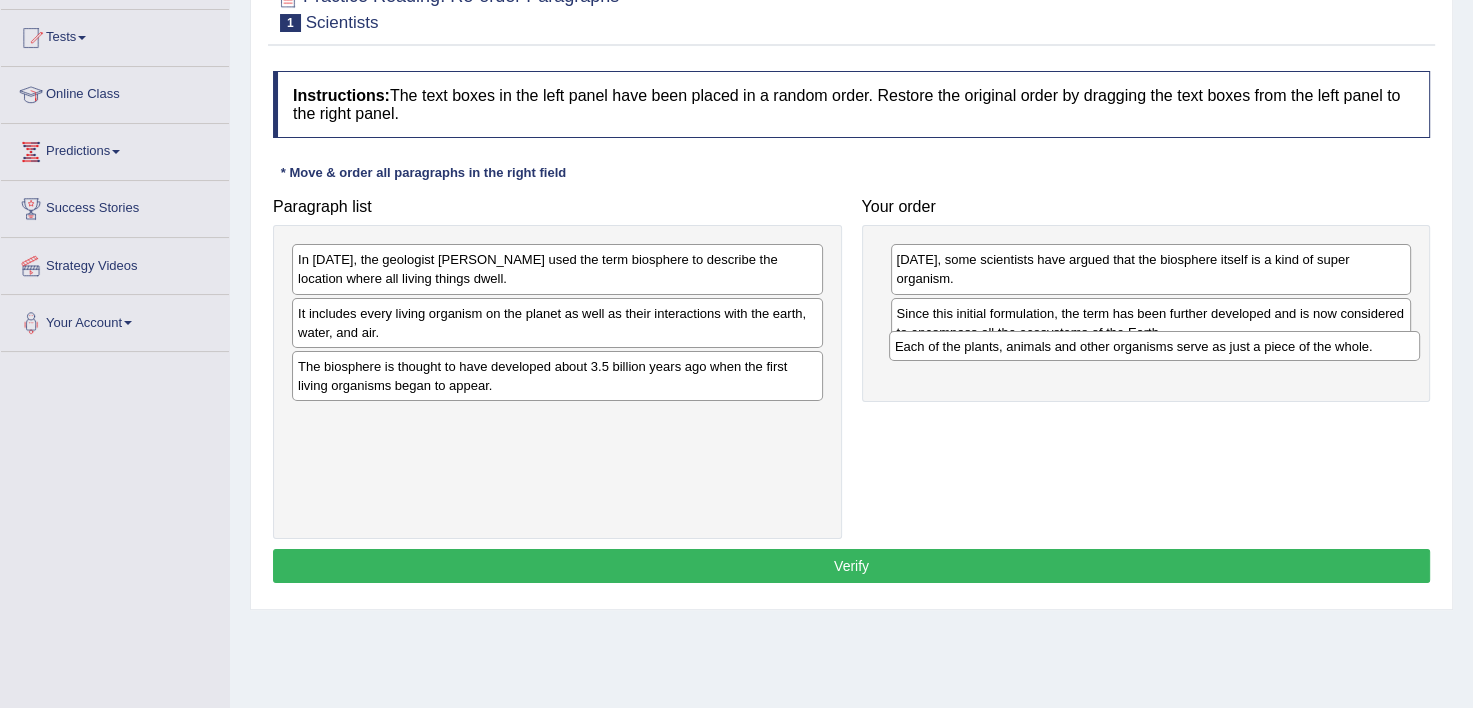 drag, startPoint x: 442, startPoint y: 417, endPoint x: 1039, endPoint y: 345, distance: 601.32605 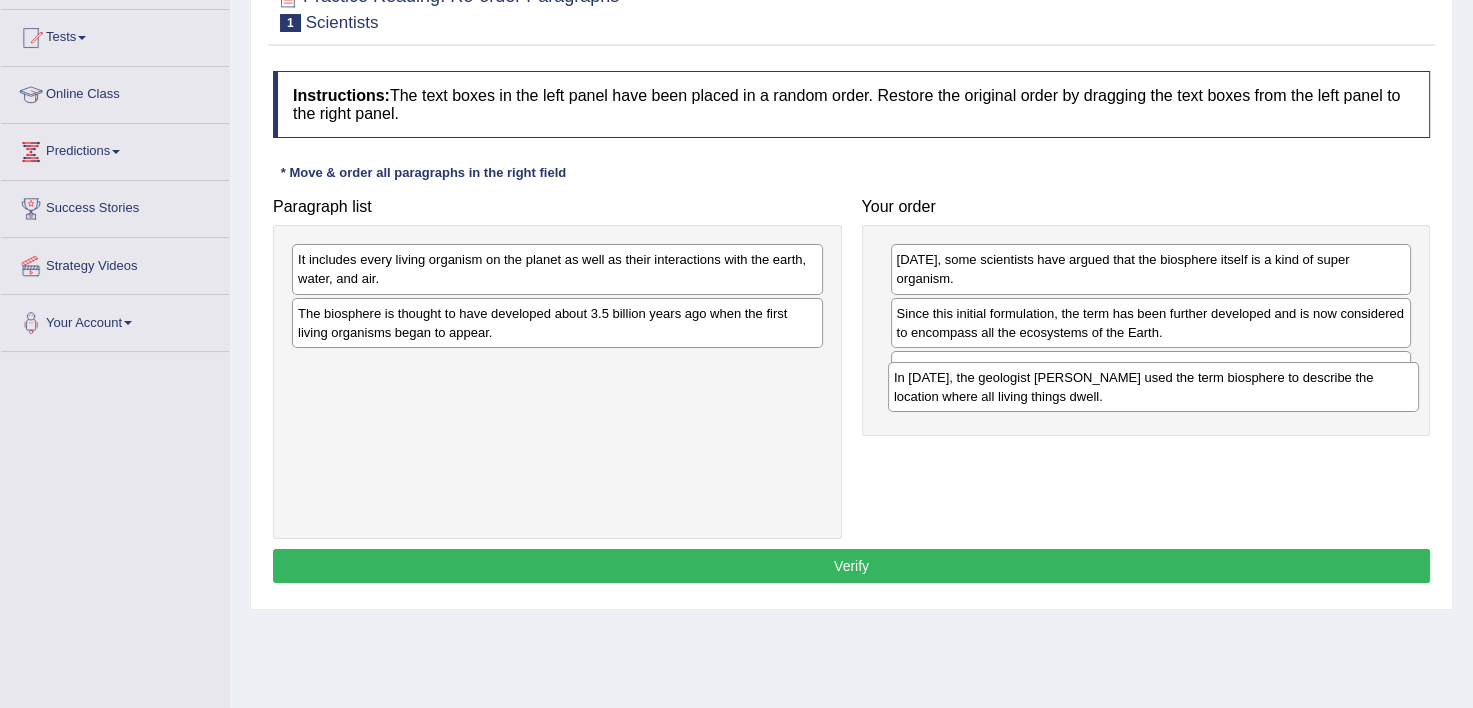 drag, startPoint x: 445, startPoint y: 260, endPoint x: 1041, endPoint y: 378, distance: 607.5689 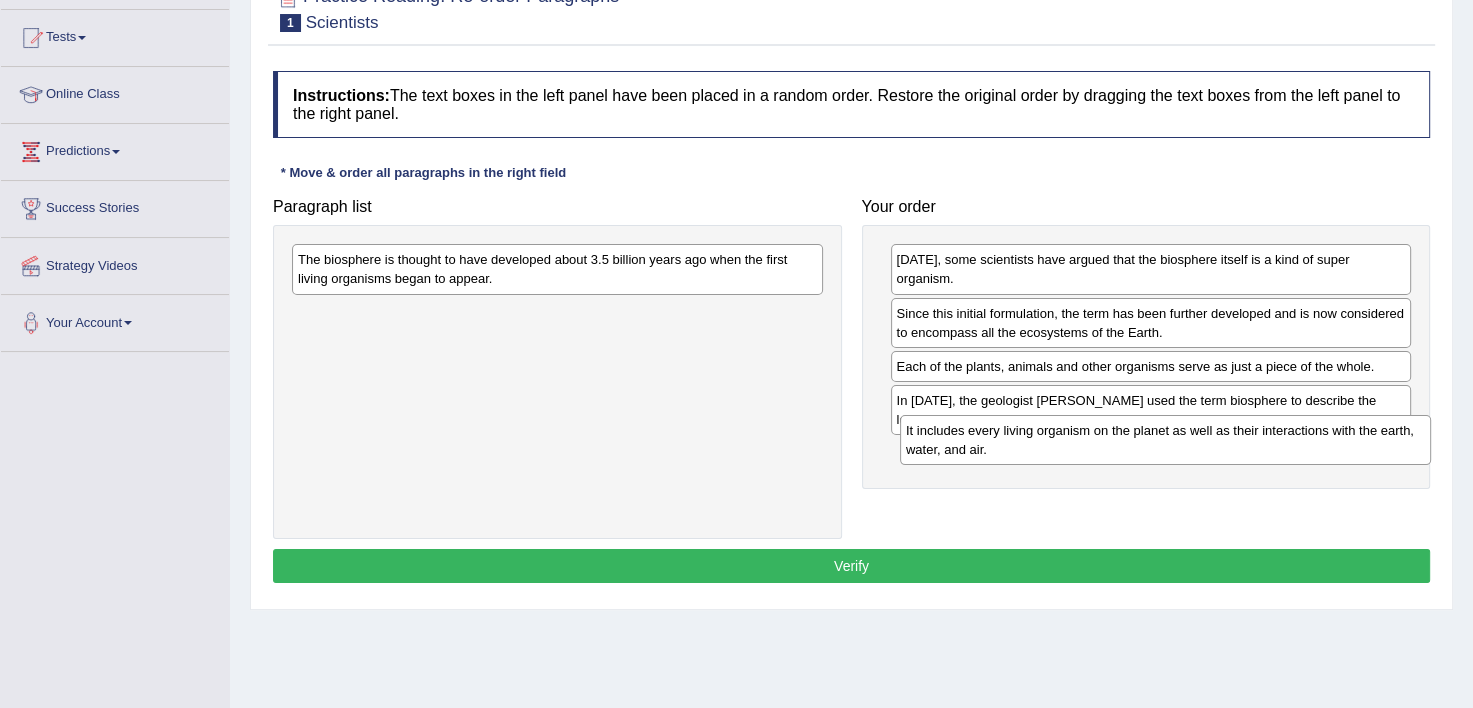 drag, startPoint x: 548, startPoint y: 275, endPoint x: 1156, endPoint y: 446, distance: 631.5893 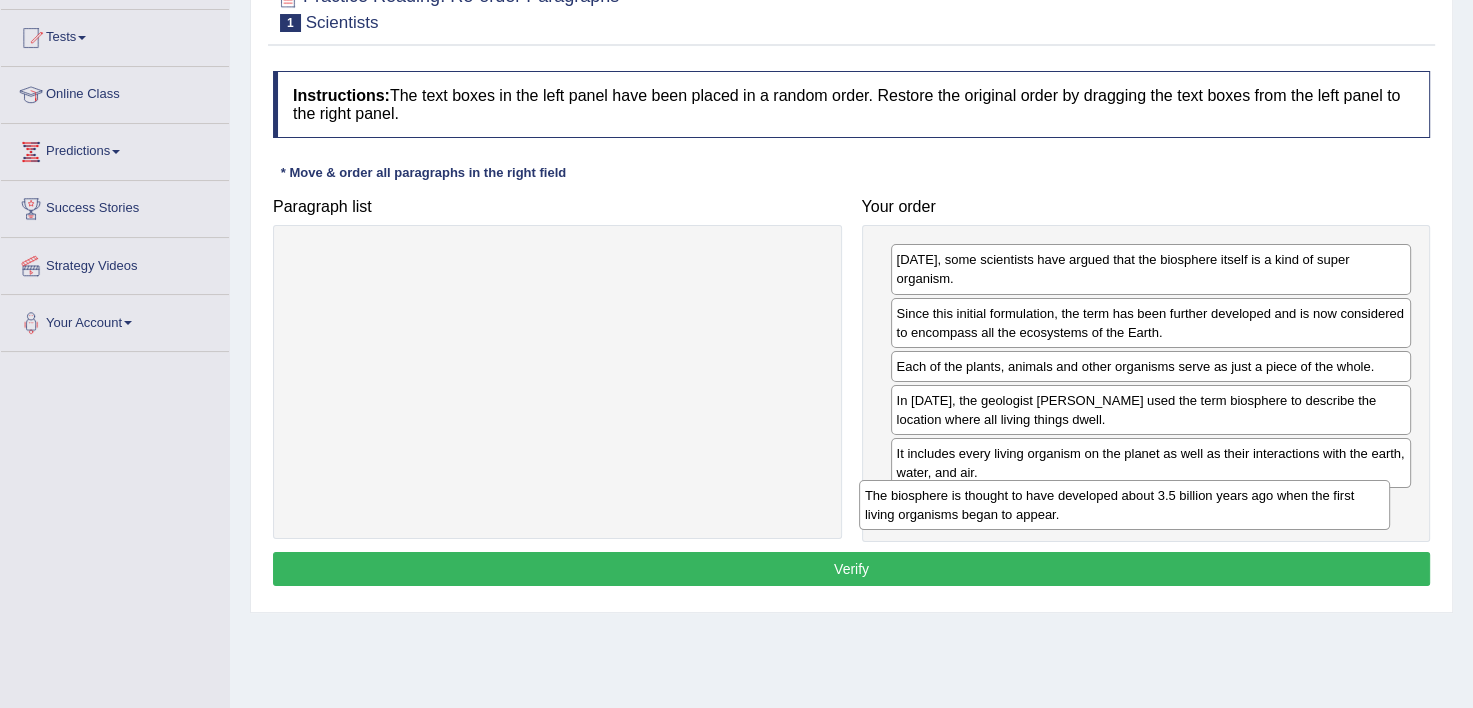 drag, startPoint x: 616, startPoint y: 269, endPoint x: 1183, endPoint y: 504, distance: 613.7703 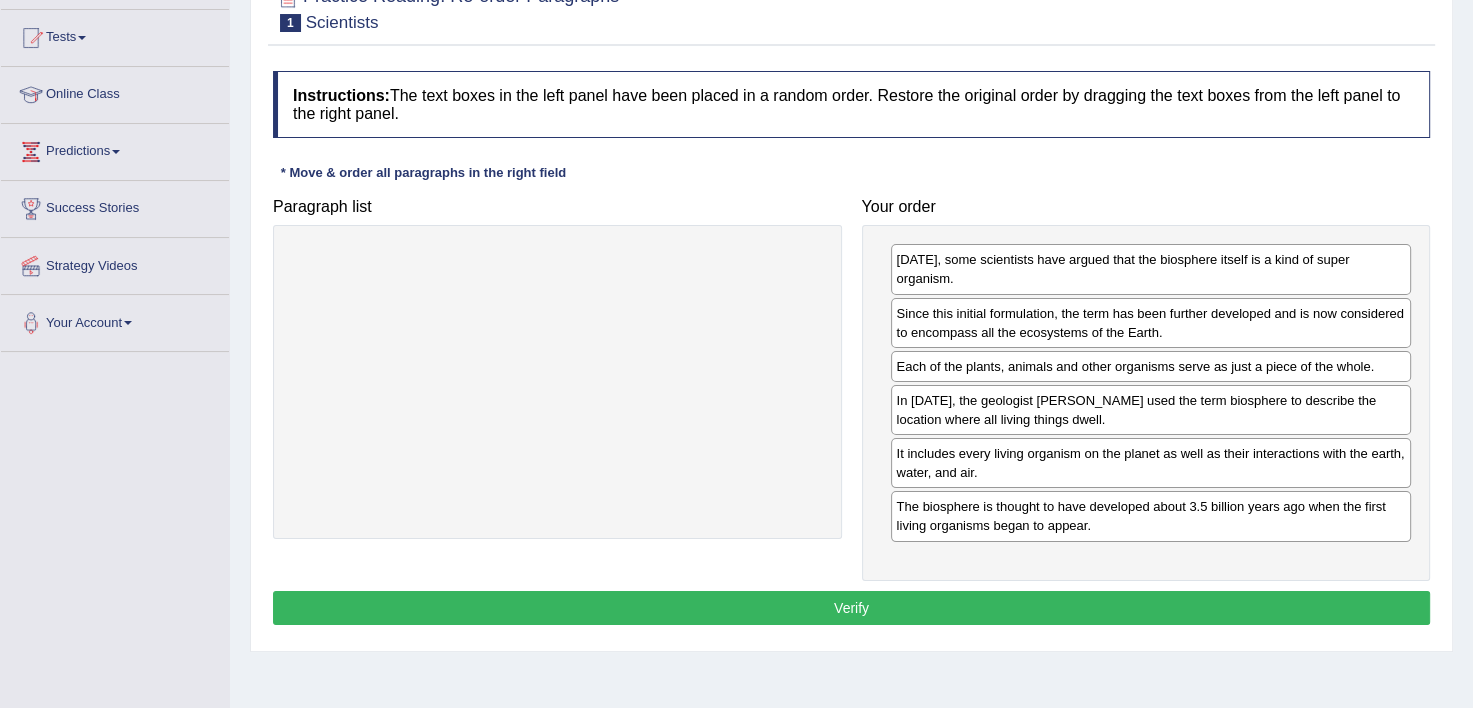 click on "Verify" at bounding box center [851, 608] 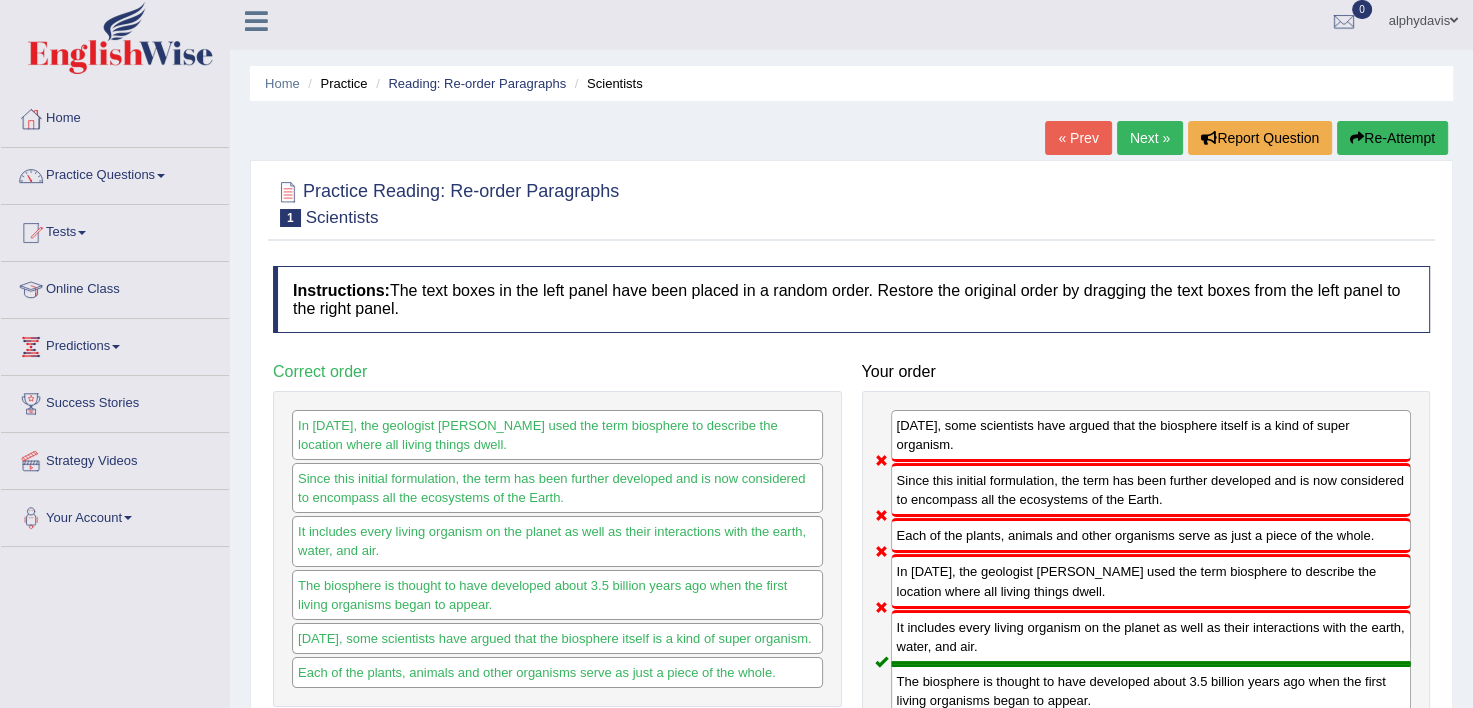 scroll, scrollTop: 0, scrollLeft: 0, axis: both 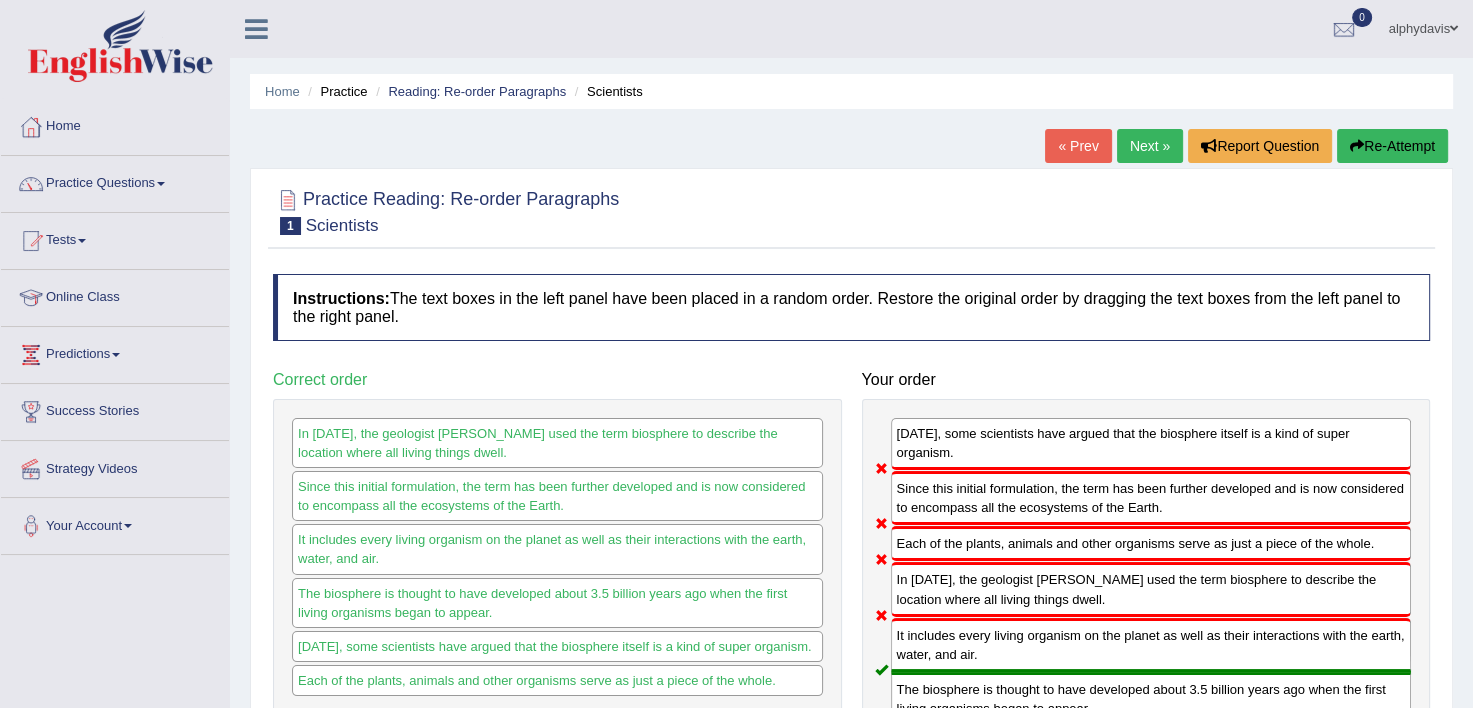 click on "Next »" at bounding box center (1150, 146) 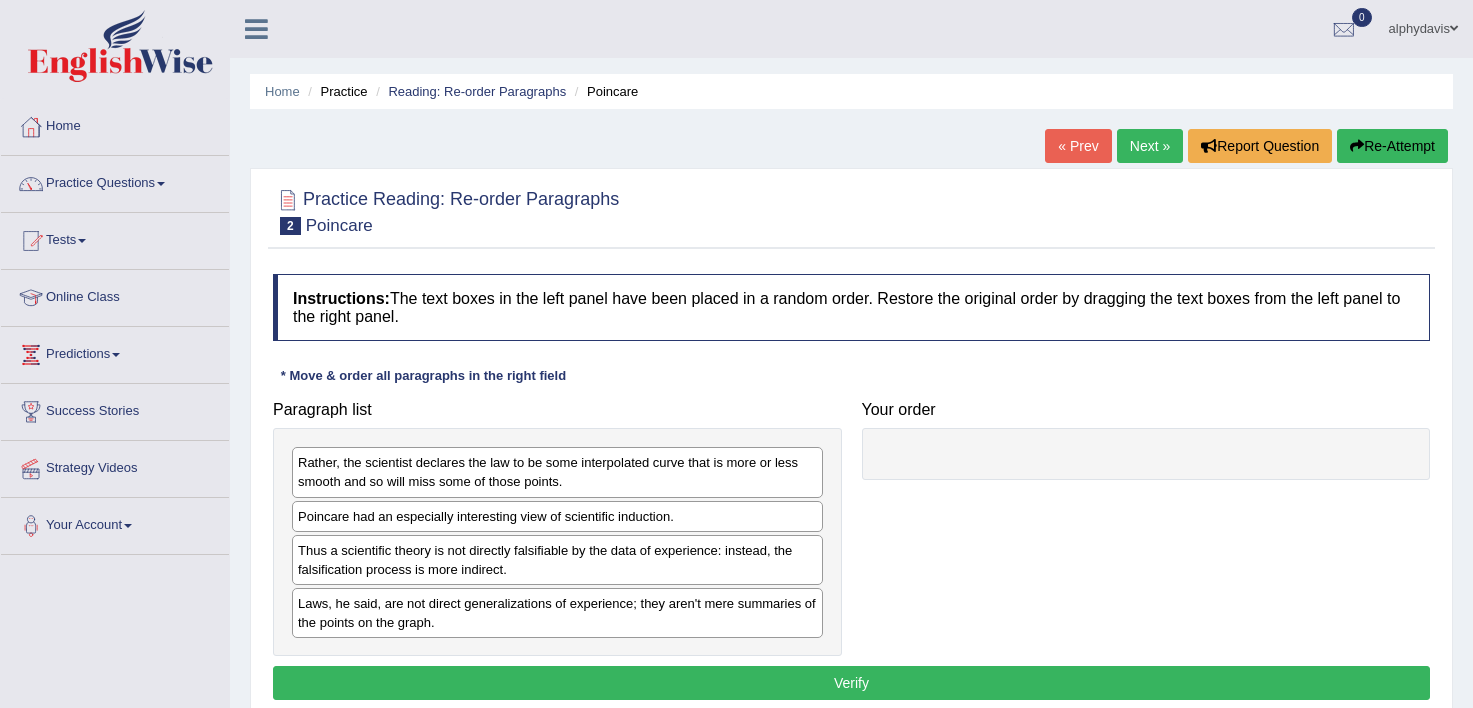 scroll, scrollTop: 0, scrollLeft: 0, axis: both 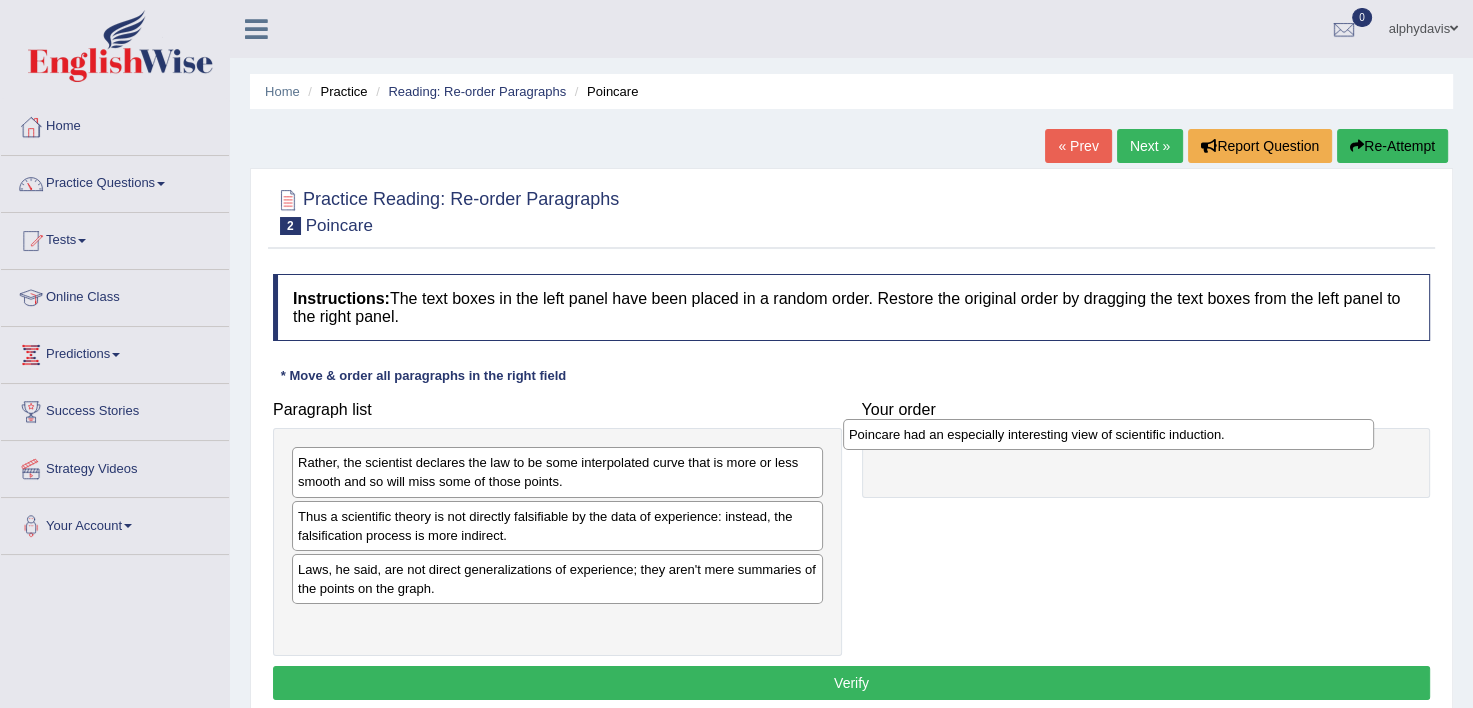 drag, startPoint x: 610, startPoint y: 512, endPoint x: 1161, endPoint y: 433, distance: 556.6345 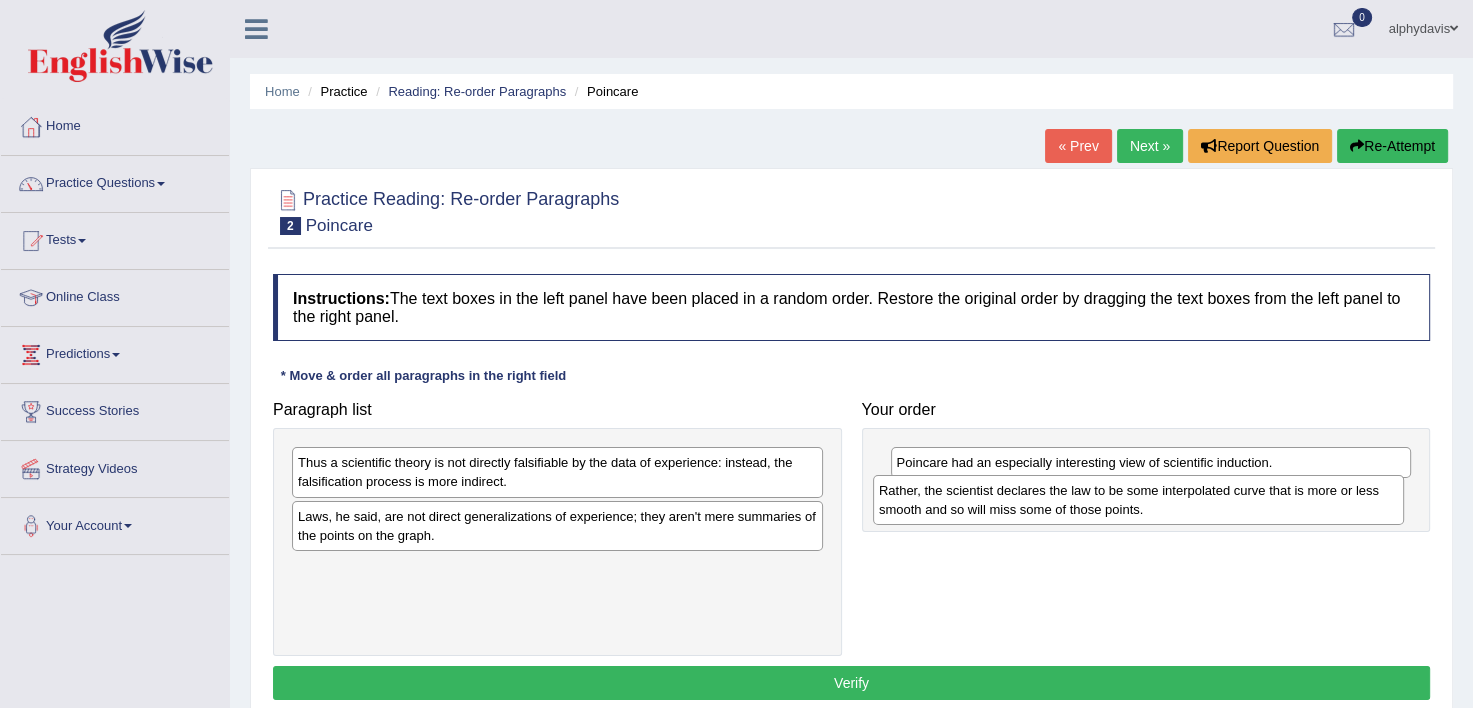 drag, startPoint x: 471, startPoint y: 481, endPoint x: 1051, endPoint y: 509, distance: 580.6755 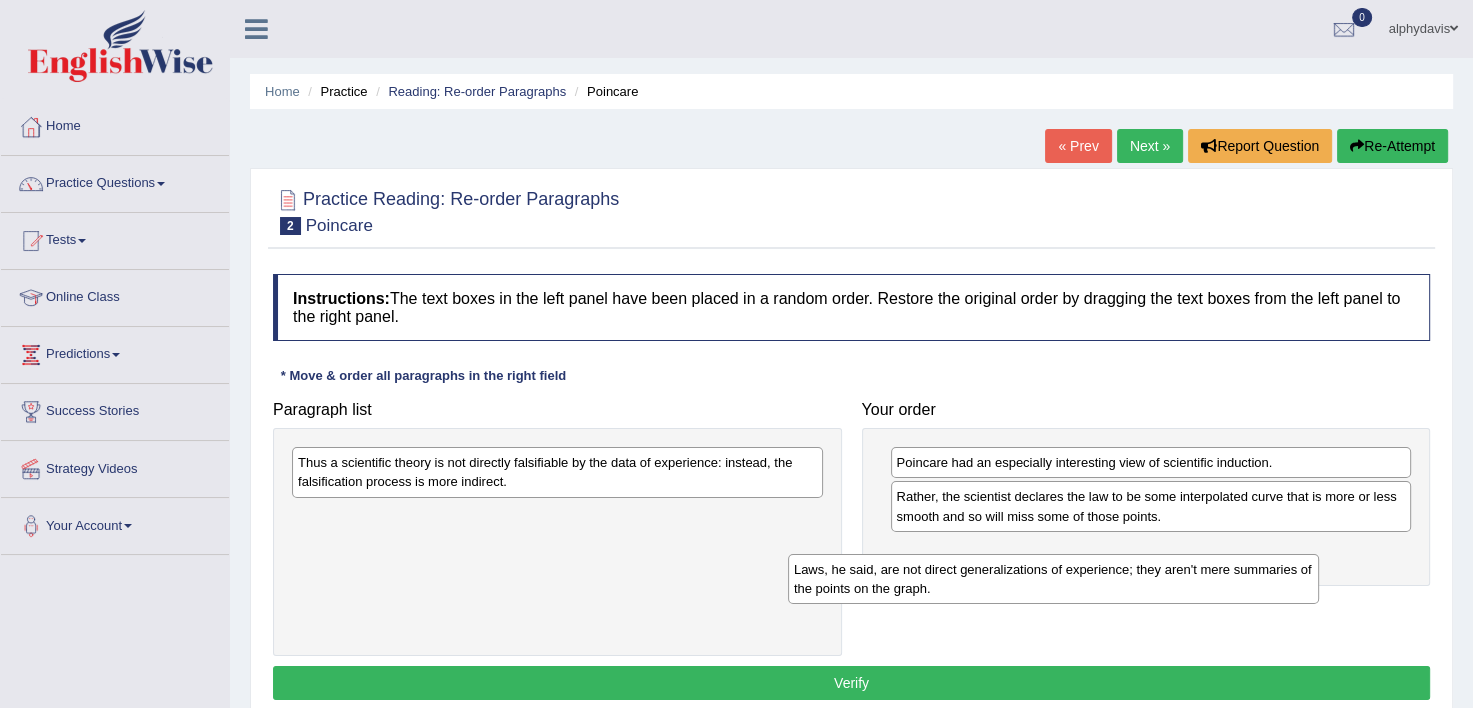 drag, startPoint x: 438, startPoint y: 534, endPoint x: 957, endPoint y: 579, distance: 520.9472 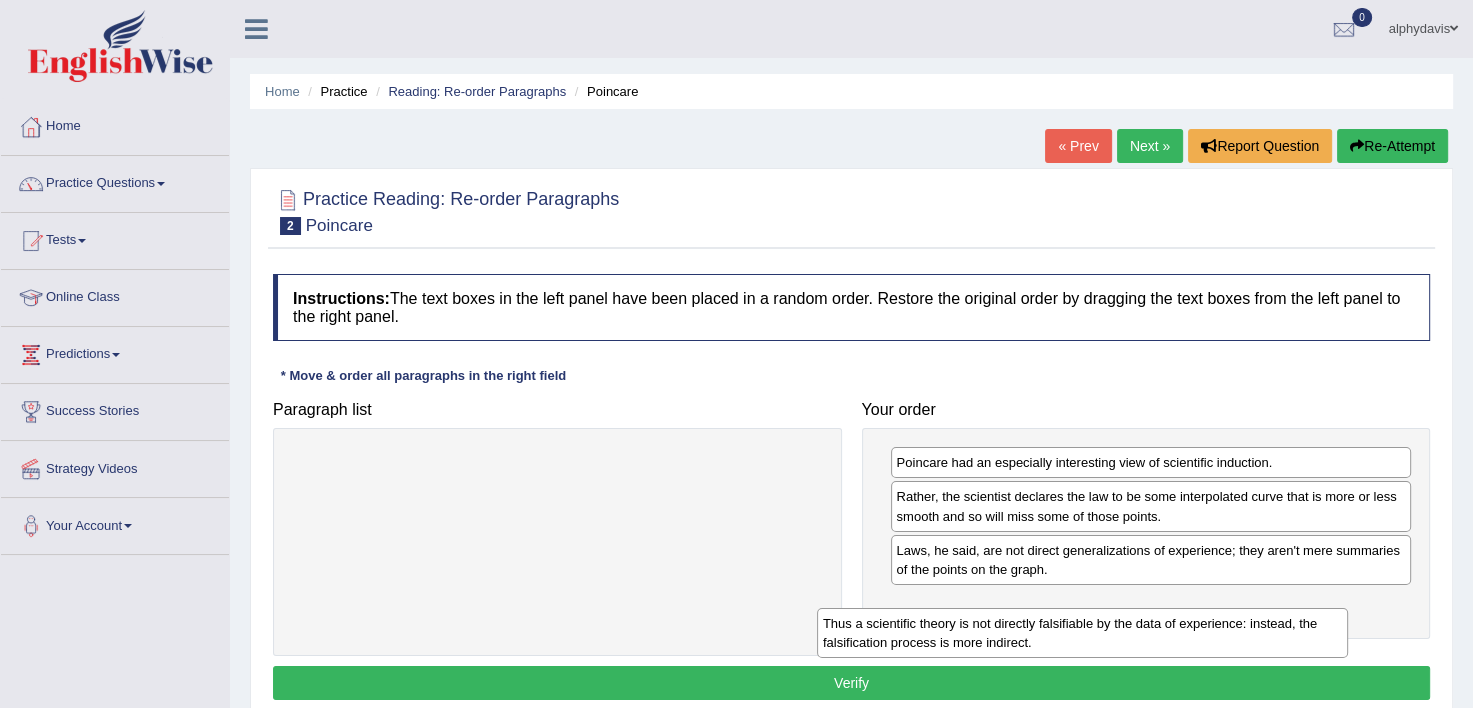 drag, startPoint x: 547, startPoint y: 481, endPoint x: 1092, endPoint y: 648, distance: 570.01227 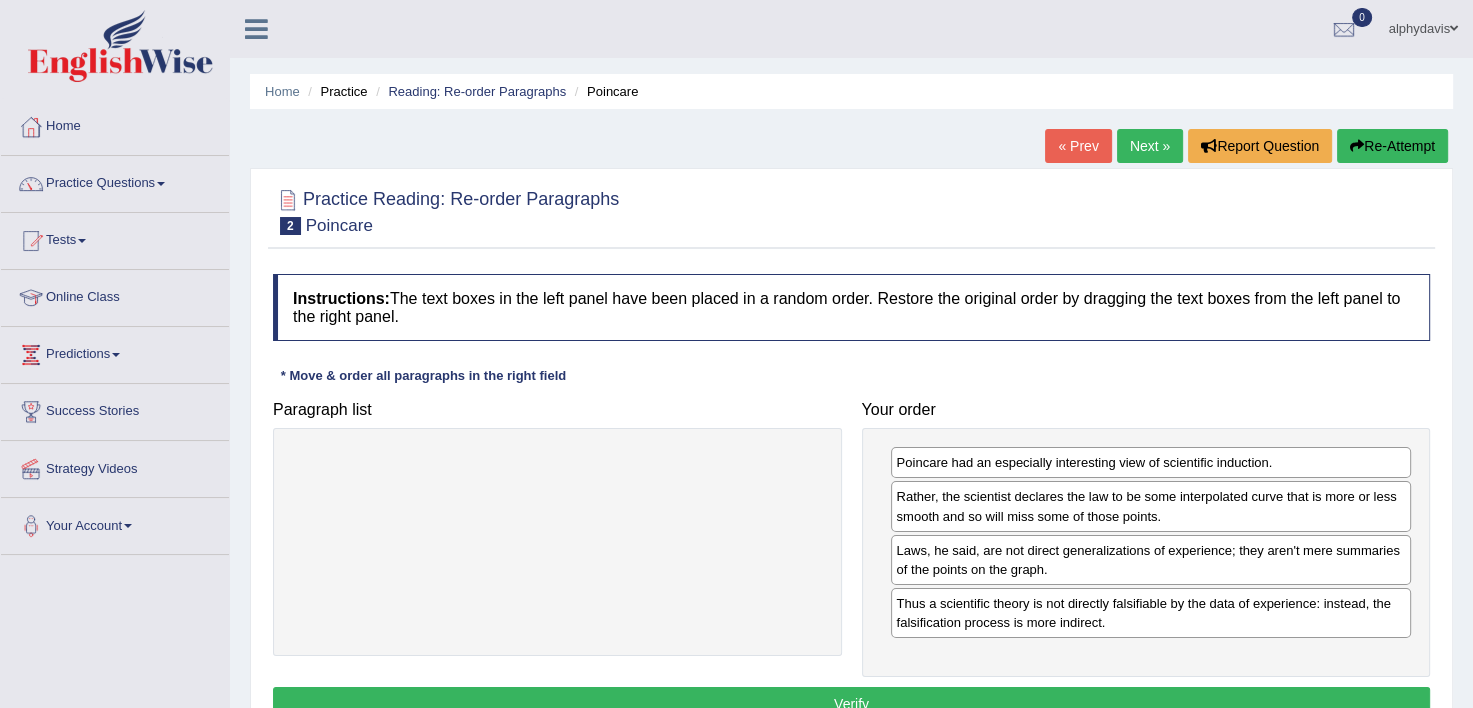 click on "Verify" at bounding box center [851, 704] 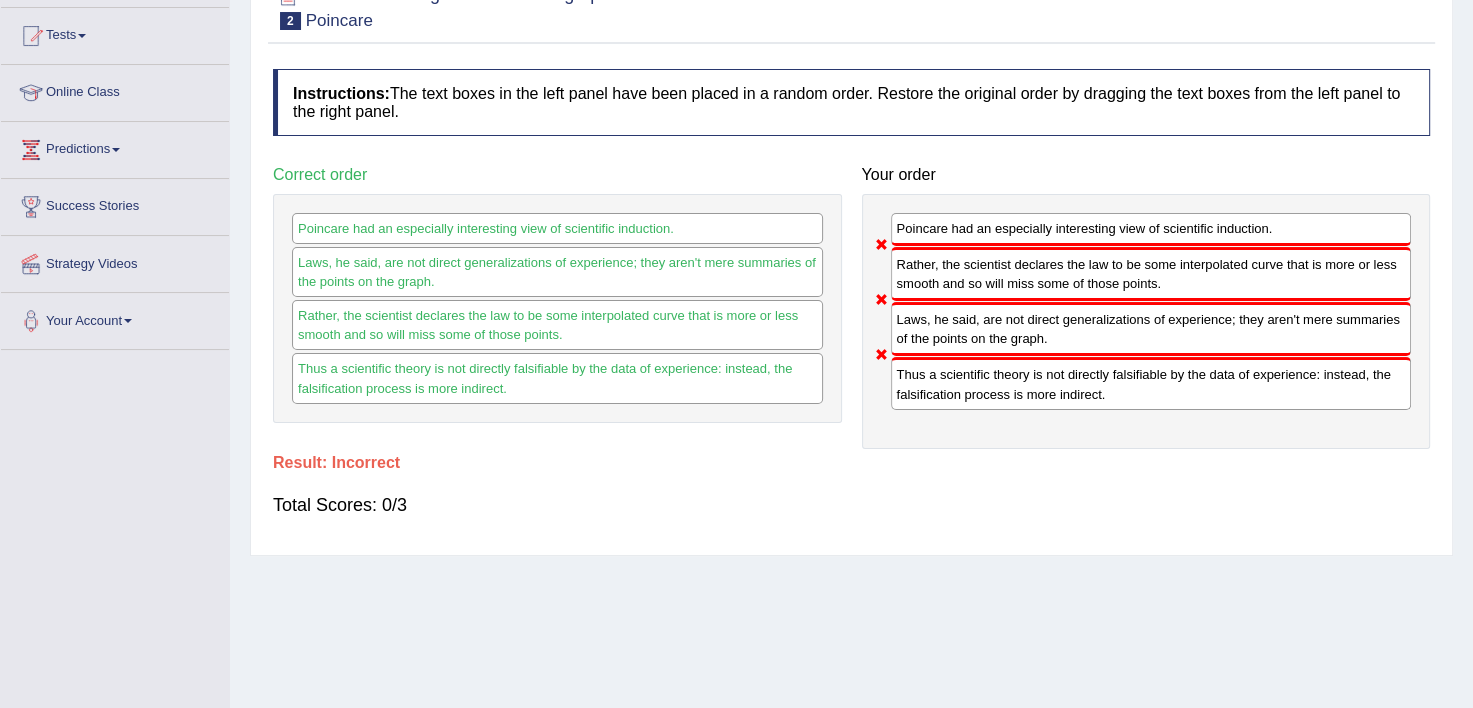 scroll, scrollTop: 206, scrollLeft: 0, axis: vertical 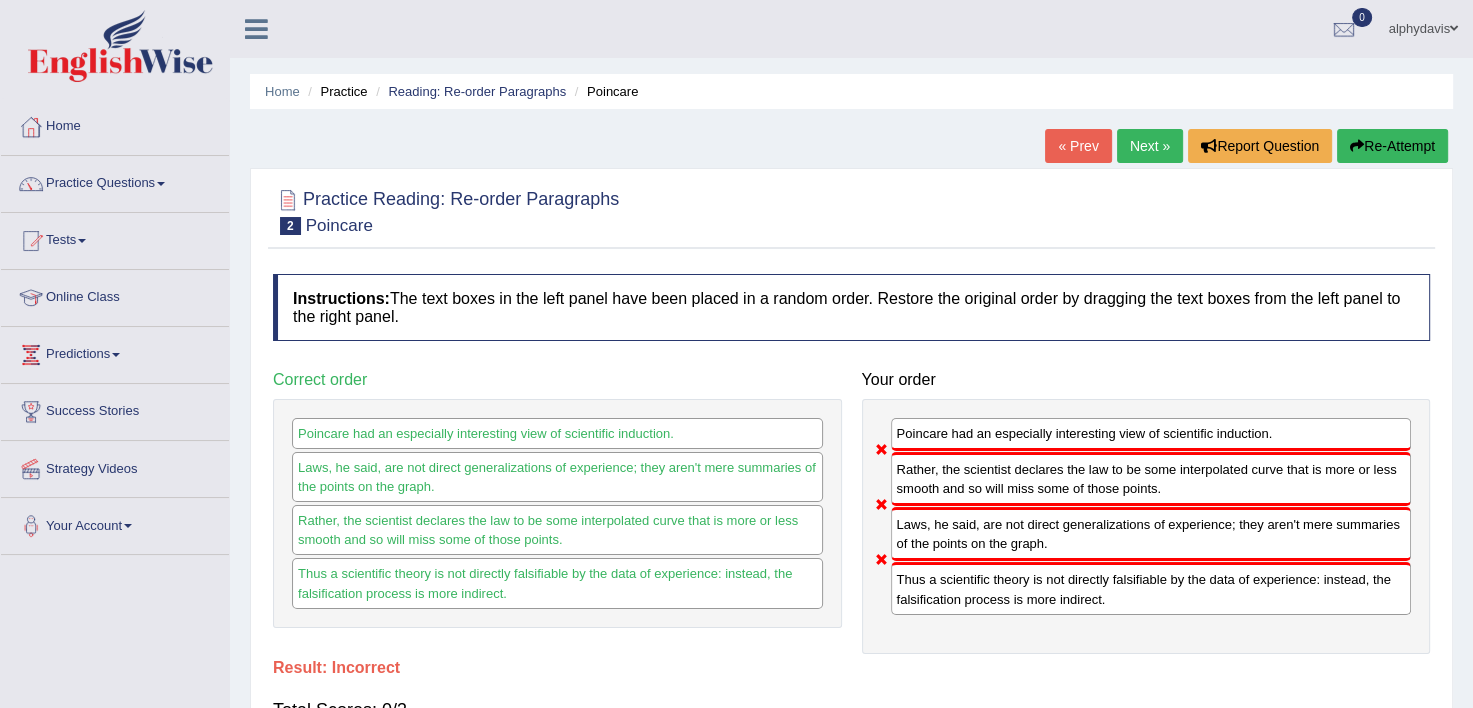 click on "Next »" at bounding box center [1150, 146] 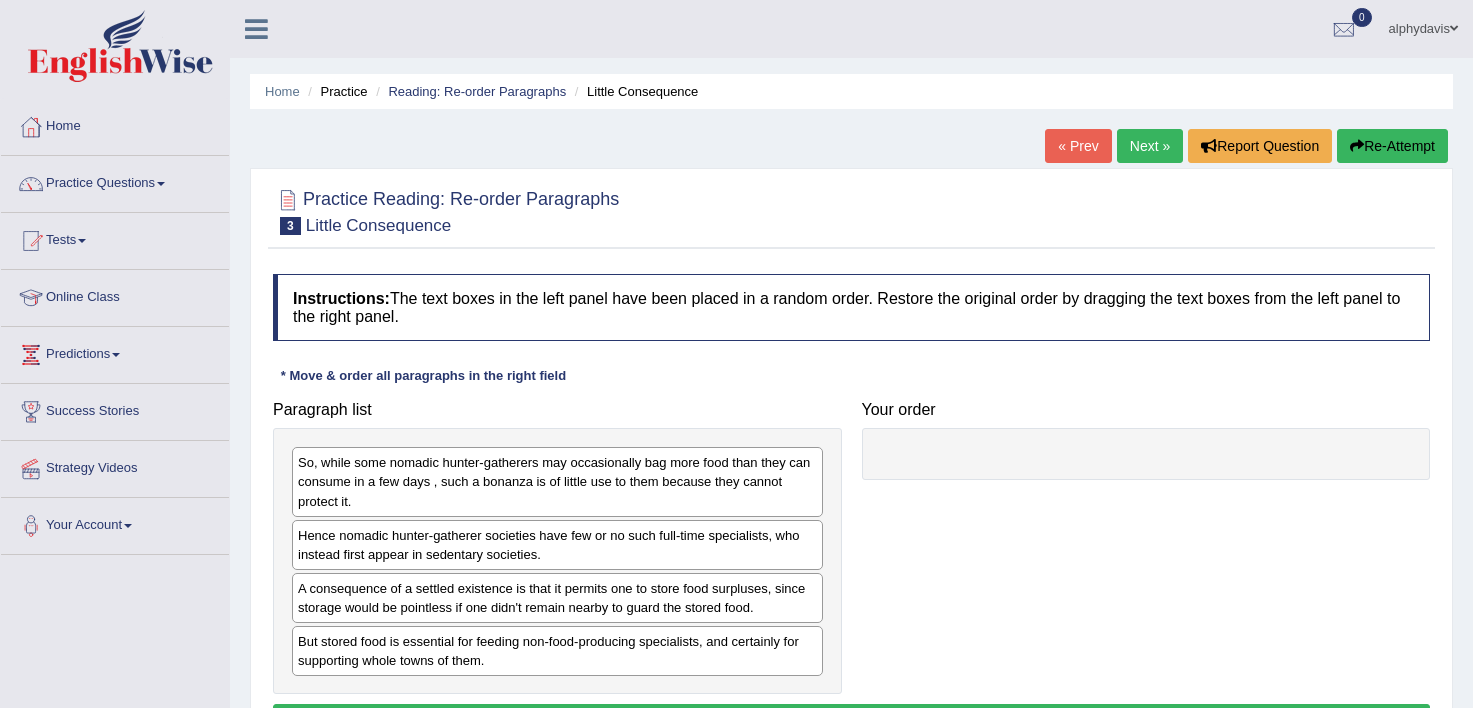 scroll, scrollTop: 0, scrollLeft: 0, axis: both 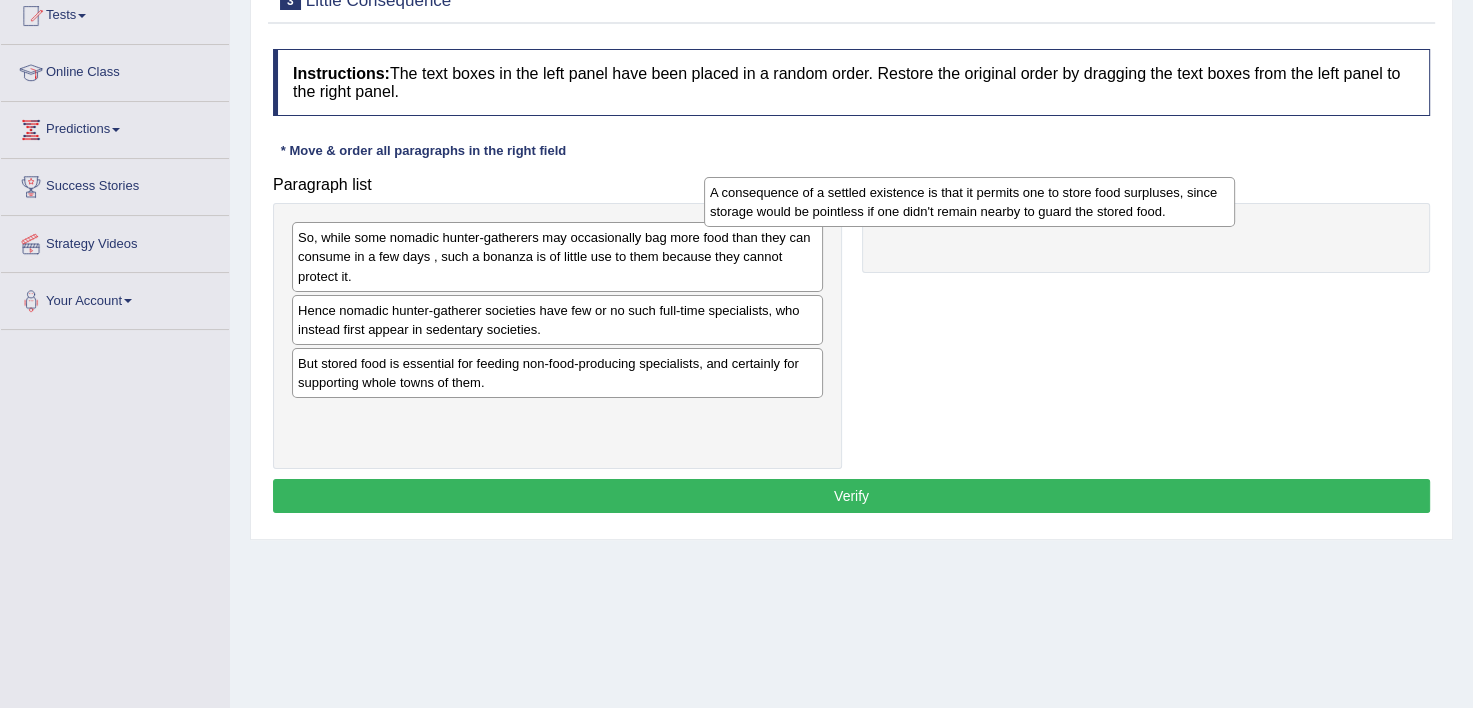 drag, startPoint x: 678, startPoint y: 368, endPoint x: 1144, endPoint y: 176, distance: 504.00397 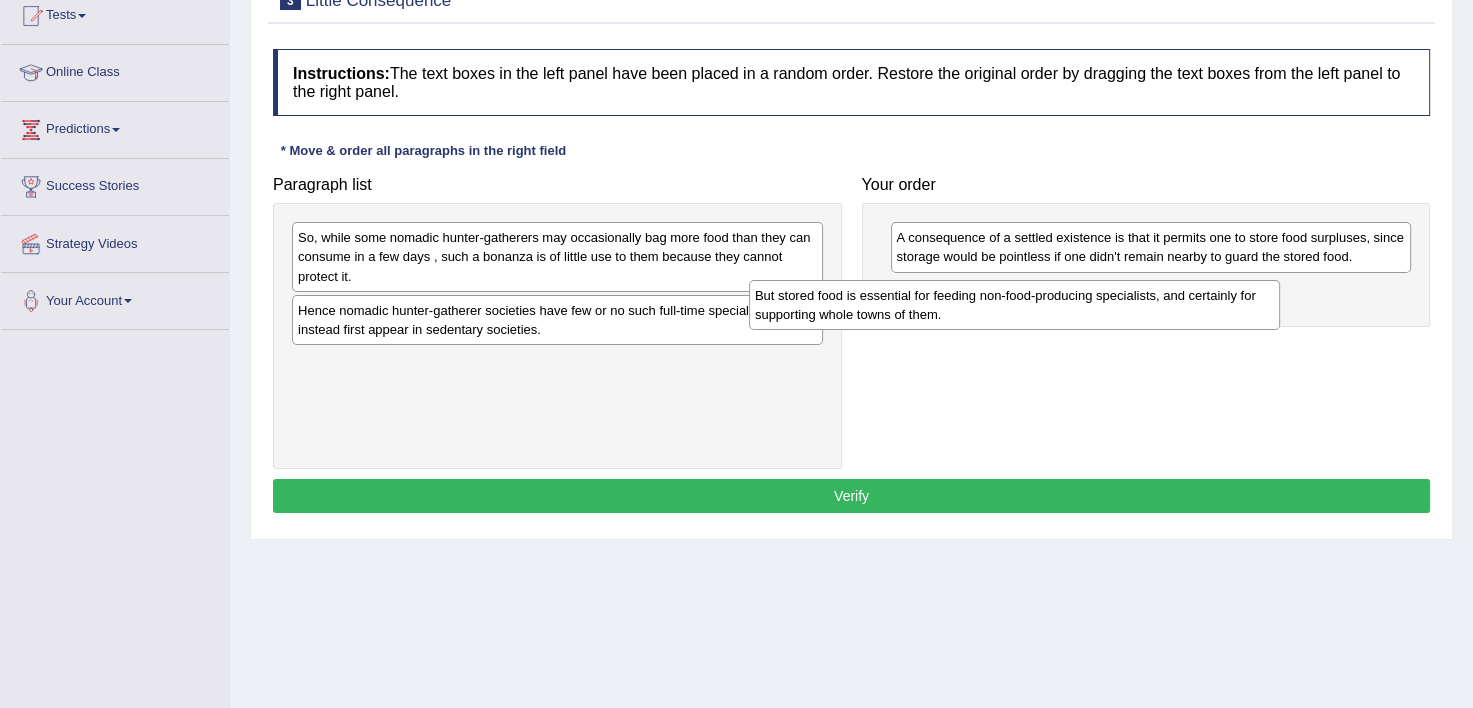 drag, startPoint x: 562, startPoint y: 361, endPoint x: 1026, endPoint y: 296, distance: 468.53067 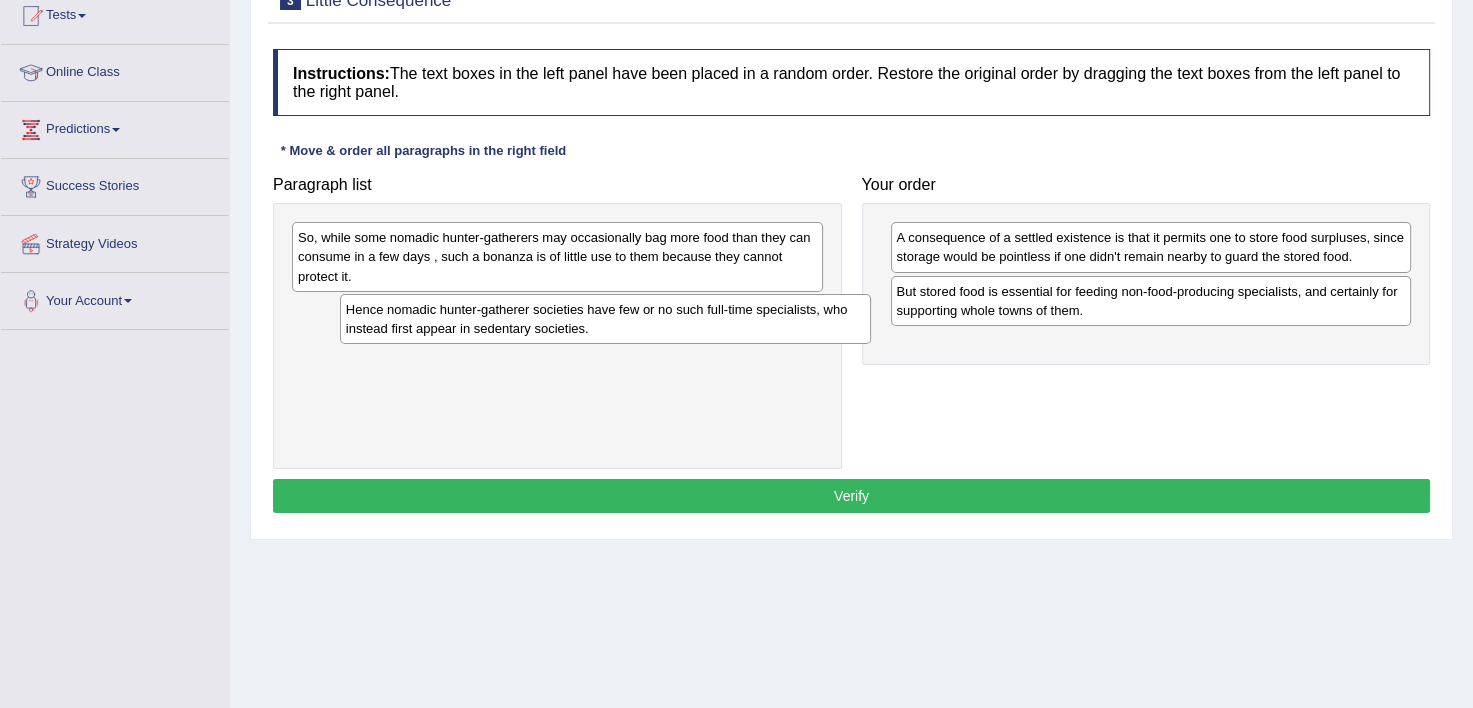 drag, startPoint x: 593, startPoint y: 321, endPoint x: 1105, endPoint y: 374, distance: 514.73584 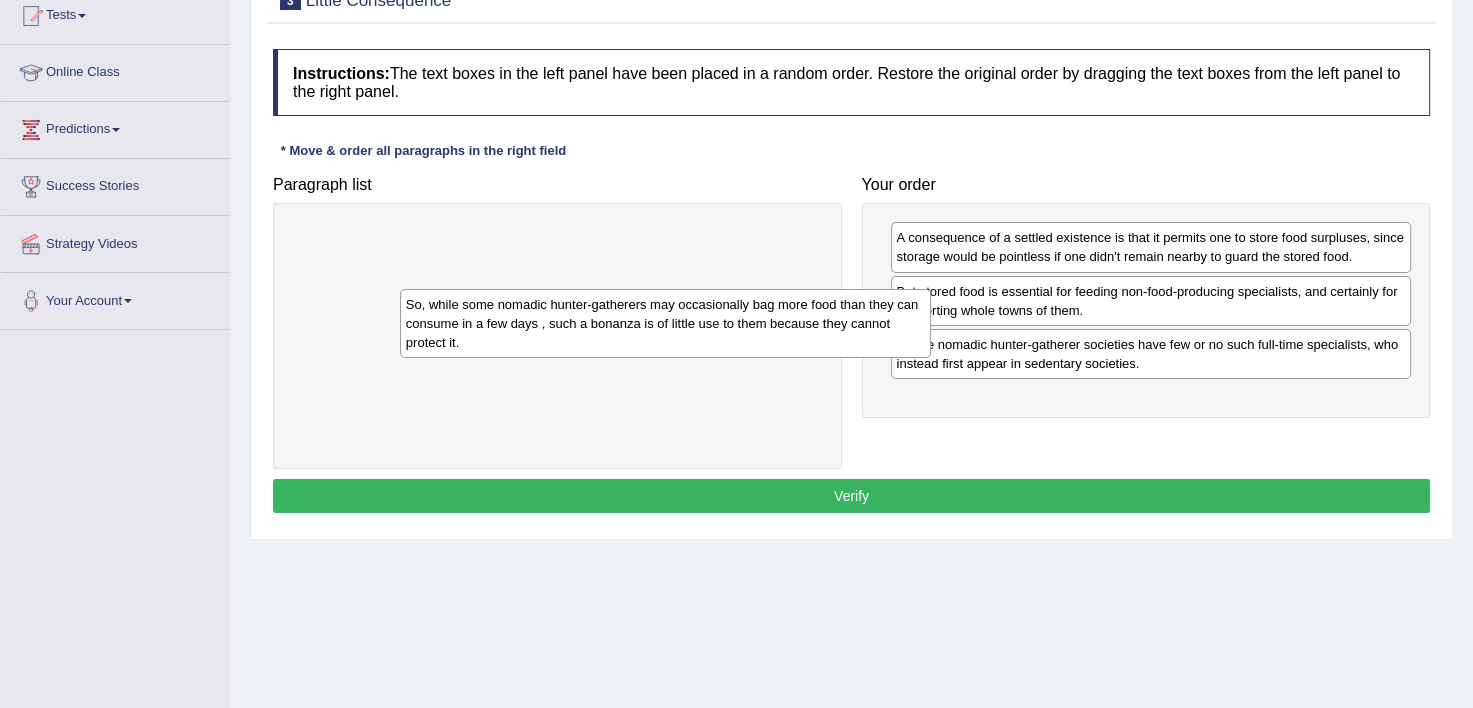 drag, startPoint x: 668, startPoint y: 256, endPoint x: 1017, endPoint y: 417, distance: 384.3462 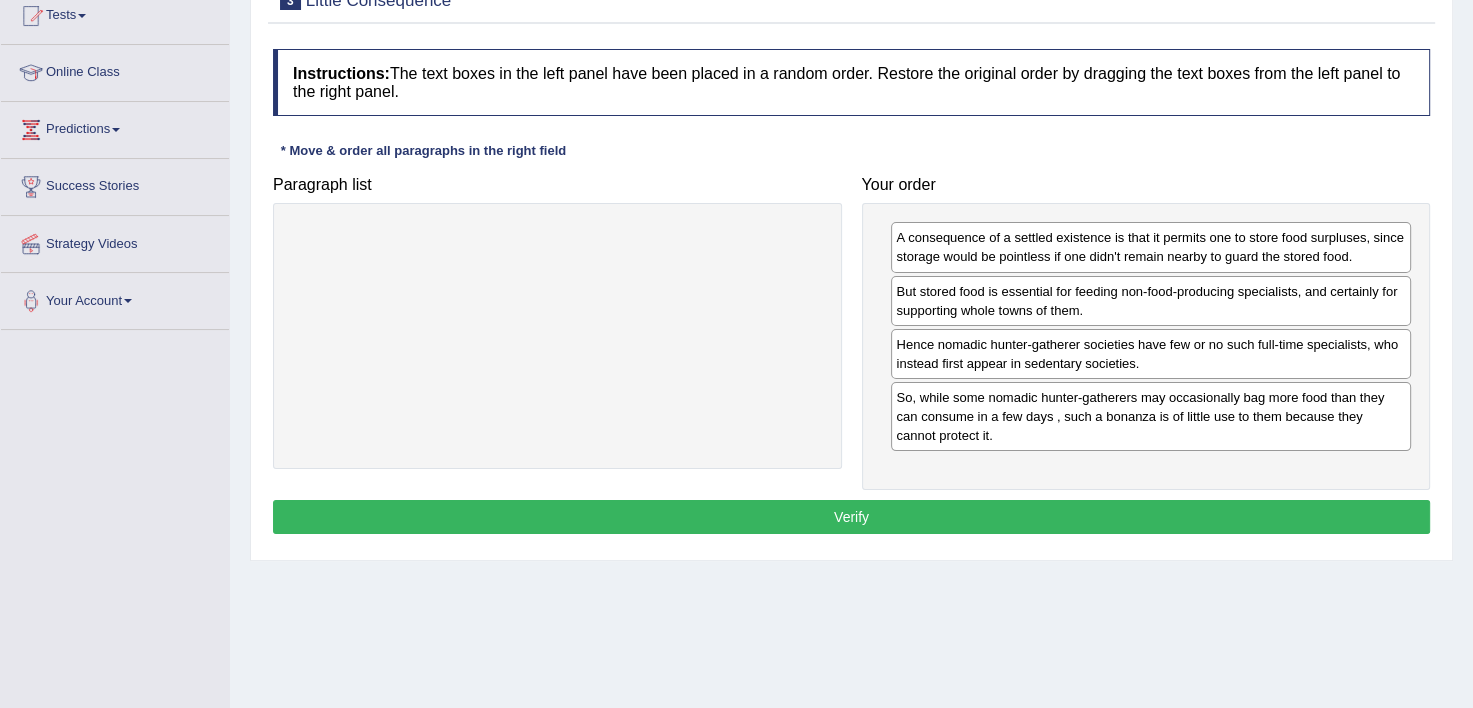 click on "Verify" at bounding box center [851, 517] 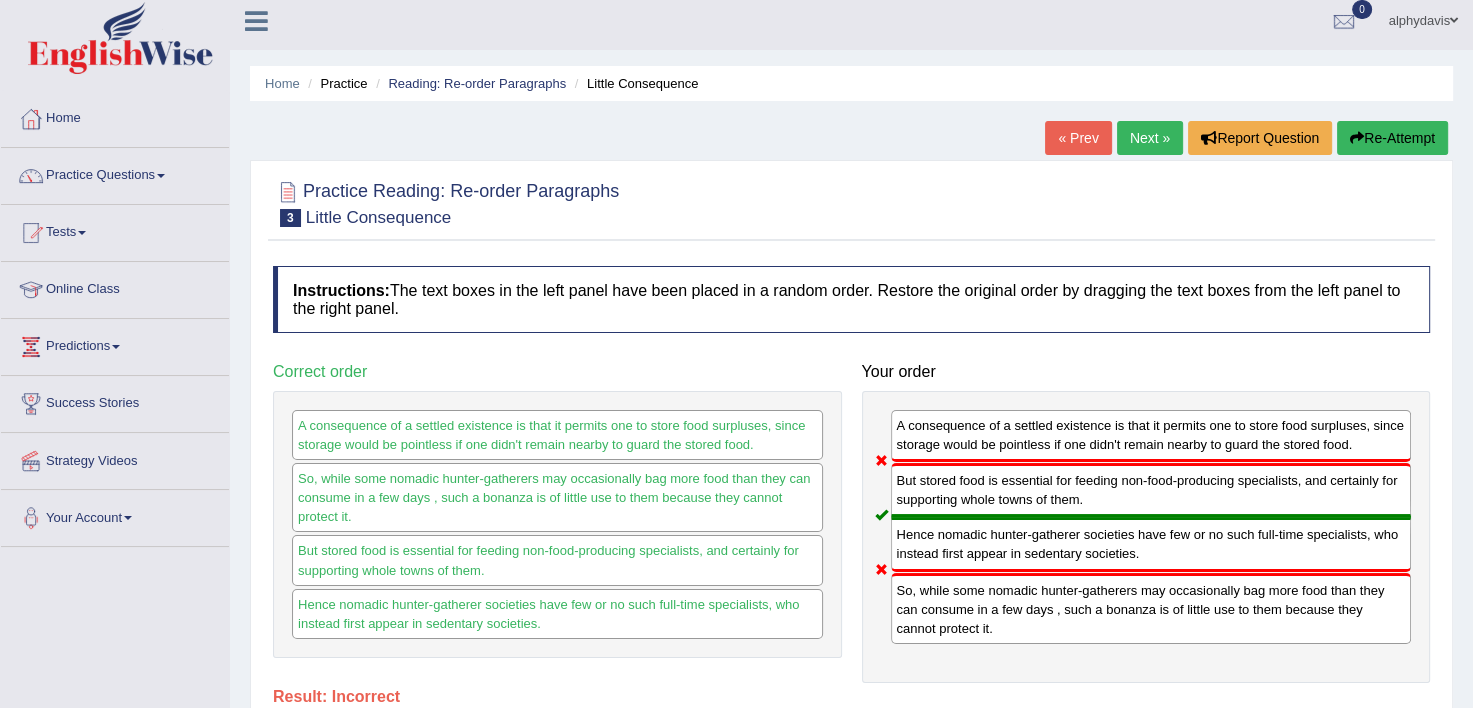 scroll, scrollTop: 4, scrollLeft: 0, axis: vertical 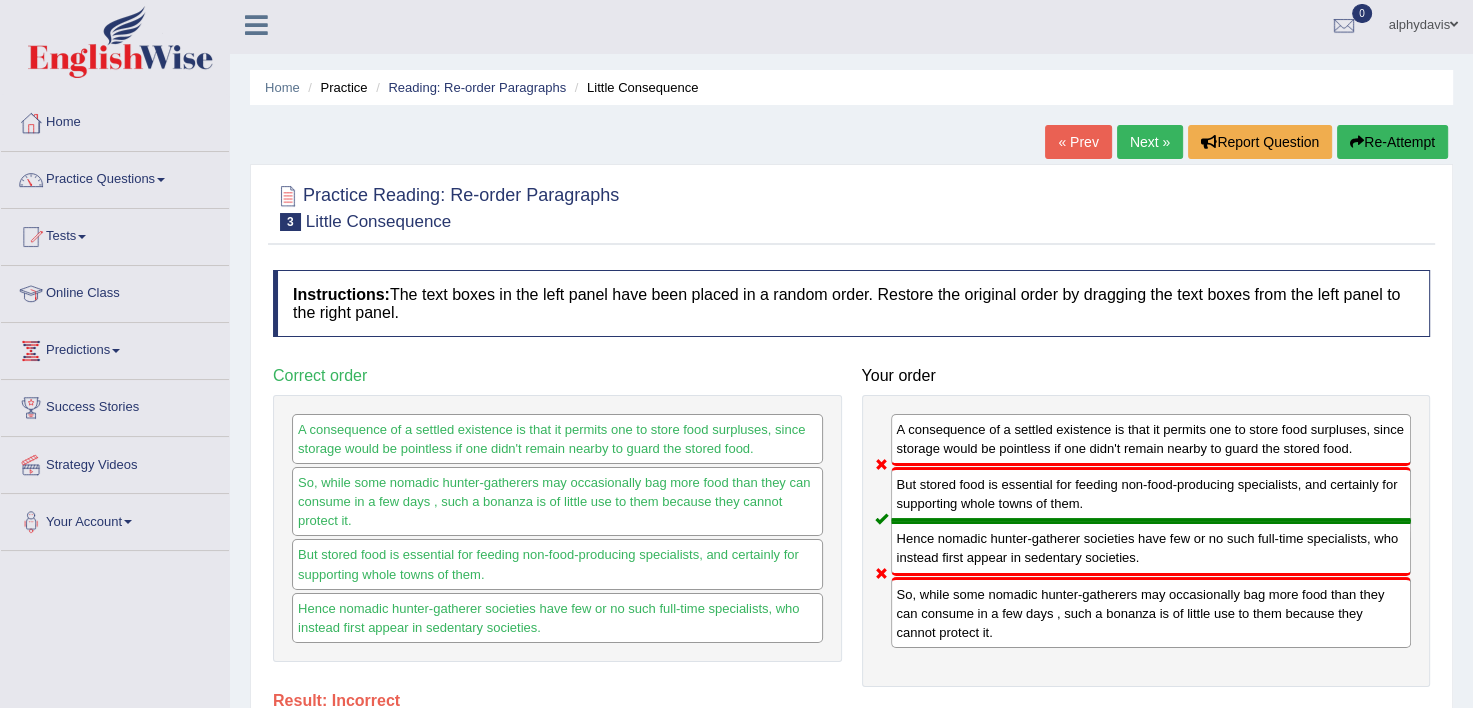 click on "Next »" at bounding box center (1150, 142) 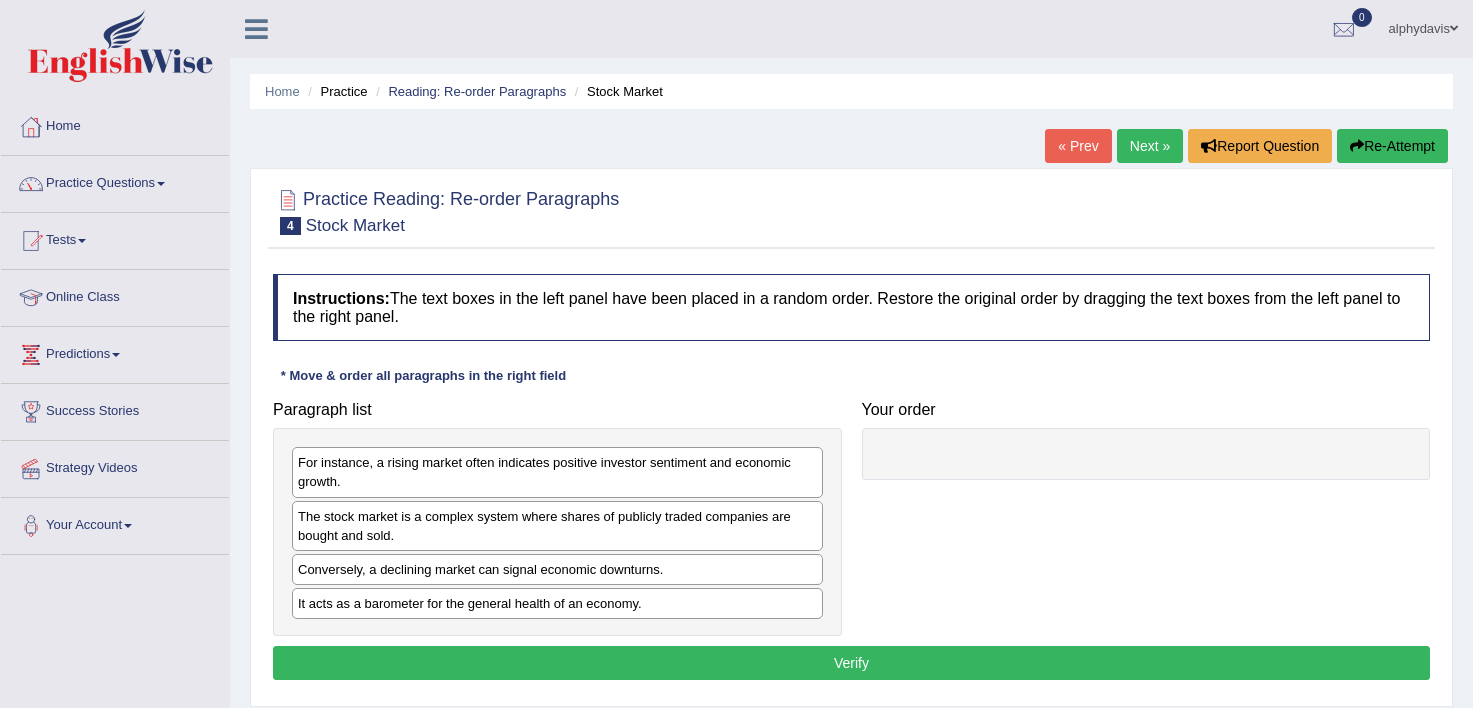 scroll, scrollTop: 0, scrollLeft: 0, axis: both 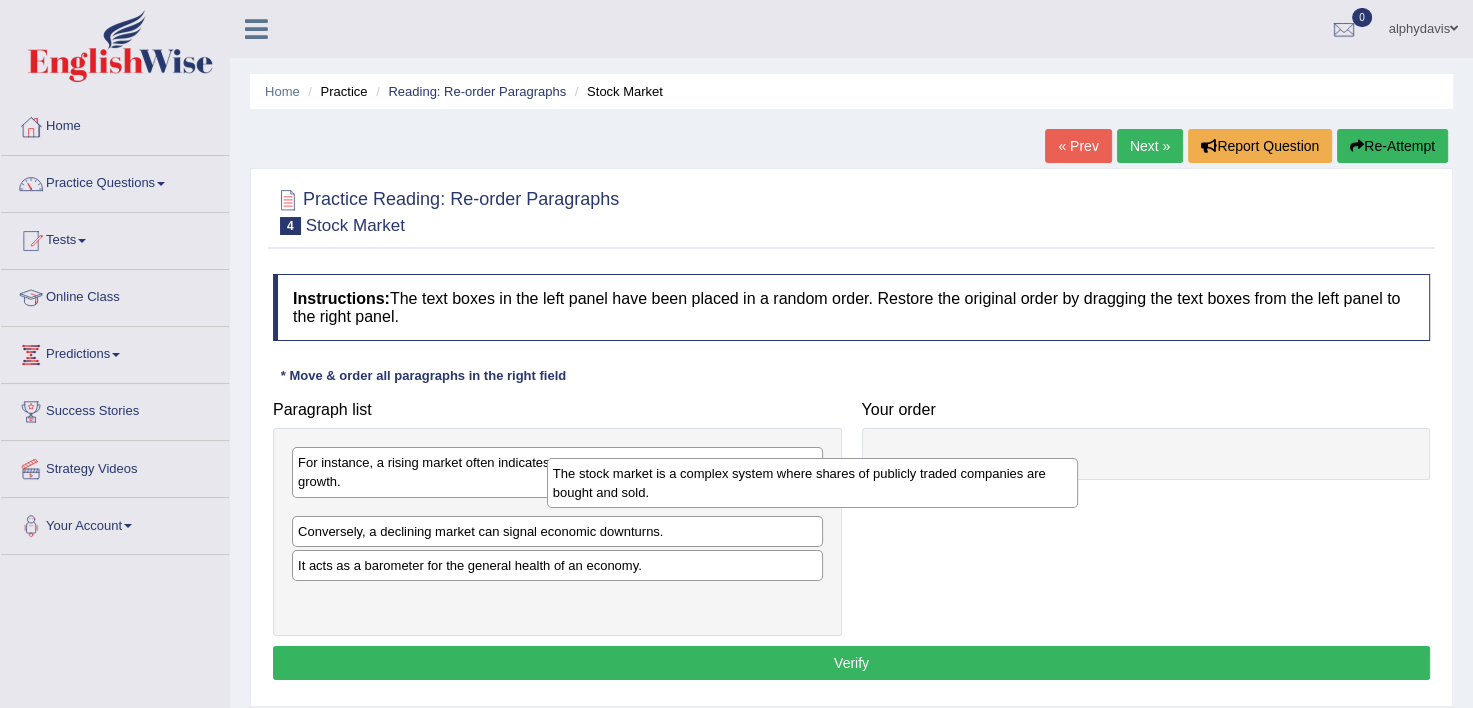 drag, startPoint x: 516, startPoint y: 528, endPoint x: 1021, endPoint y: 456, distance: 510.10684 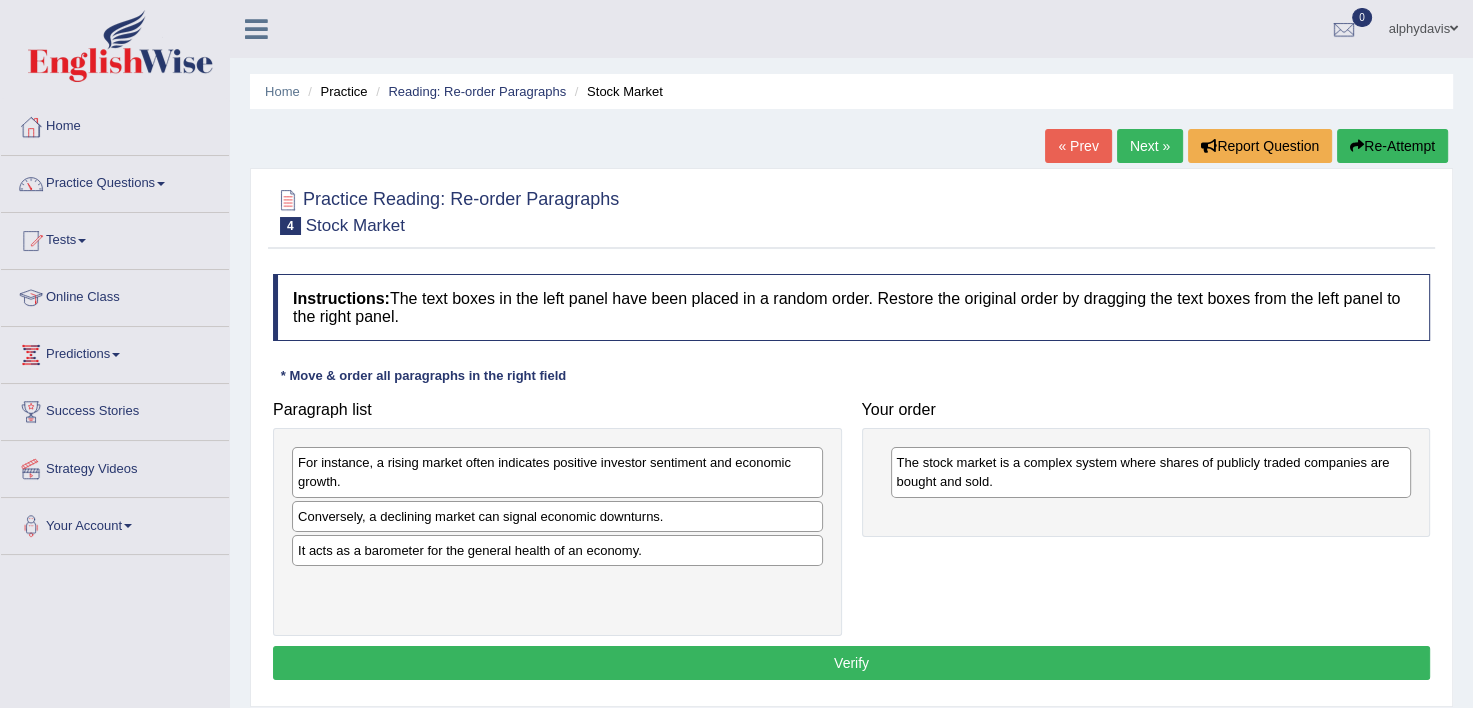 drag, startPoint x: 665, startPoint y: 463, endPoint x: 1073, endPoint y: 537, distance: 414.6565 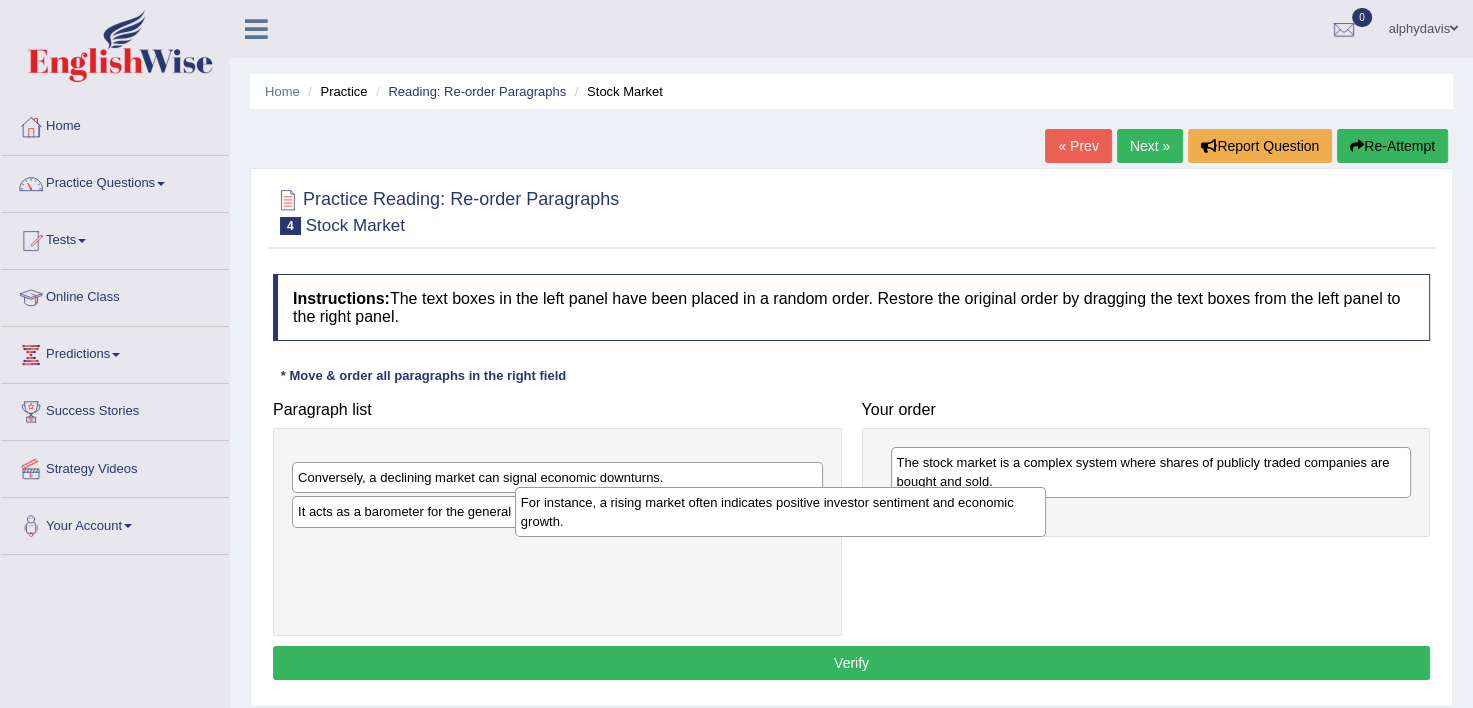 drag, startPoint x: 709, startPoint y: 483, endPoint x: 1300, endPoint y: 590, distance: 600.60803 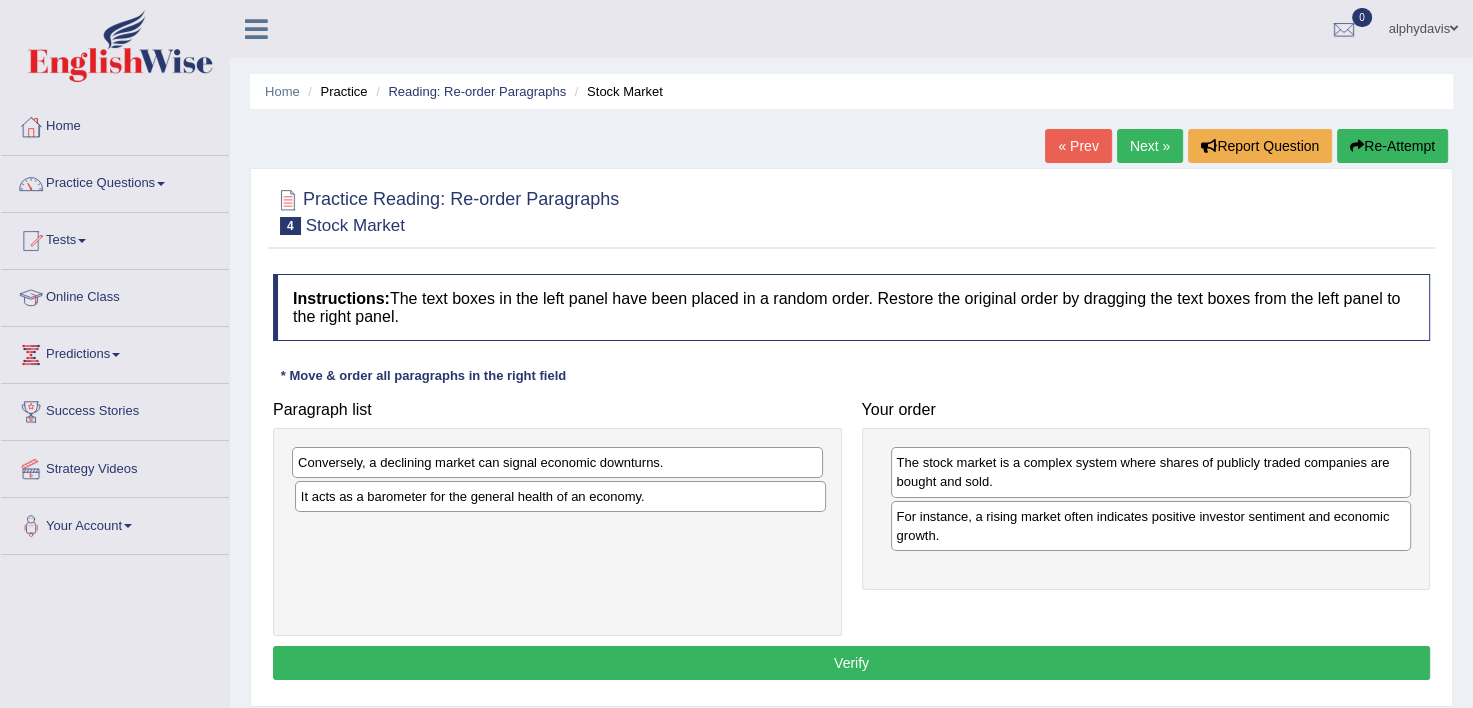 drag, startPoint x: 628, startPoint y: 504, endPoint x: 1156, endPoint y: 613, distance: 539.13354 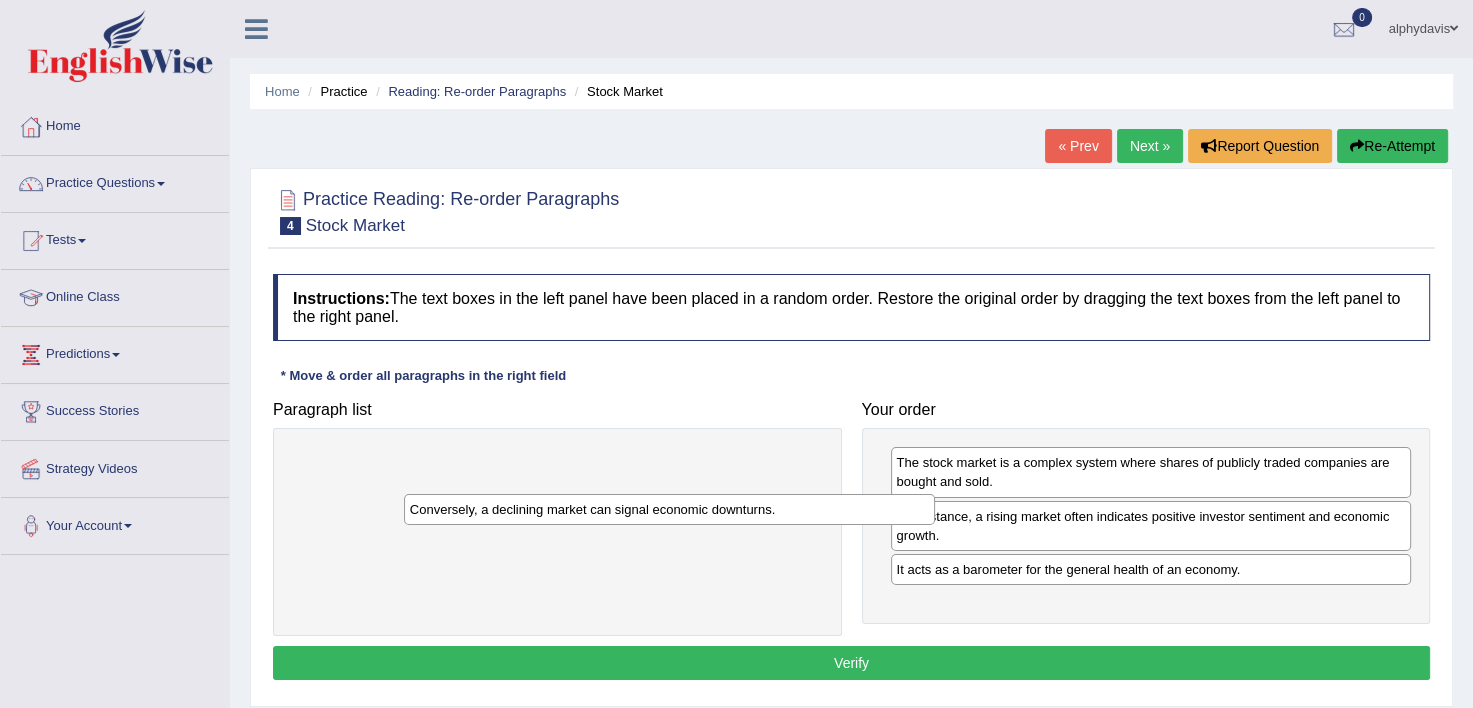 drag, startPoint x: 694, startPoint y: 461, endPoint x: 1004, endPoint y: 586, distance: 334.2529 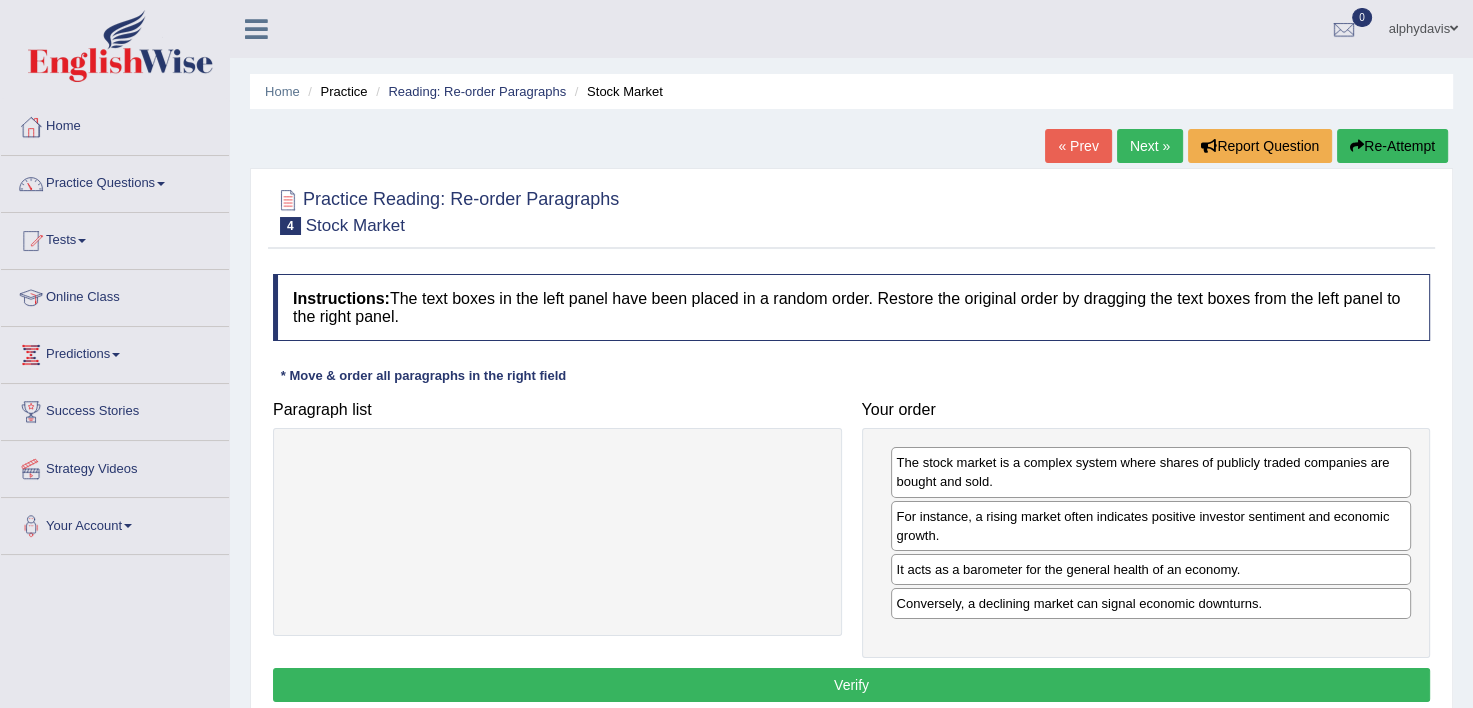 click on "Verify" at bounding box center [851, 685] 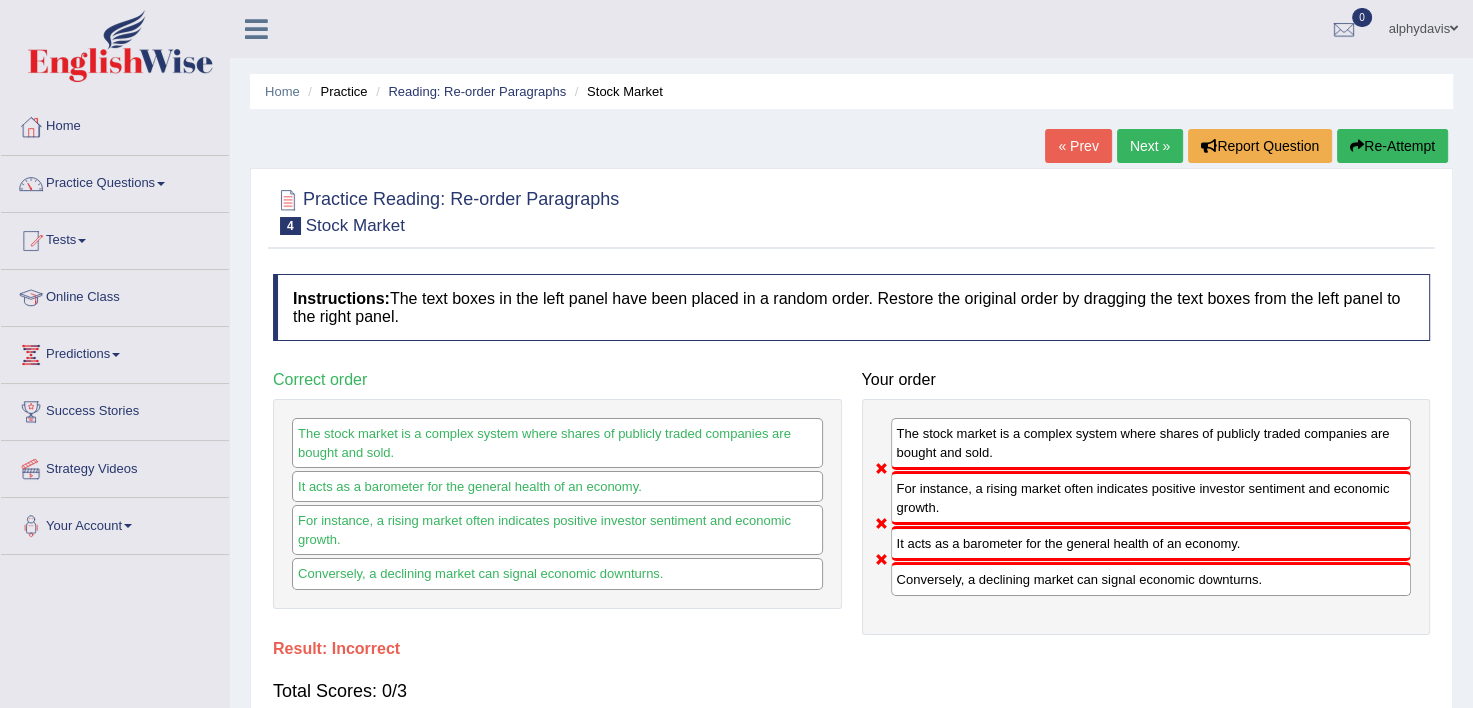 click on "Re-Attempt" at bounding box center (1392, 146) 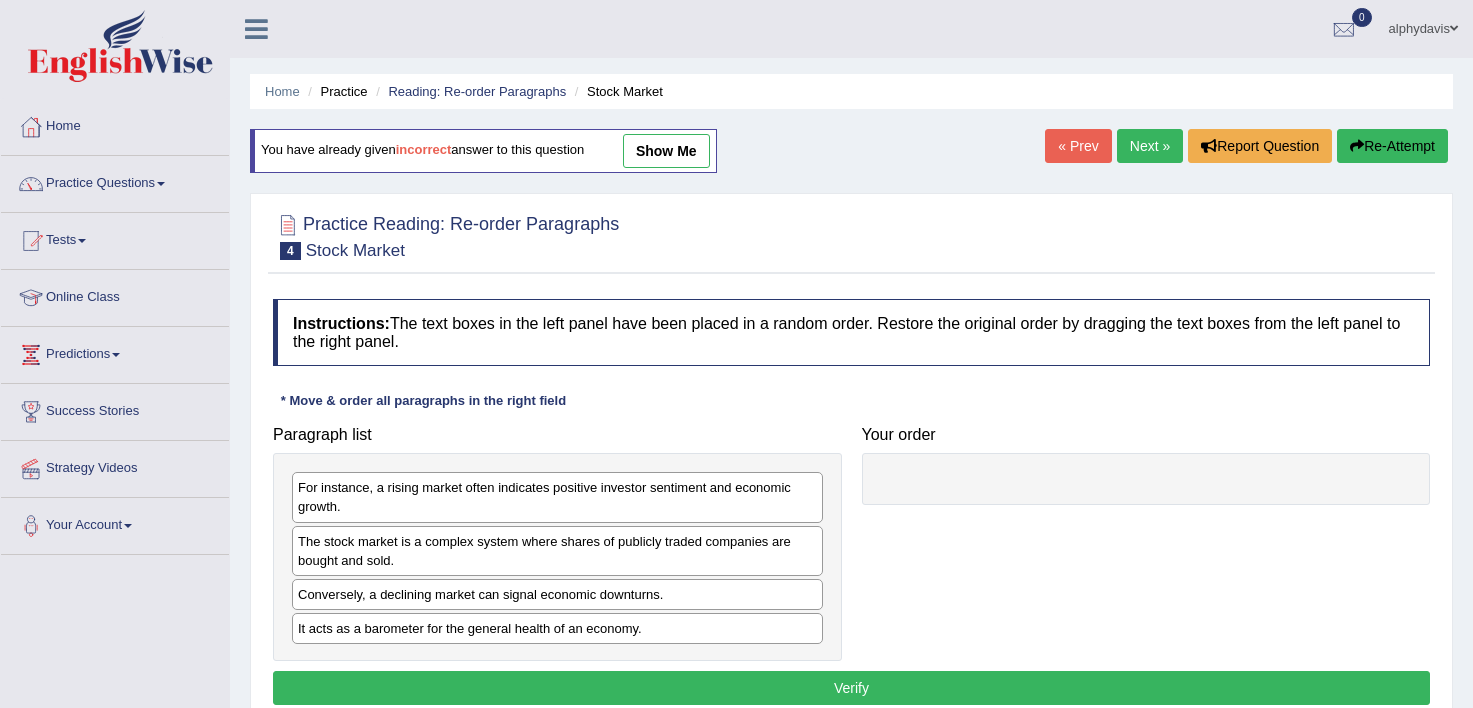 scroll, scrollTop: 0, scrollLeft: 0, axis: both 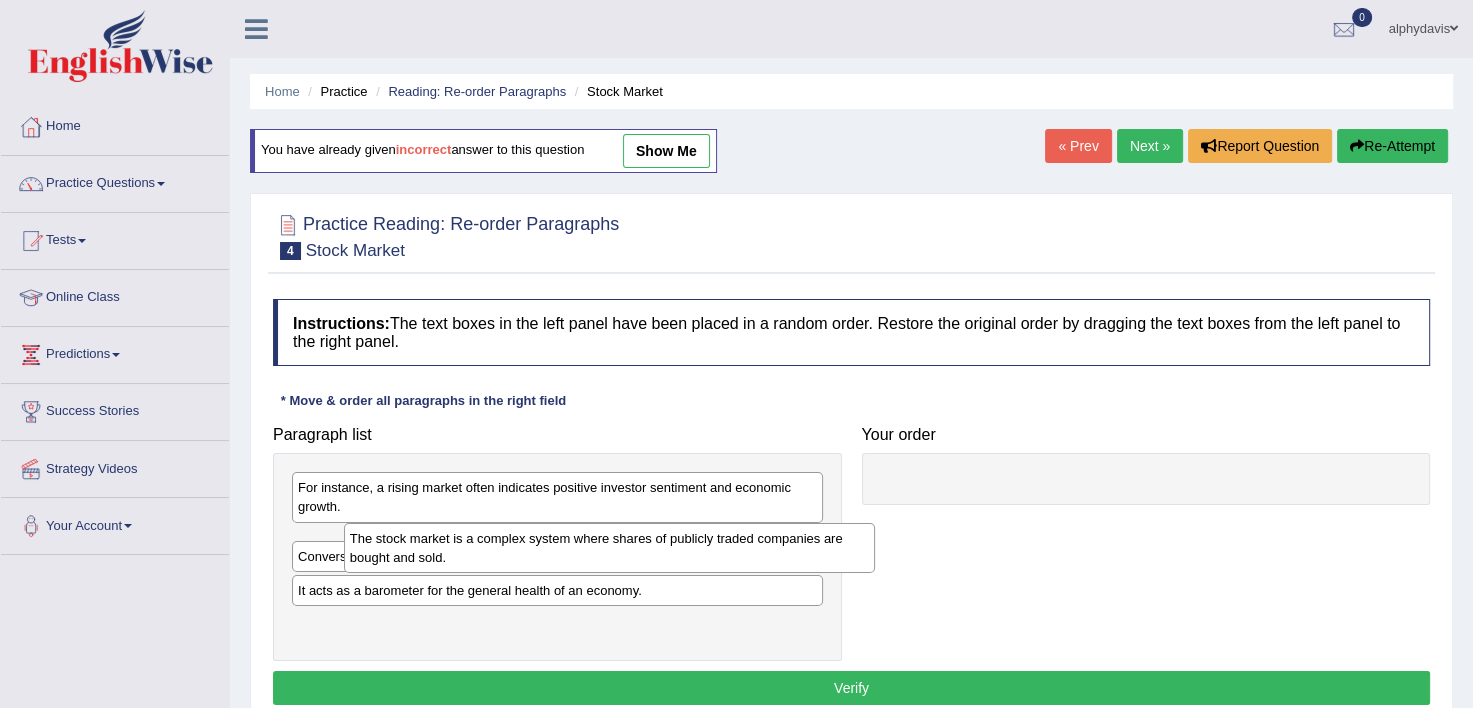 drag, startPoint x: 384, startPoint y: 537, endPoint x: 934, endPoint y: 530, distance: 550.04456 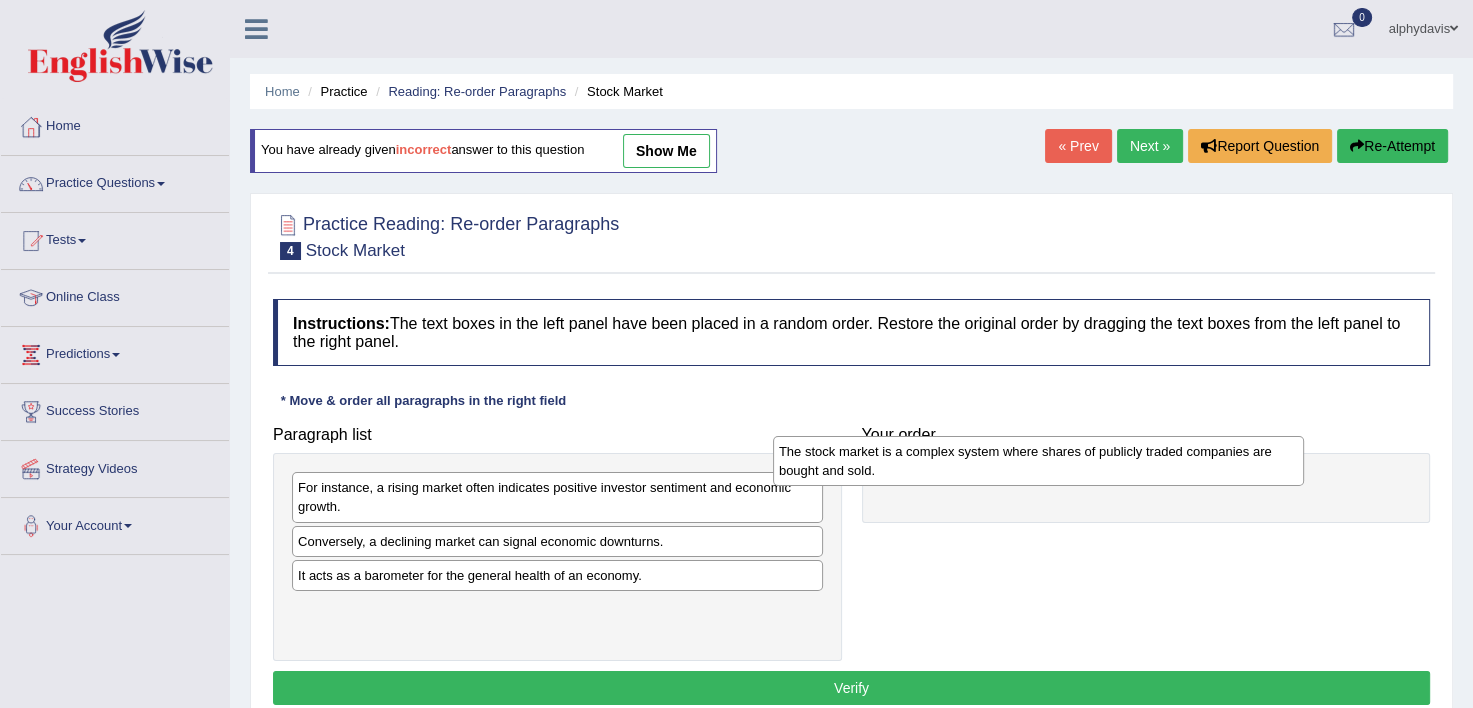 drag, startPoint x: 763, startPoint y: 547, endPoint x: 1244, endPoint y: 459, distance: 488.98364 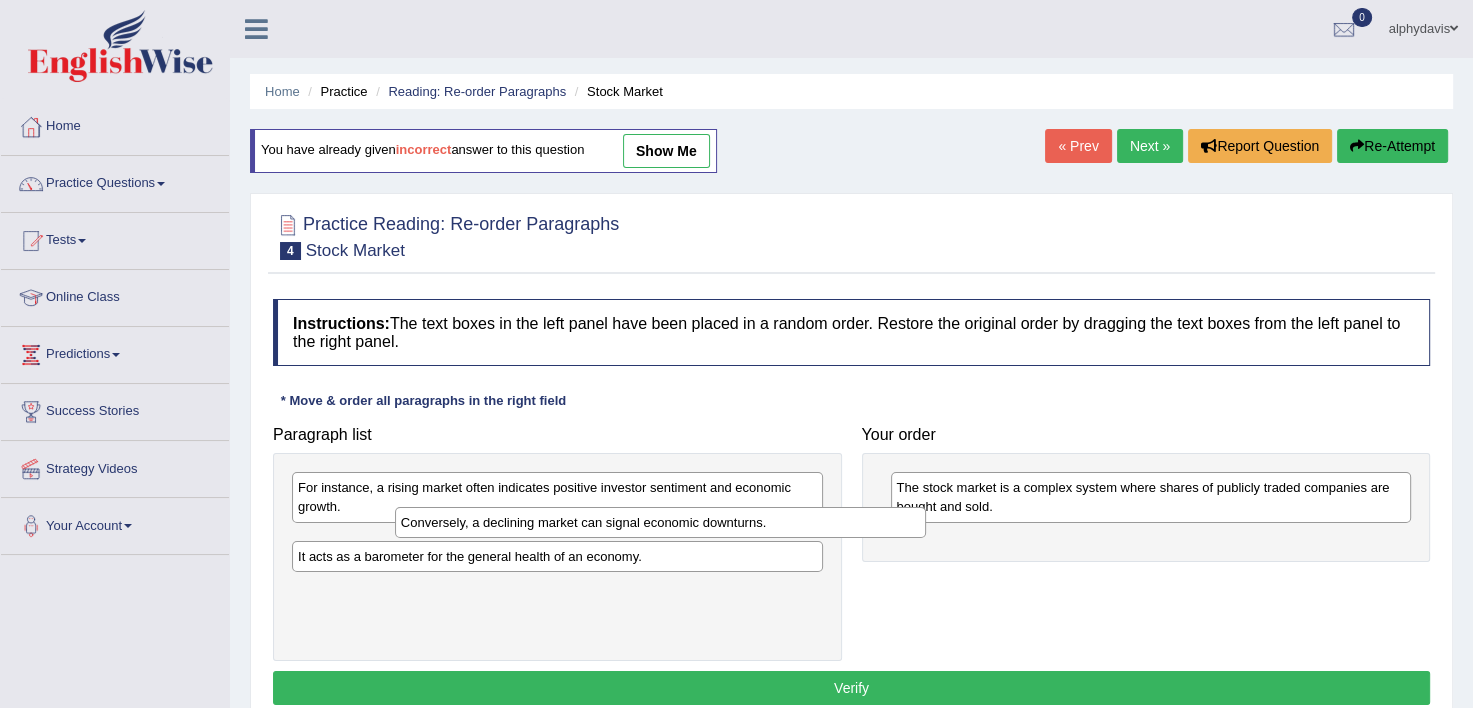 drag, startPoint x: 580, startPoint y: 539, endPoint x: 940, endPoint y: 525, distance: 360.27213 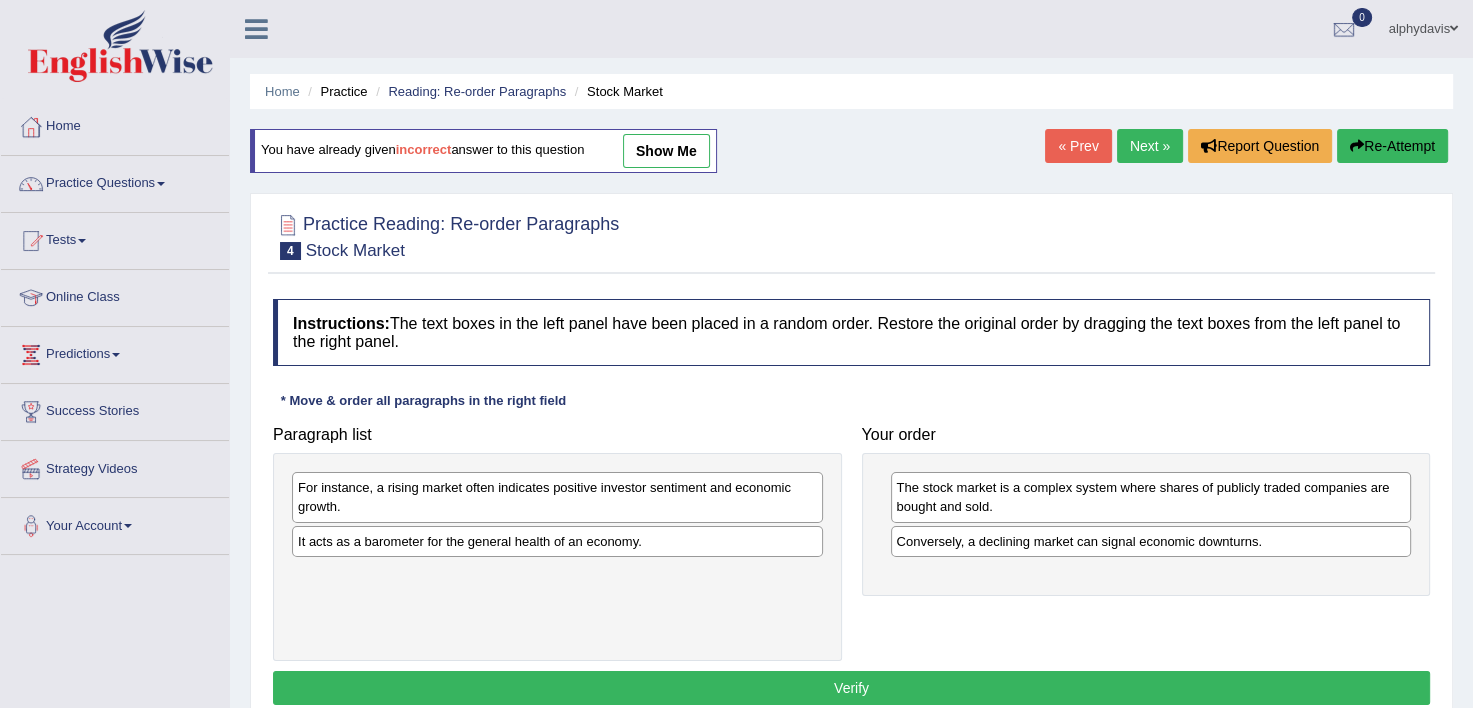 drag, startPoint x: 694, startPoint y: 542, endPoint x: 1076, endPoint y: 580, distance: 383.8854 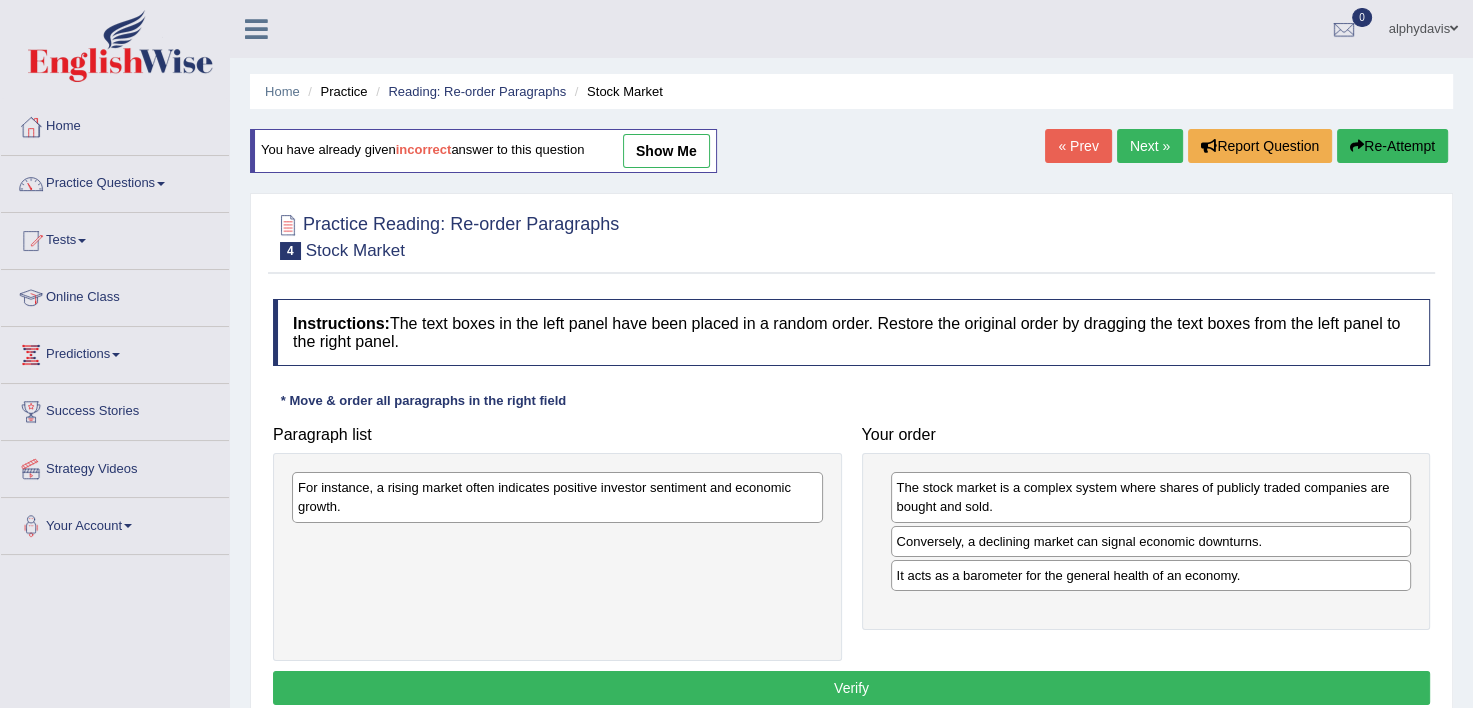 click on "Verify" at bounding box center (851, 688) 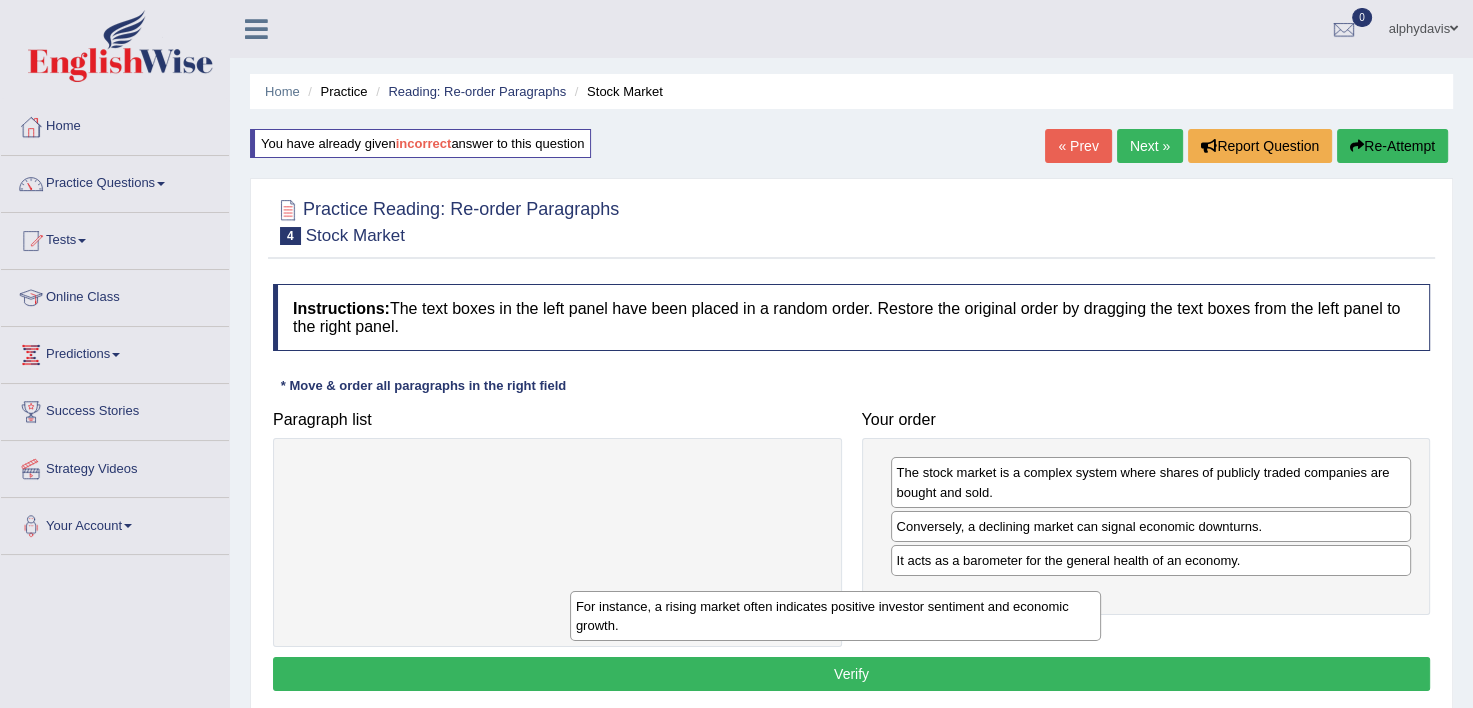 drag, startPoint x: 554, startPoint y: 467, endPoint x: 966, endPoint y: 668, distance: 458.41574 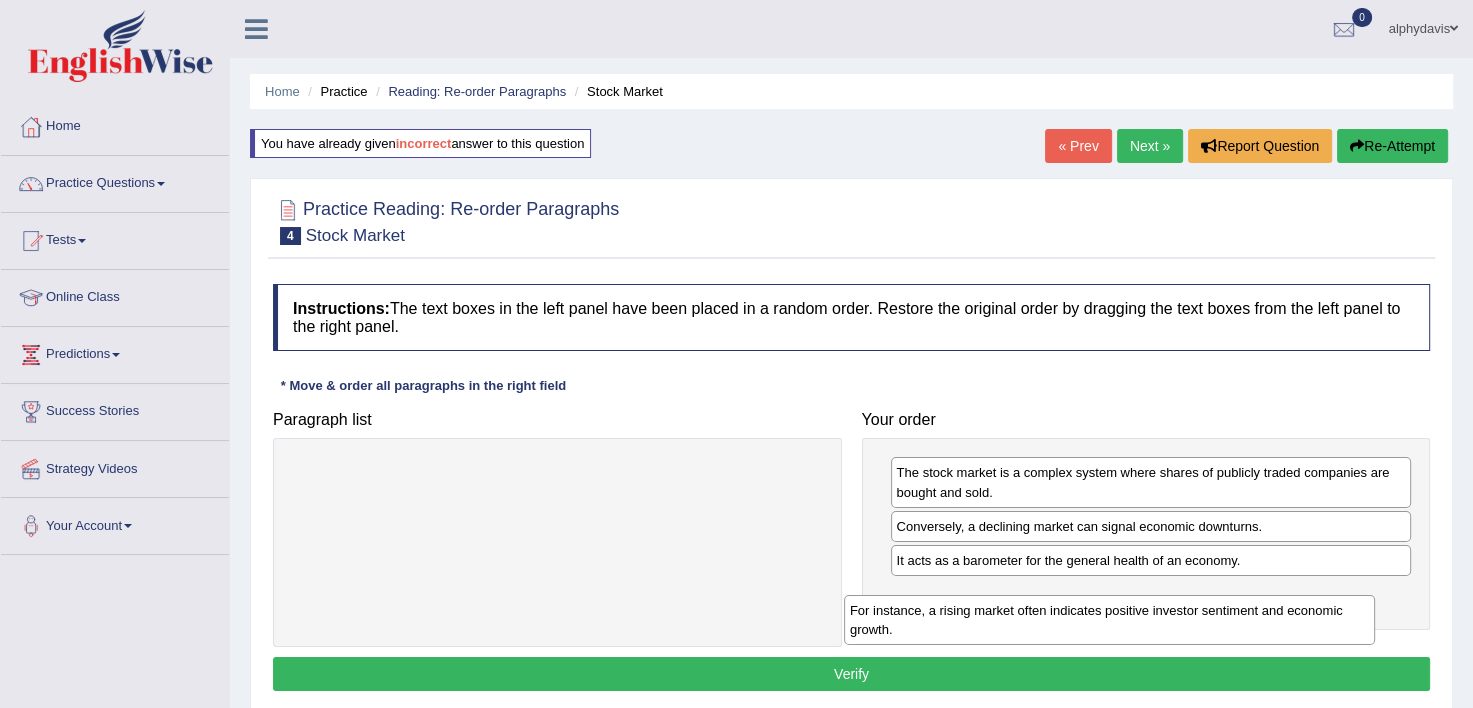 drag, startPoint x: 699, startPoint y: 480, endPoint x: 1325, endPoint y: 602, distance: 637.7774 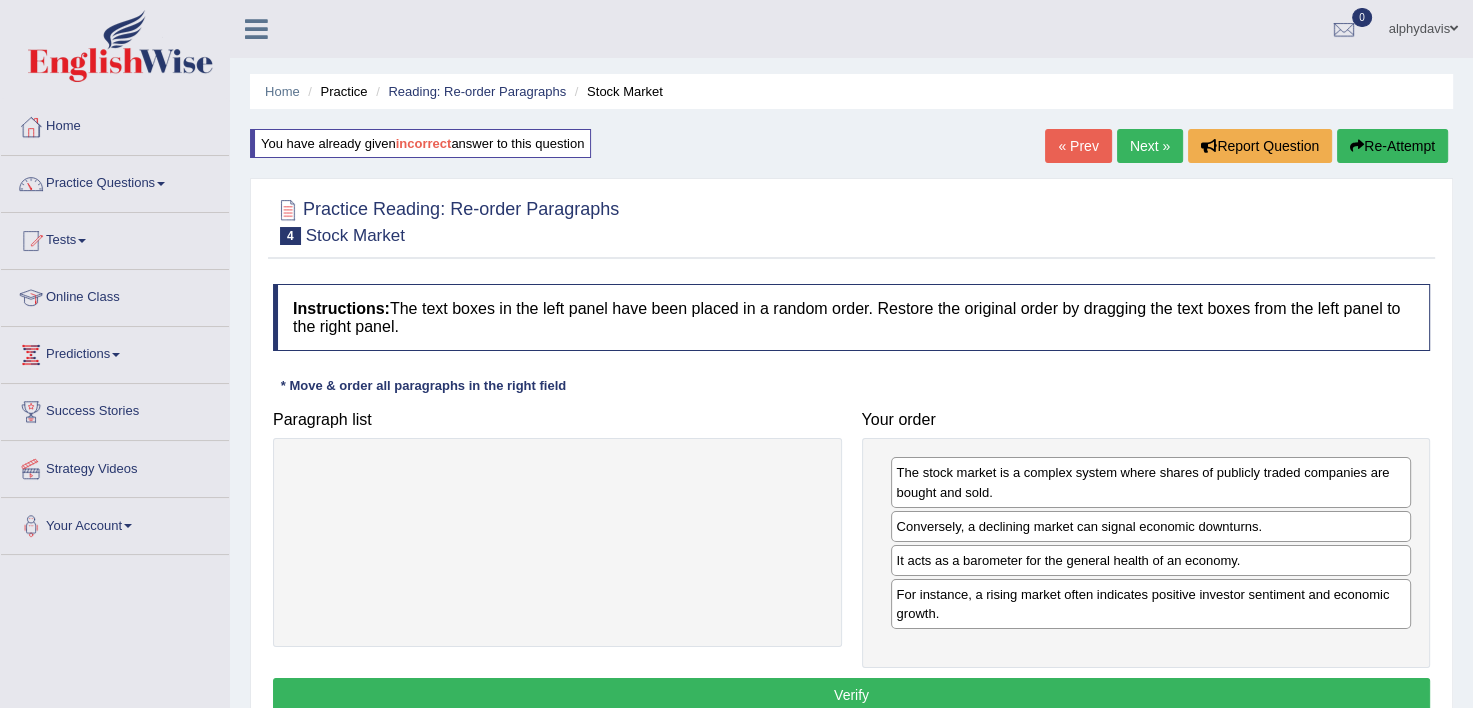 click on "Verify" at bounding box center [851, 695] 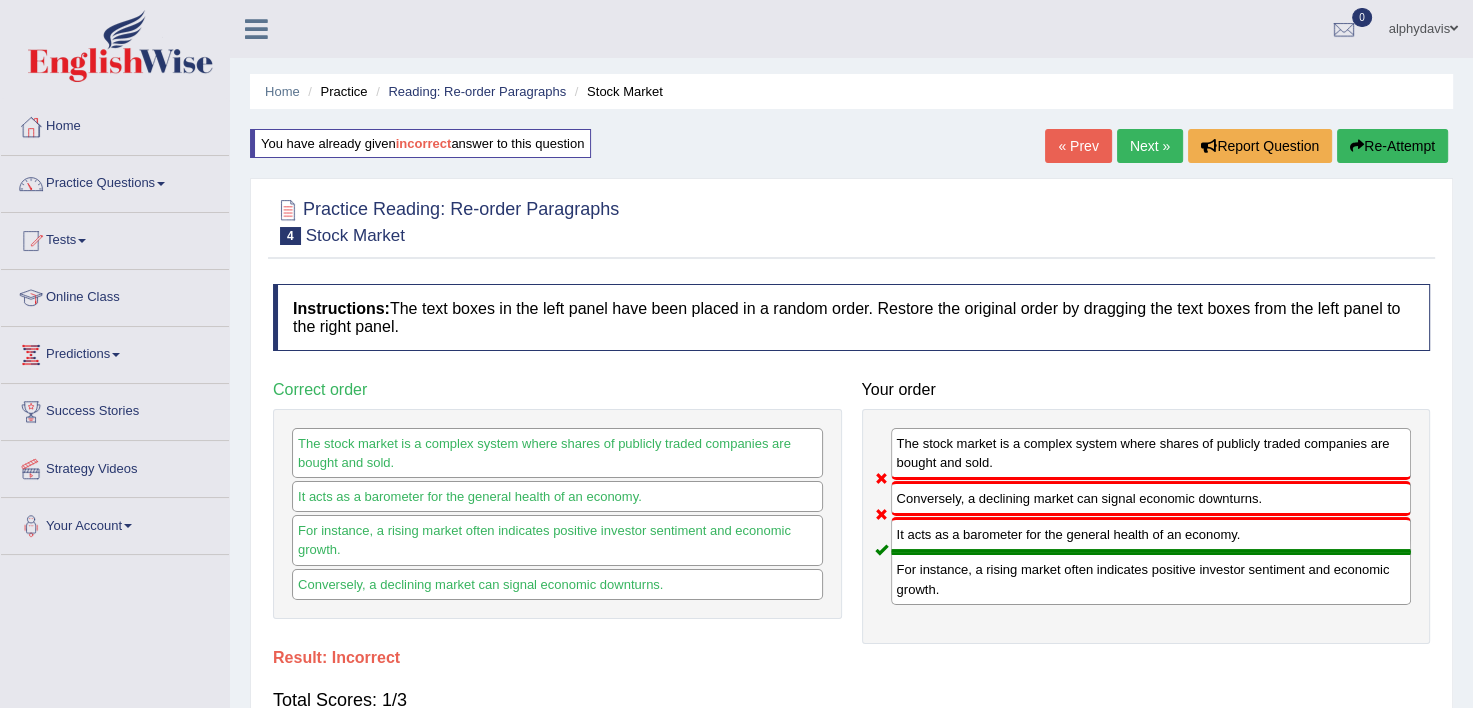 click on "Next »" at bounding box center [1150, 146] 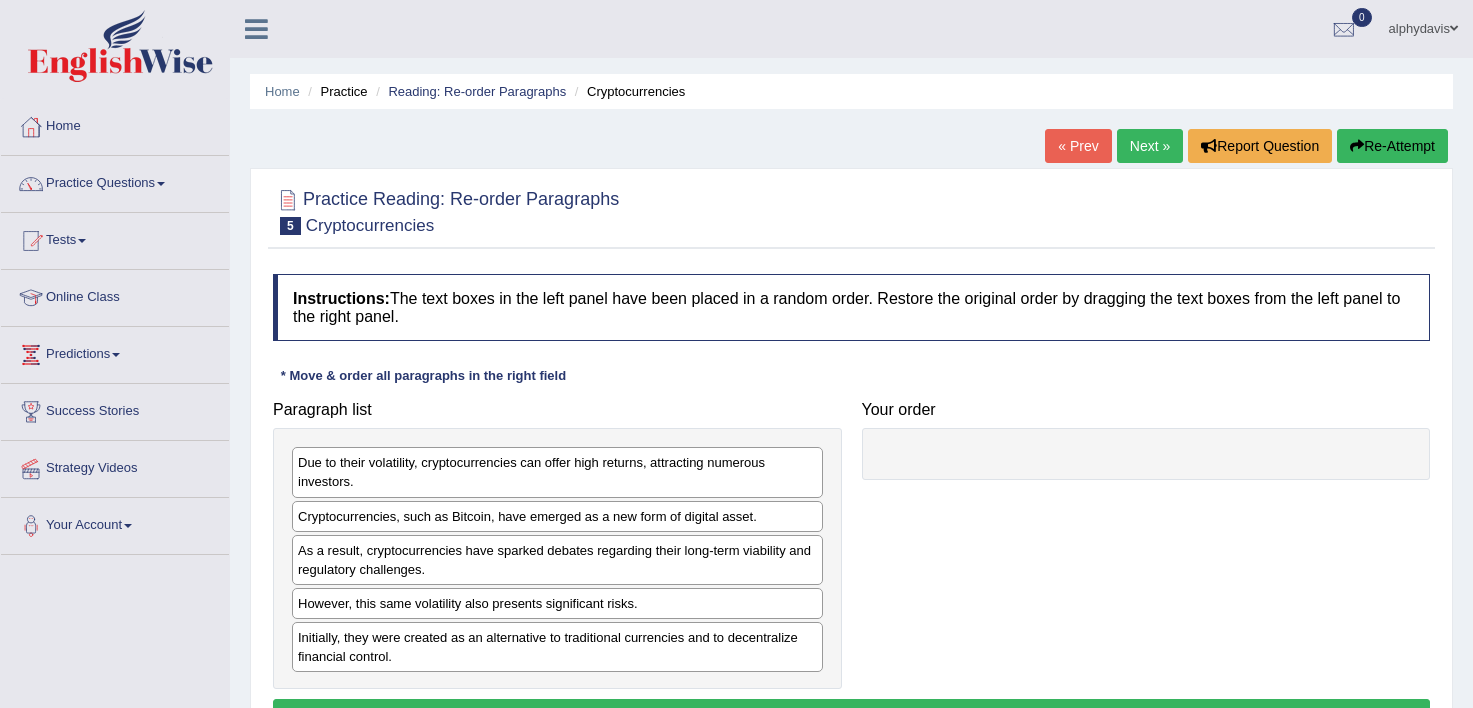 scroll, scrollTop: 0, scrollLeft: 0, axis: both 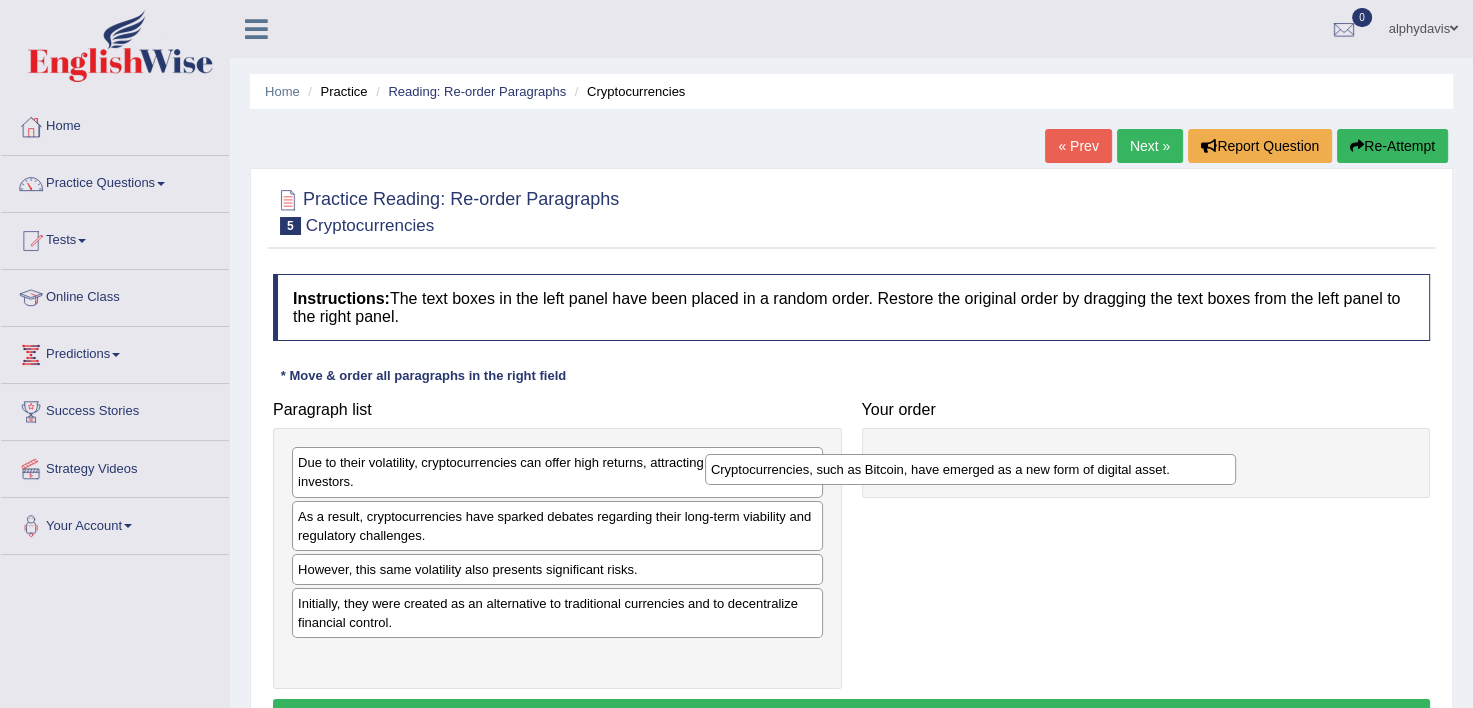 drag, startPoint x: 635, startPoint y: 522, endPoint x: 1056, endPoint y: 476, distance: 423.5056 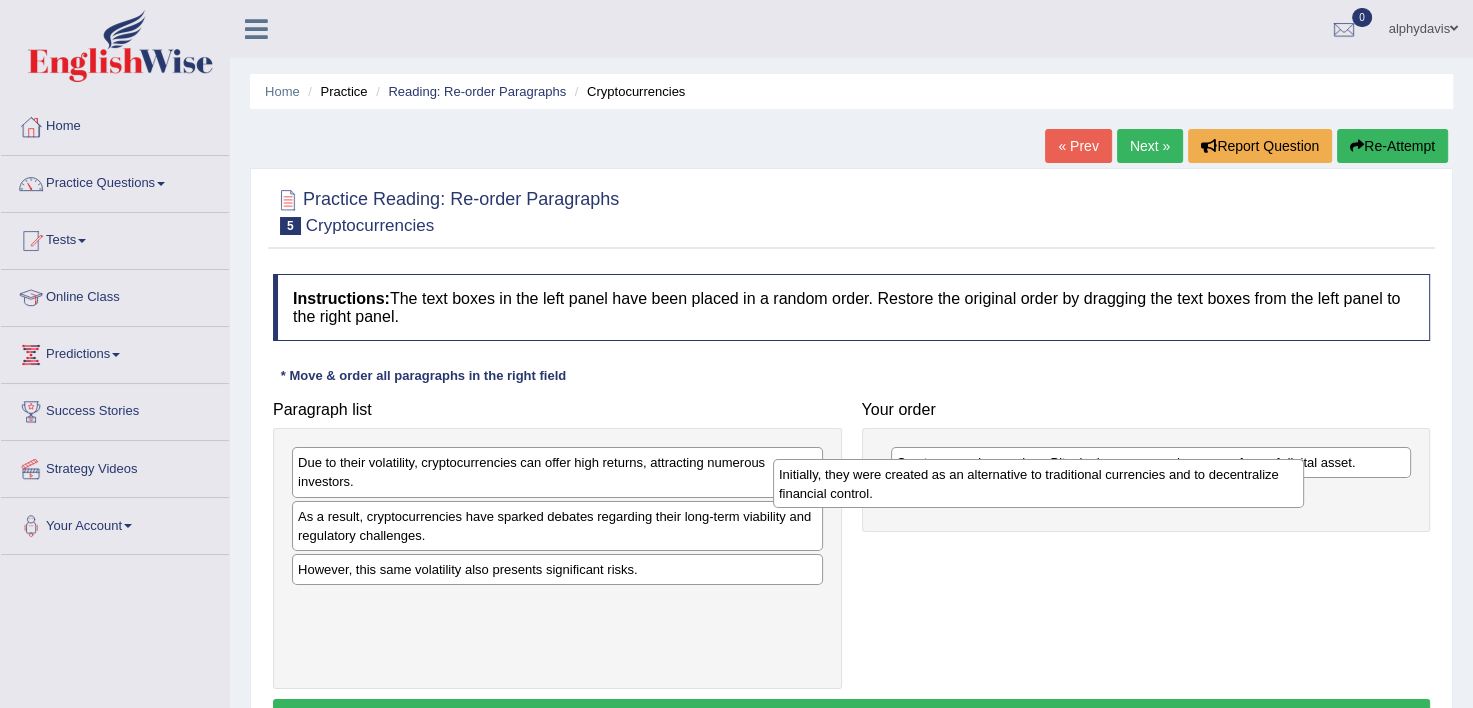 drag, startPoint x: 642, startPoint y: 620, endPoint x: 1173, endPoint y: 483, distance: 548.38855 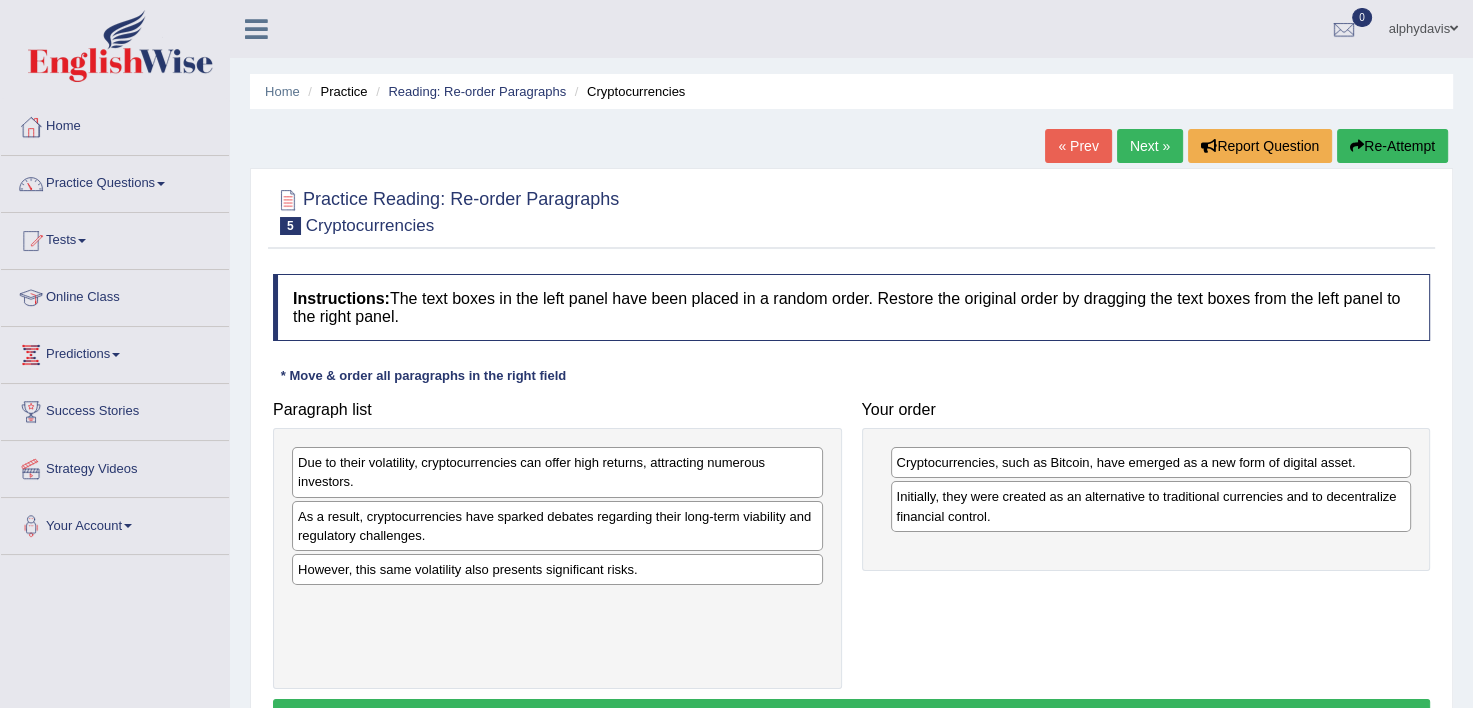 drag, startPoint x: 610, startPoint y: 476, endPoint x: 1041, endPoint y: 568, distance: 440.70966 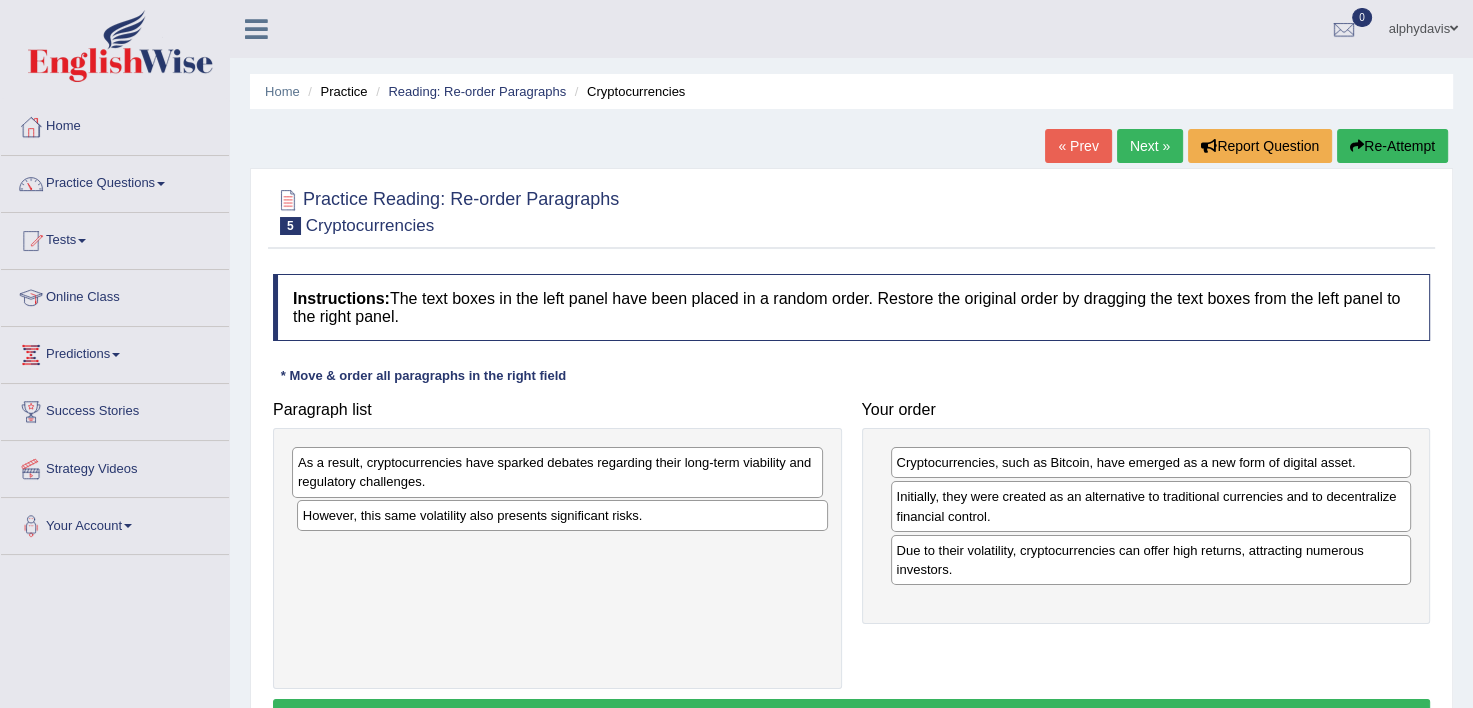 drag, startPoint x: 539, startPoint y: 520, endPoint x: 956, endPoint y: 608, distance: 426.18423 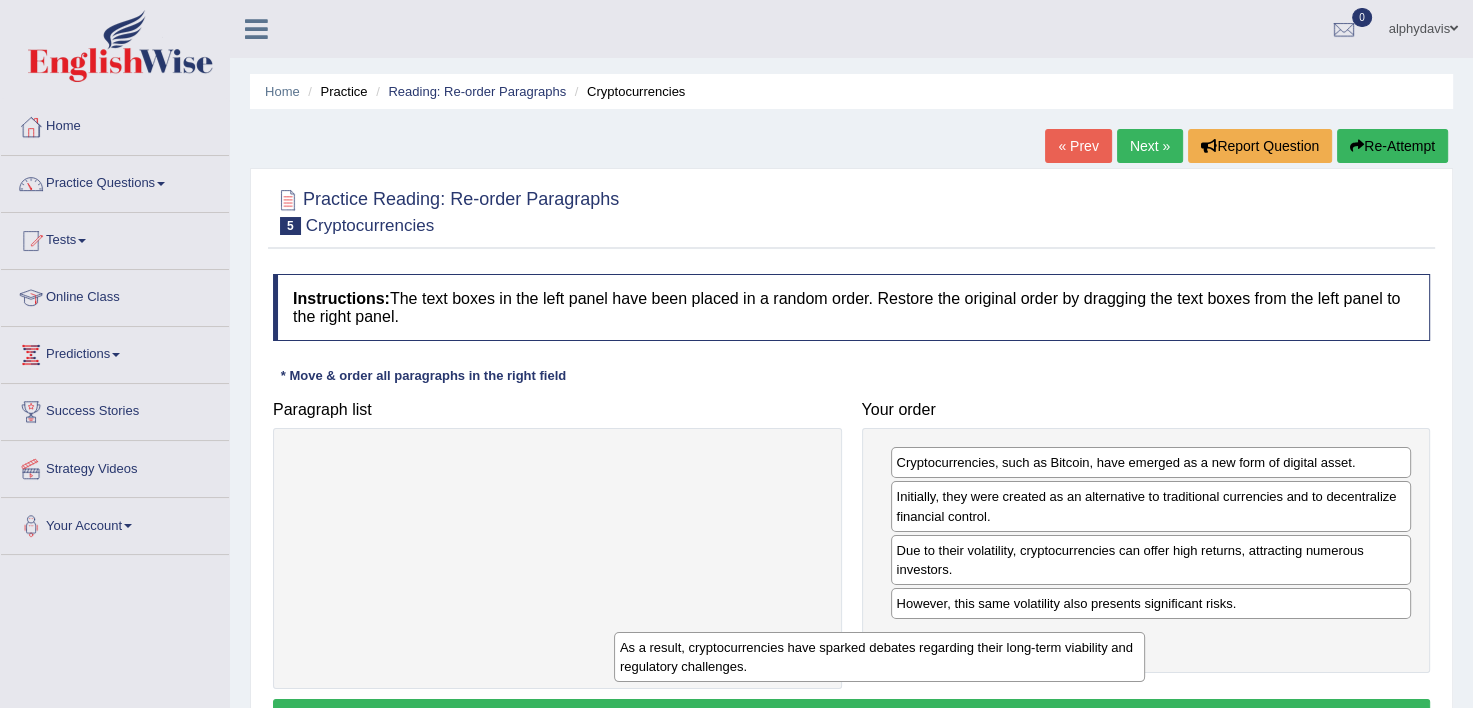 drag, startPoint x: 562, startPoint y: 473, endPoint x: 952, endPoint y: 696, distance: 449.2538 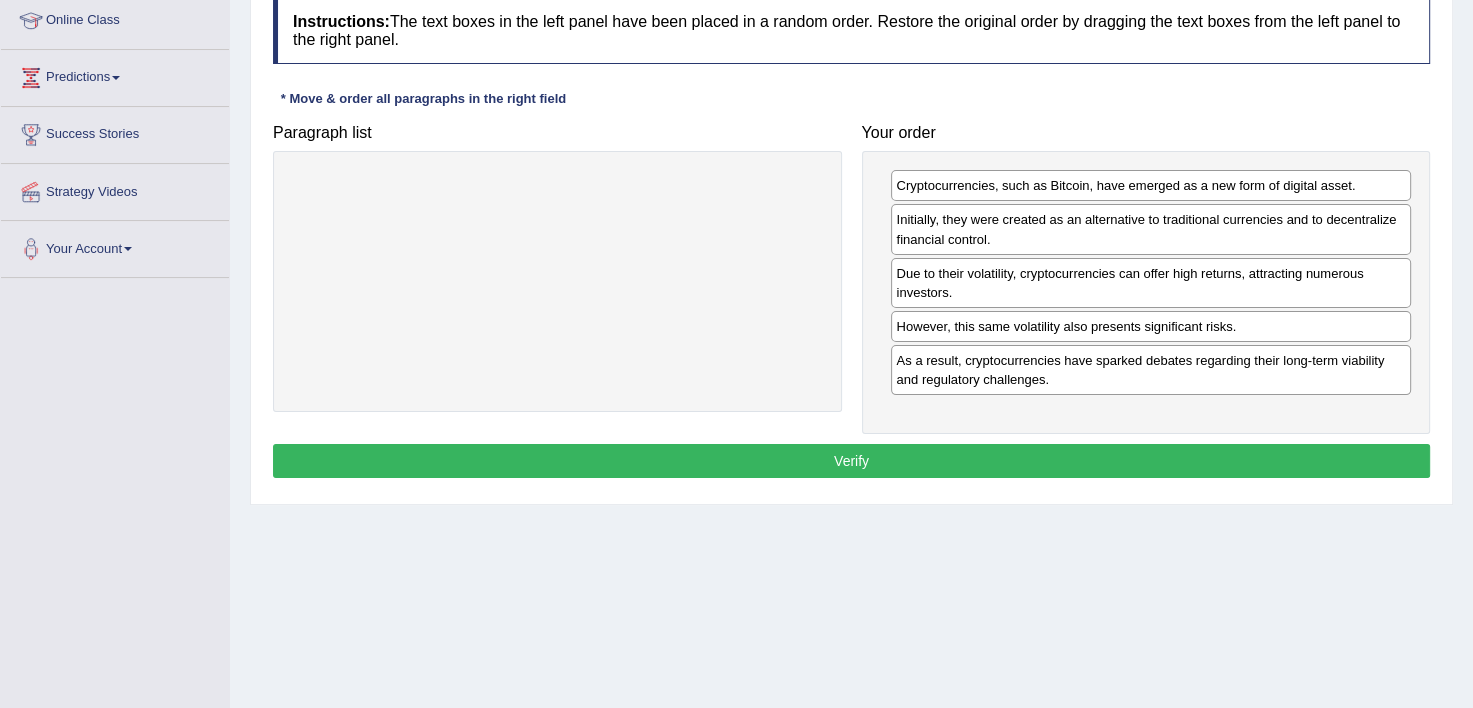 scroll, scrollTop: 285, scrollLeft: 0, axis: vertical 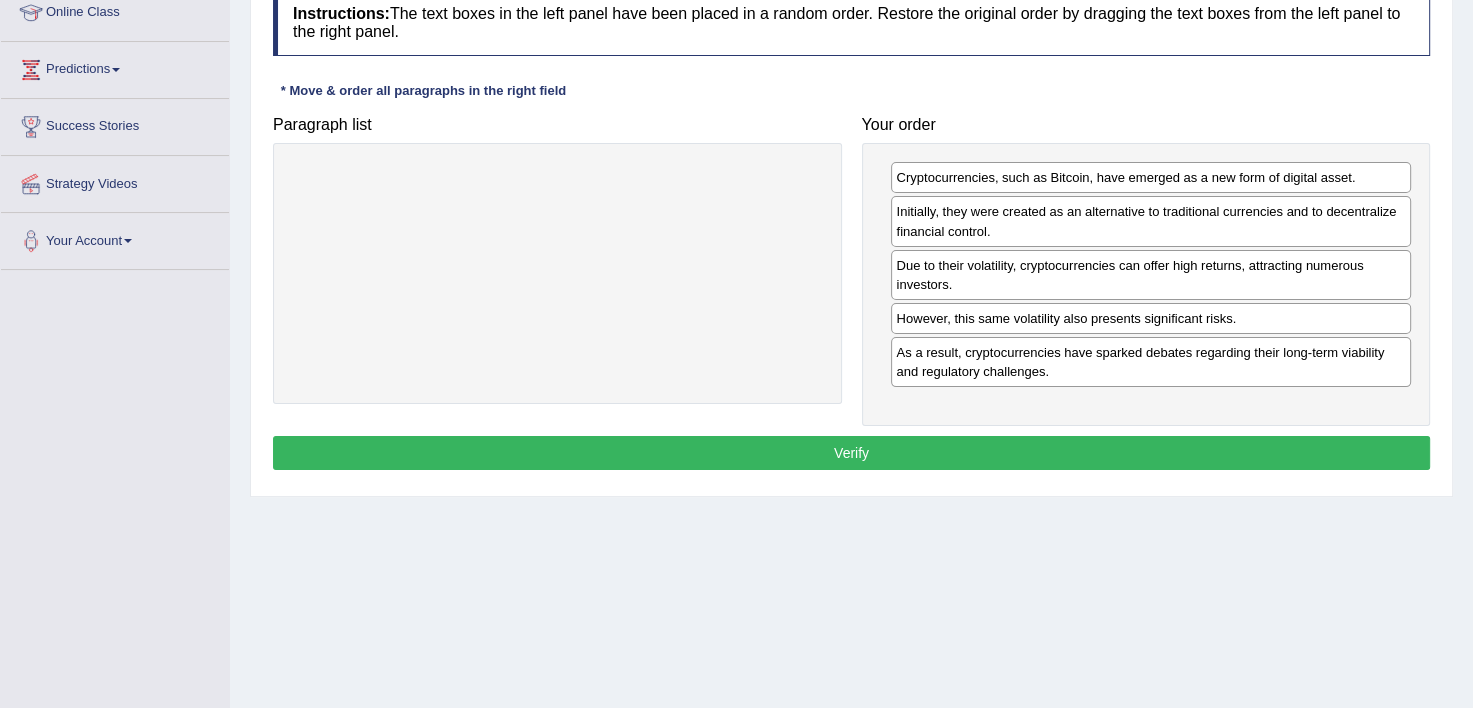 click on "Verify" at bounding box center (851, 453) 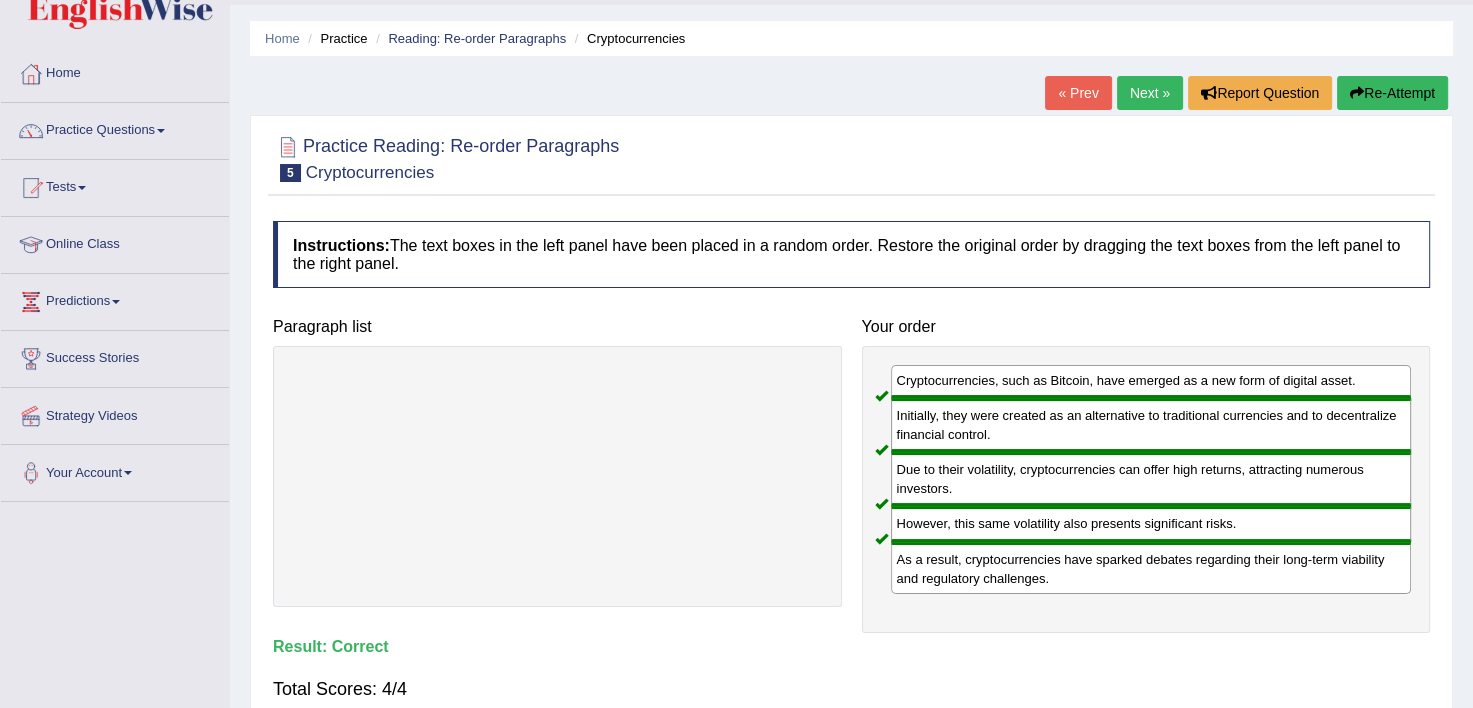 scroll, scrollTop: 54, scrollLeft: 0, axis: vertical 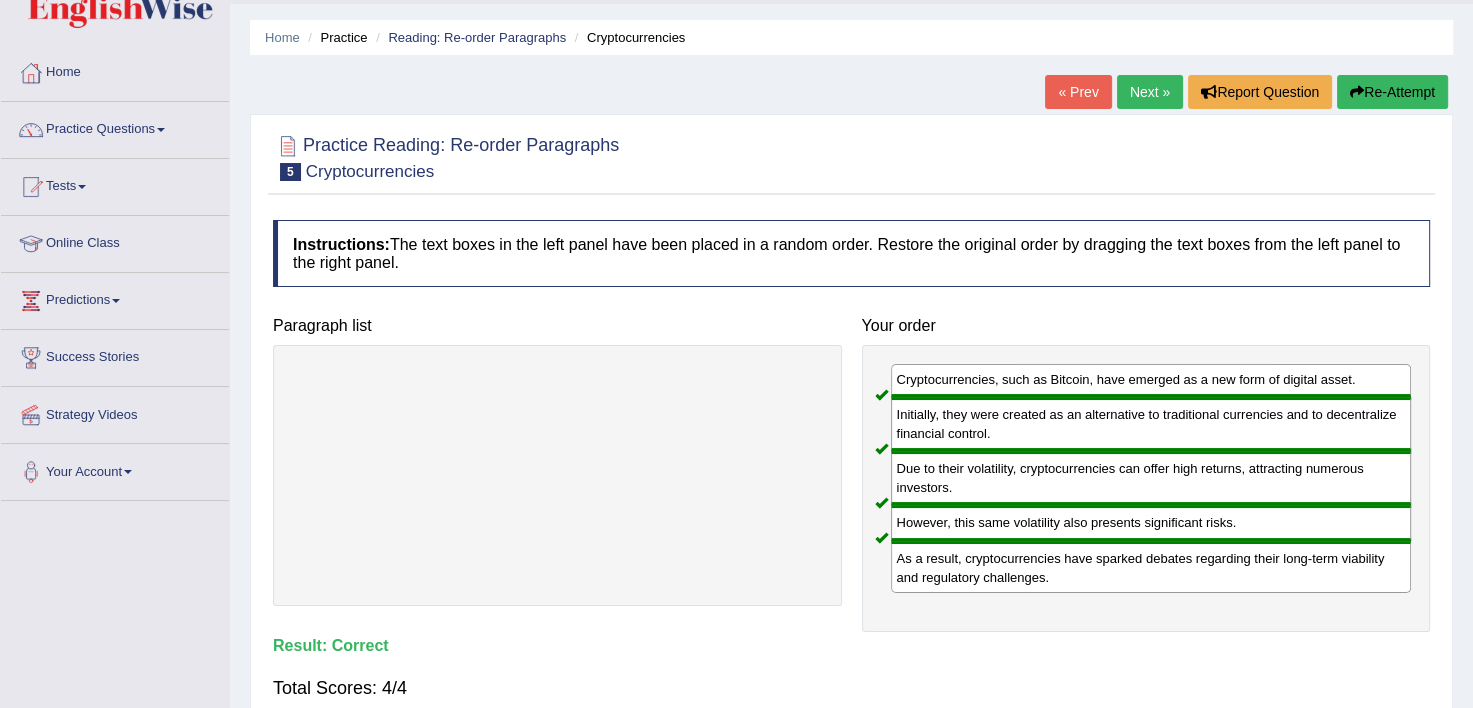 click on "Next »" at bounding box center (1150, 92) 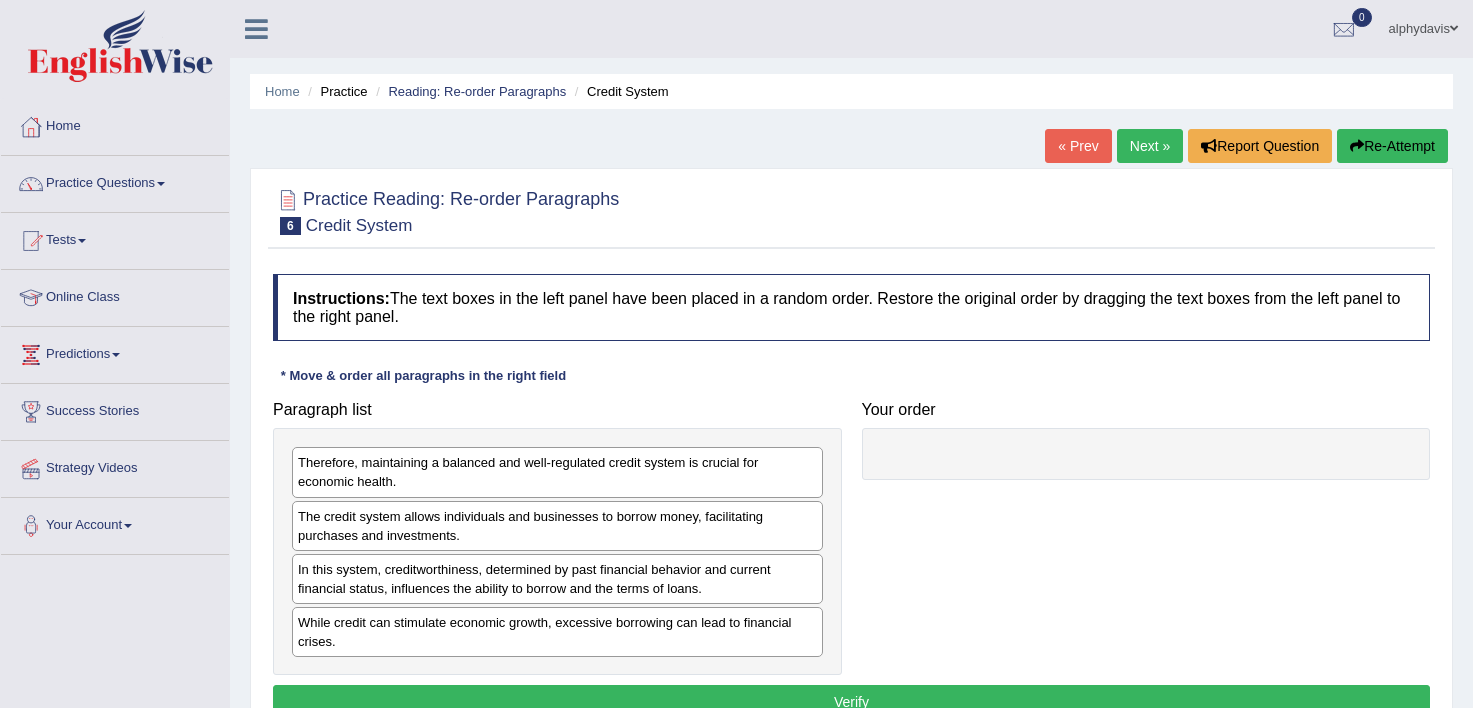 scroll, scrollTop: 0, scrollLeft: 0, axis: both 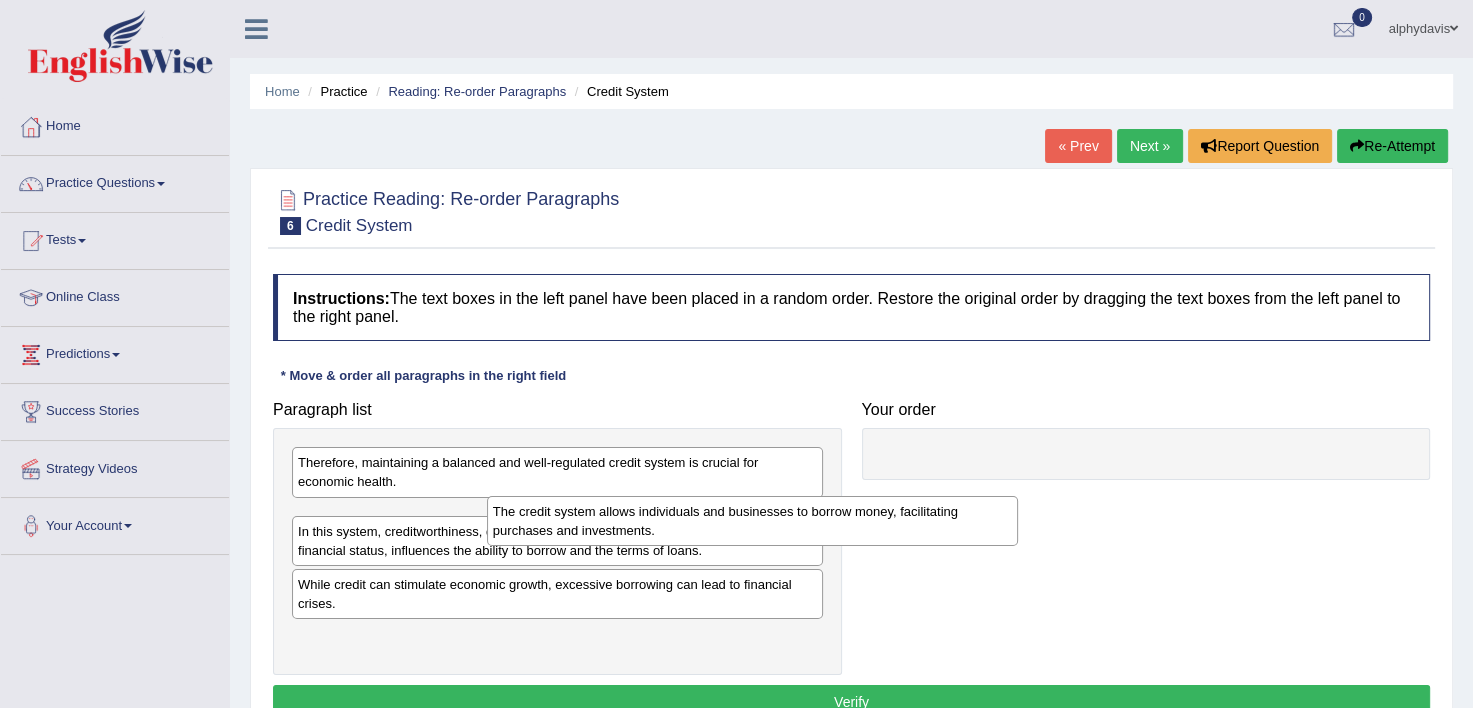 drag, startPoint x: 581, startPoint y: 528, endPoint x: 984, endPoint y: 528, distance: 403 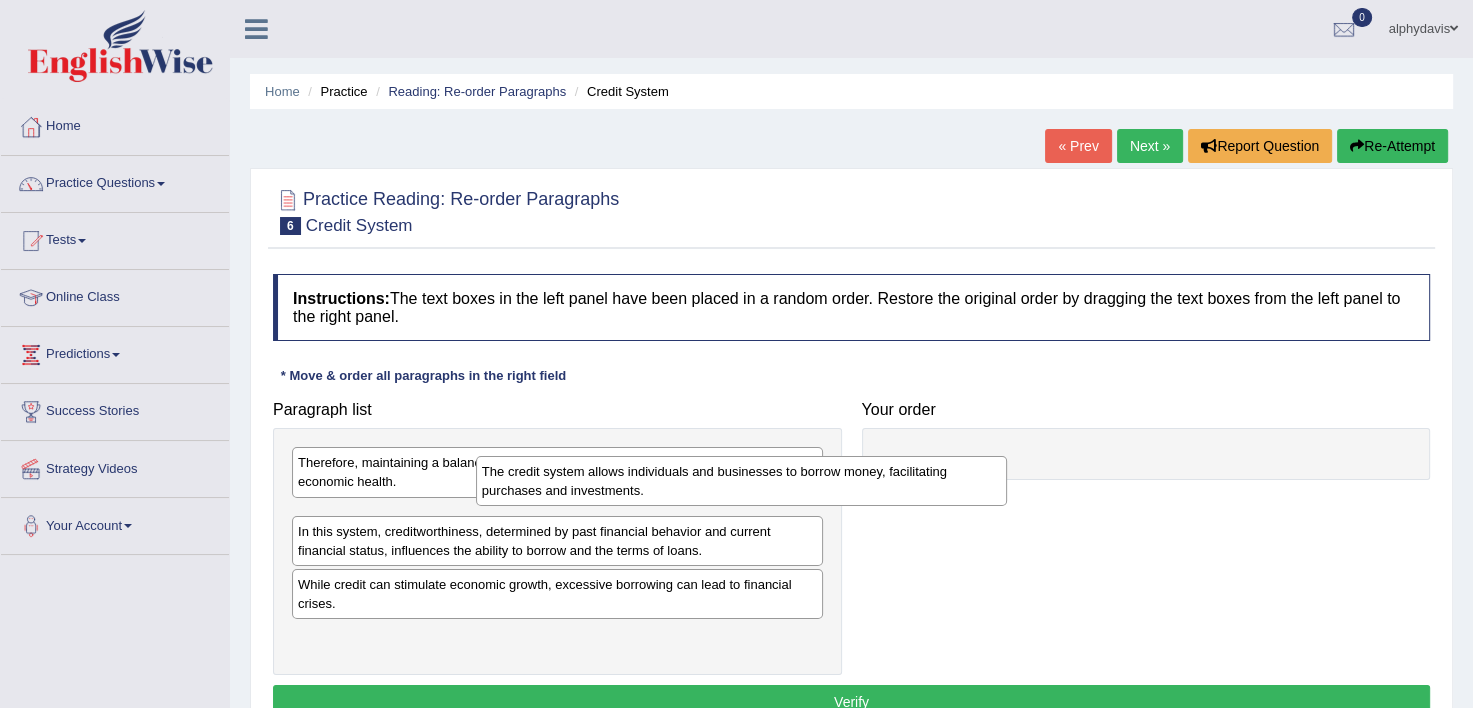 drag, startPoint x: 620, startPoint y: 532, endPoint x: 1126, endPoint y: 442, distance: 513.94165 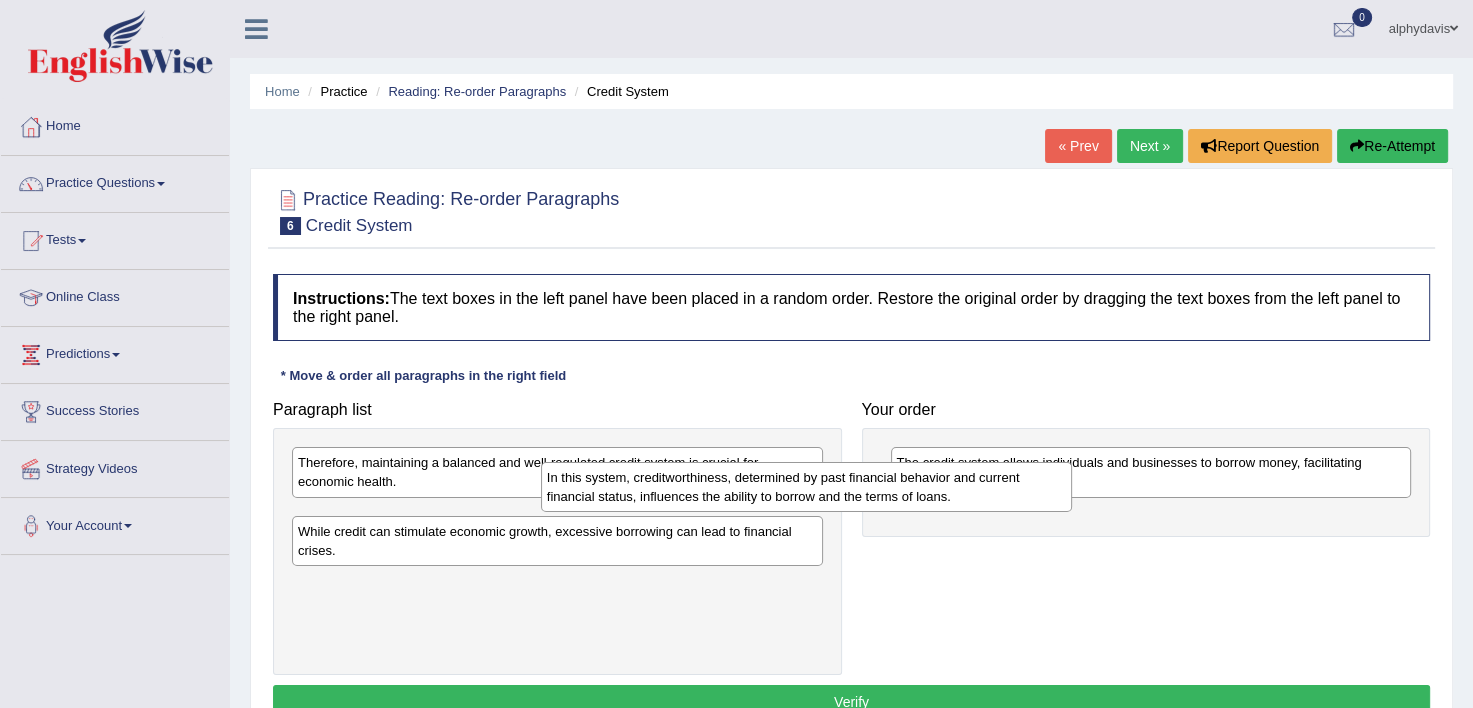 drag, startPoint x: 511, startPoint y: 522, endPoint x: 1006, endPoint y: 473, distance: 497.41934 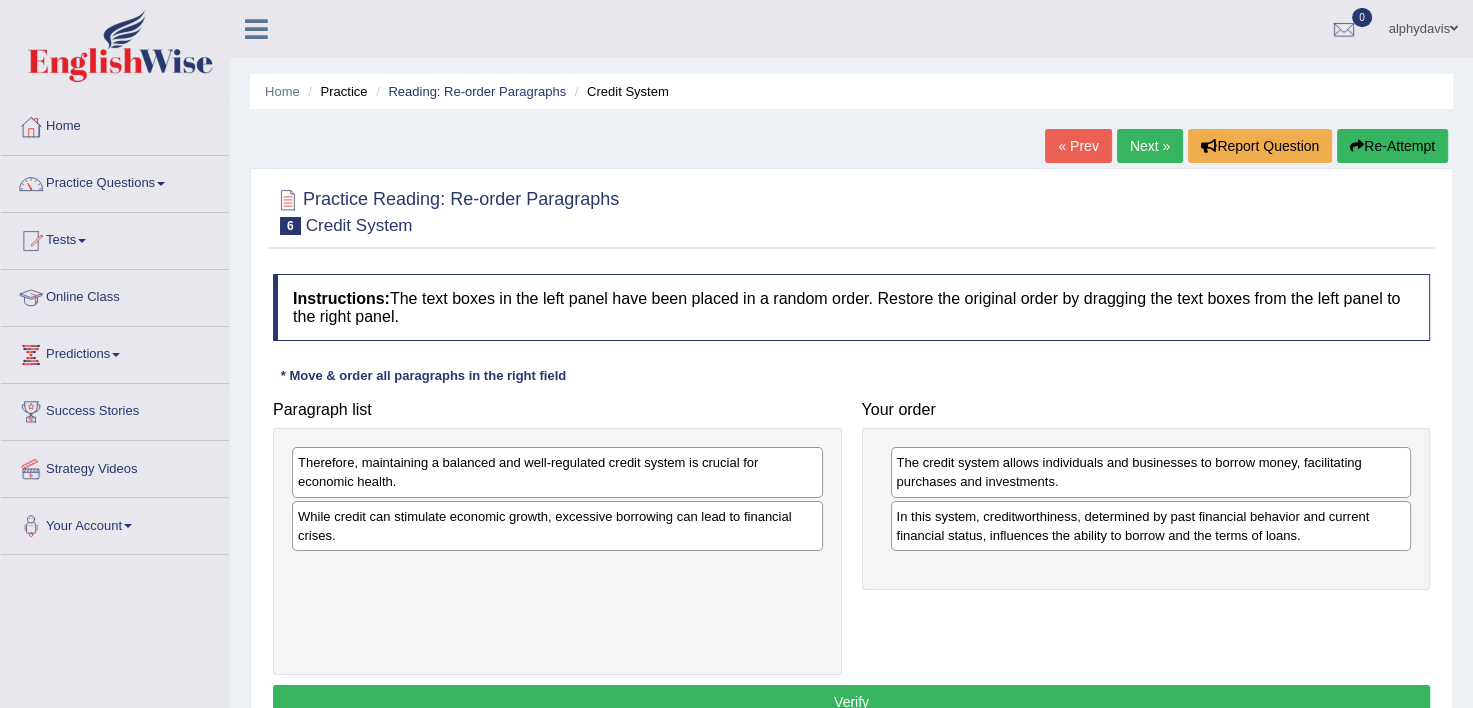 drag, startPoint x: 452, startPoint y: 537, endPoint x: 872, endPoint y: 548, distance: 420.144 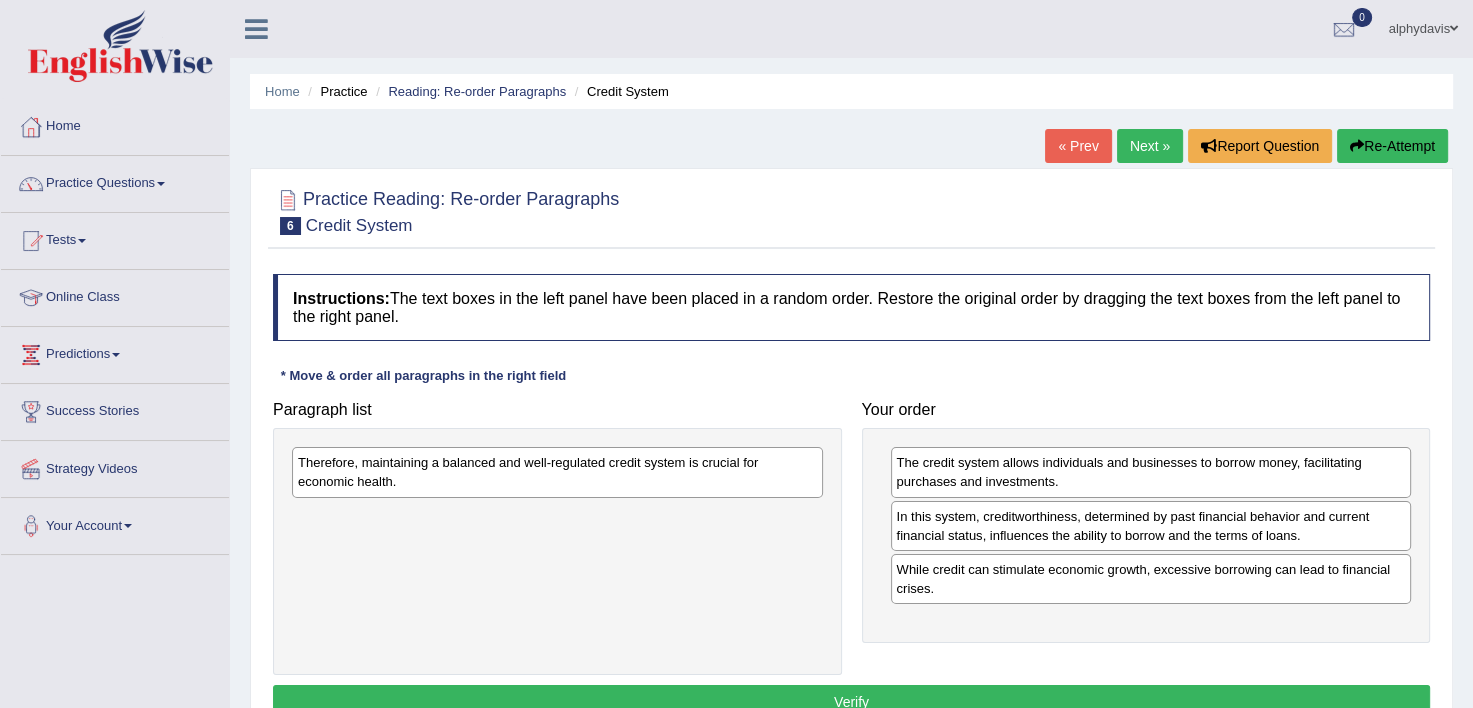 drag, startPoint x: 565, startPoint y: 467, endPoint x: 772, endPoint y: 526, distance: 215.24405 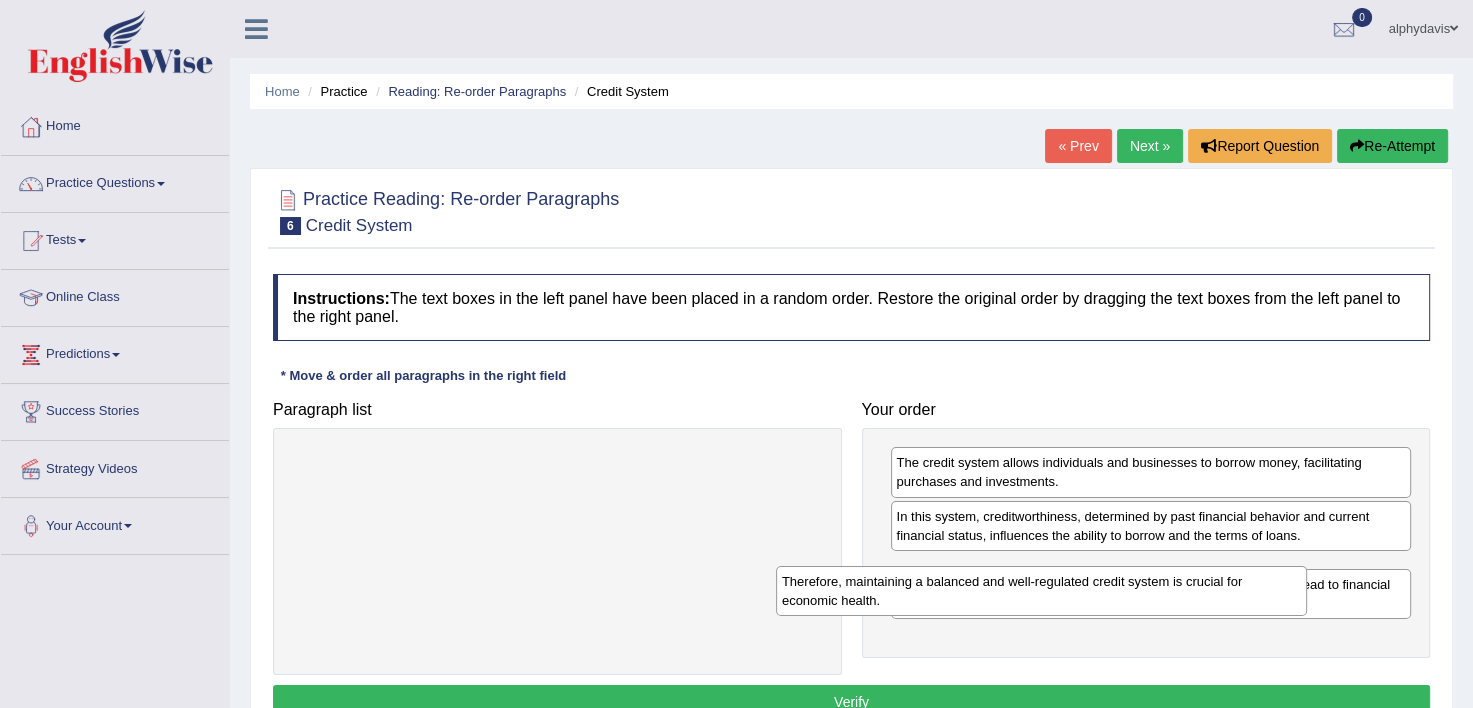 drag, startPoint x: 732, startPoint y: 464, endPoint x: 1272, endPoint y: 607, distance: 558.61346 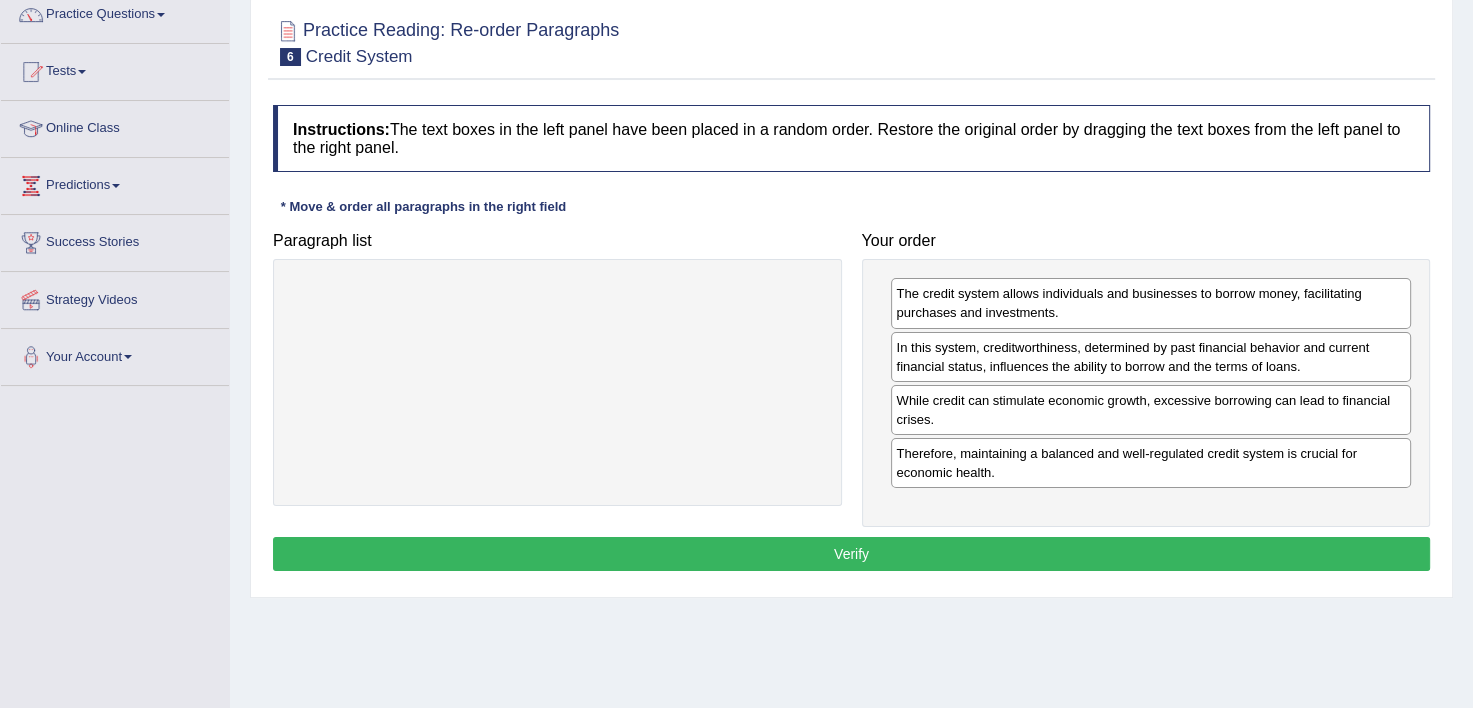 scroll, scrollTop: 212, scrollLeft: 0, axis: vertical 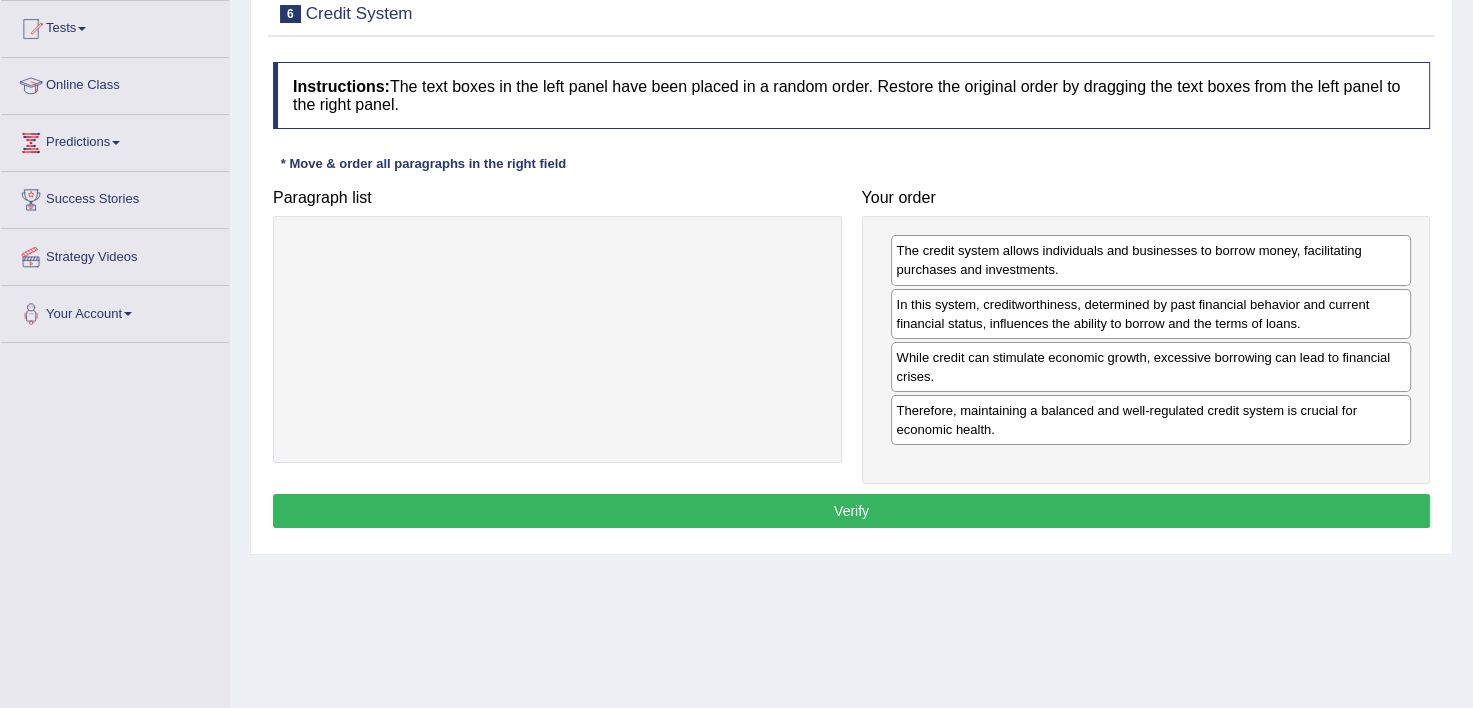 click on "Verify" at bounding box center (851, 511) 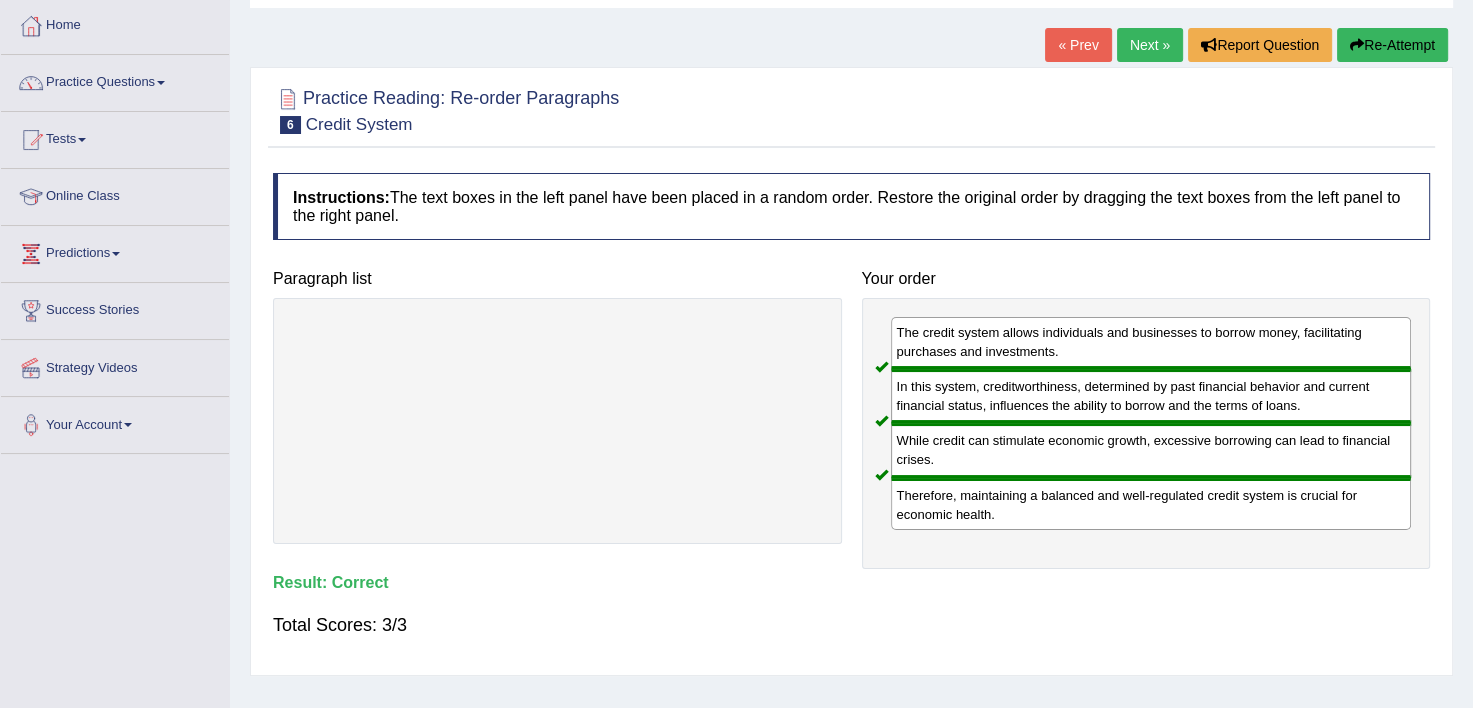 scroll, scrollTop: 64, scrollLeft: 0, axis: vertical 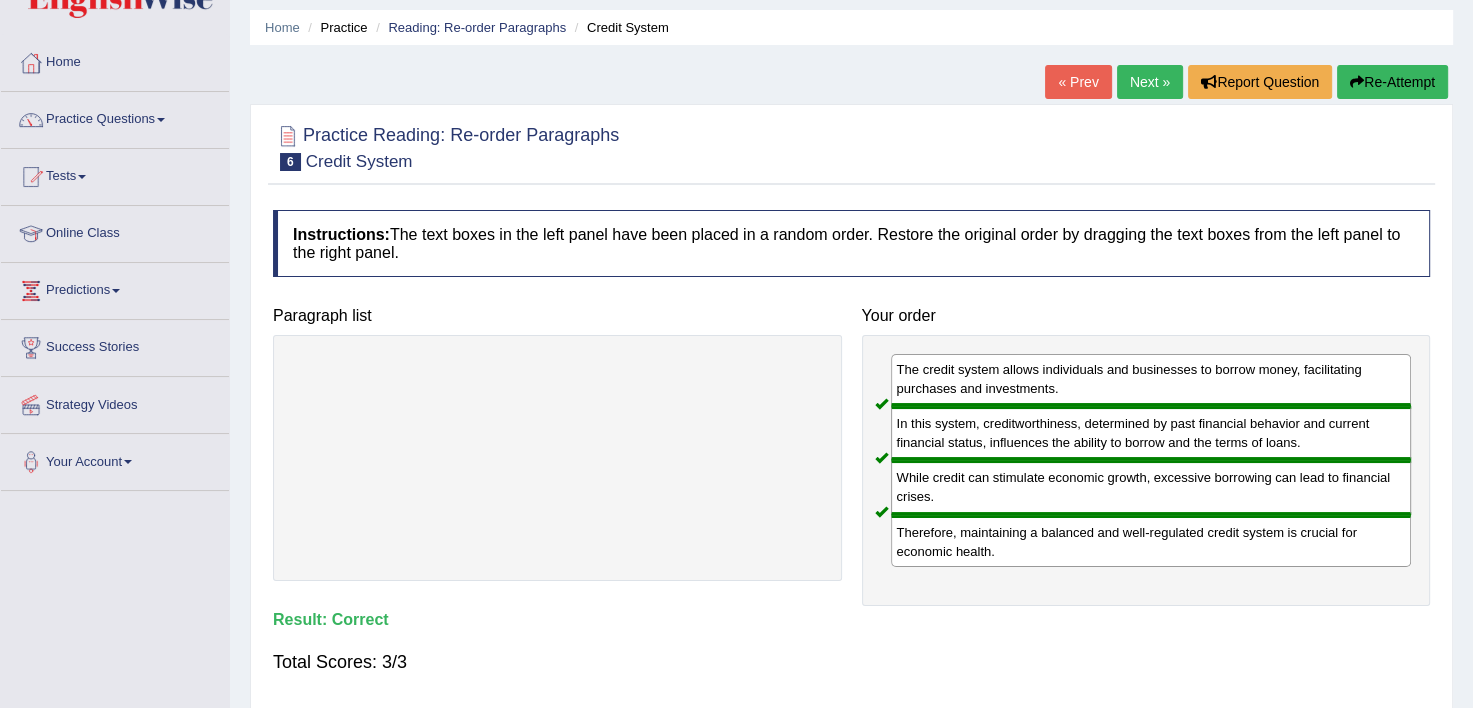 click on "Next »" at bounding box center [1150, 82] 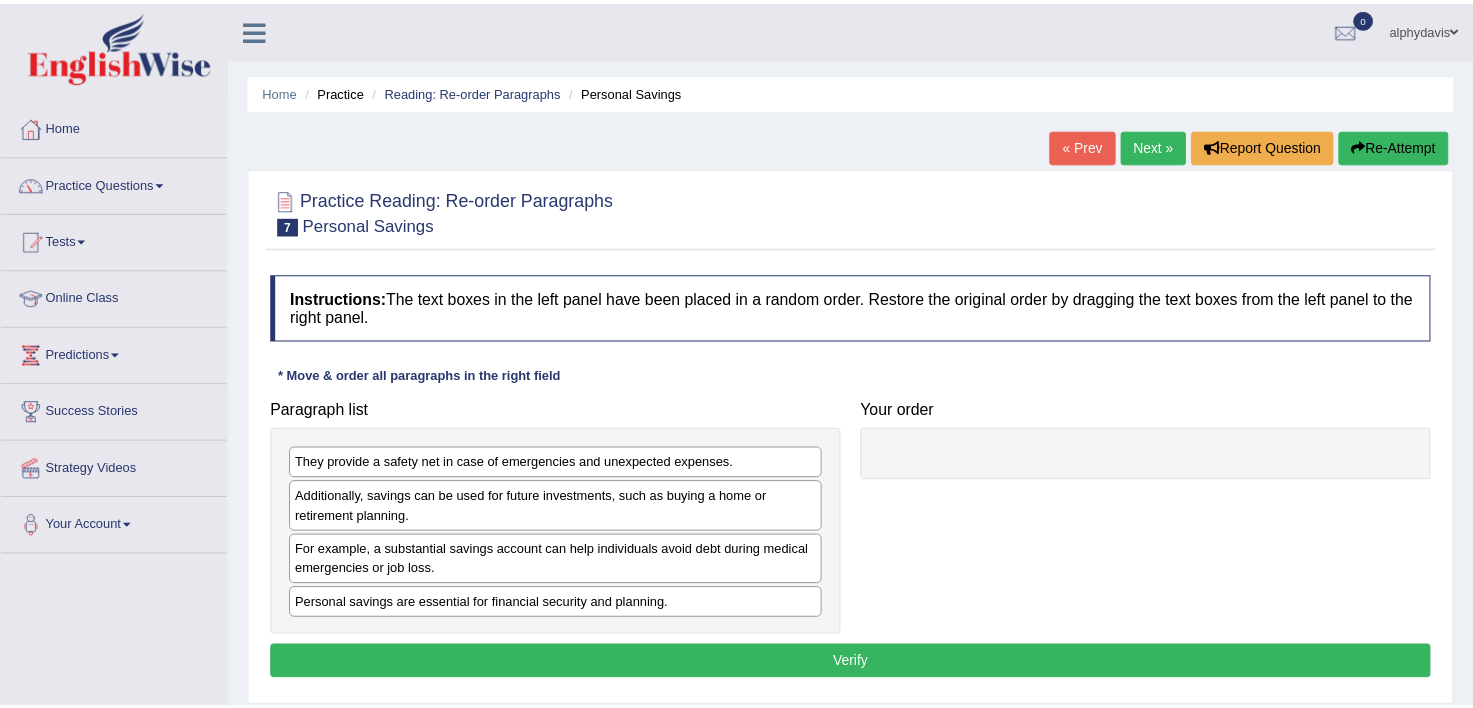scroll, scrollTop: 0, scrollLeft: 0, axis: both 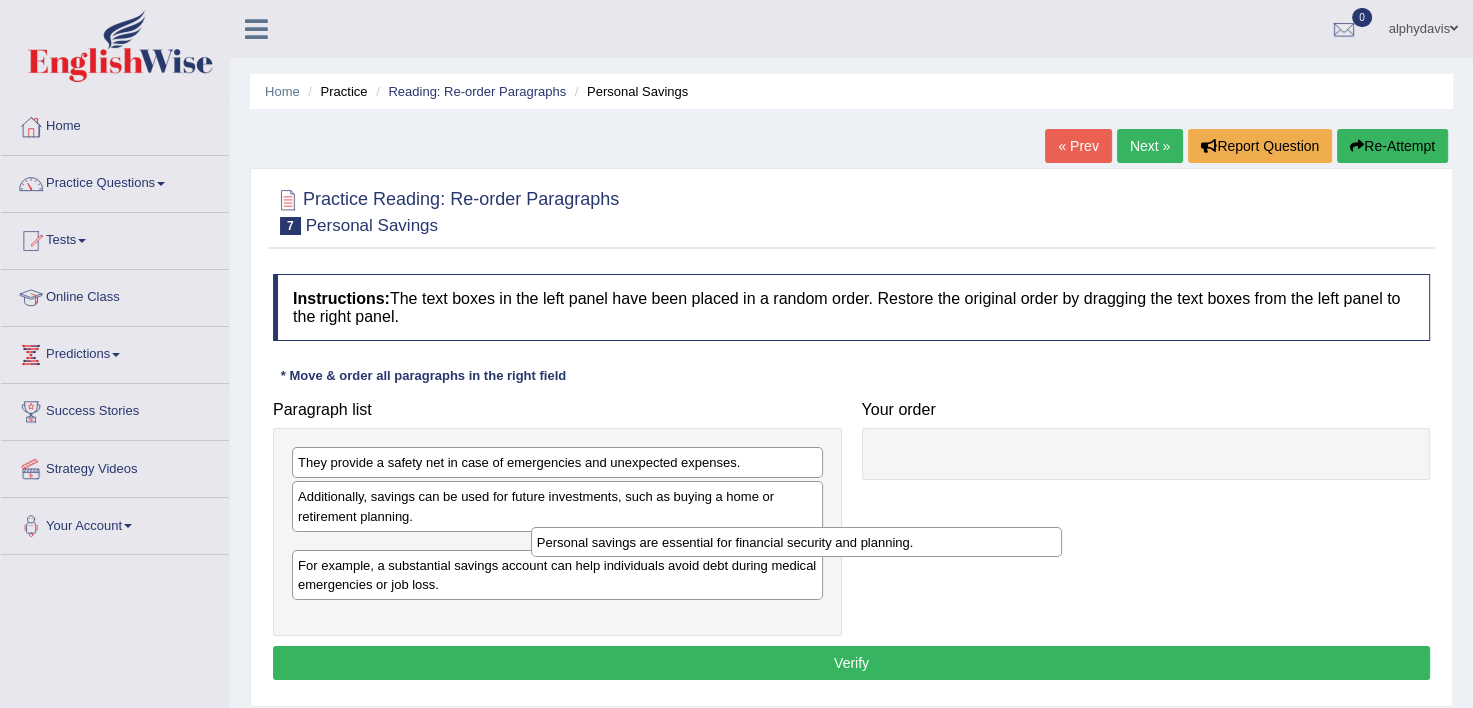 drag, startPoint x: 552, startPoint y: 606, endPoint x: 1039, endPoint y: 472, distance: 505.099 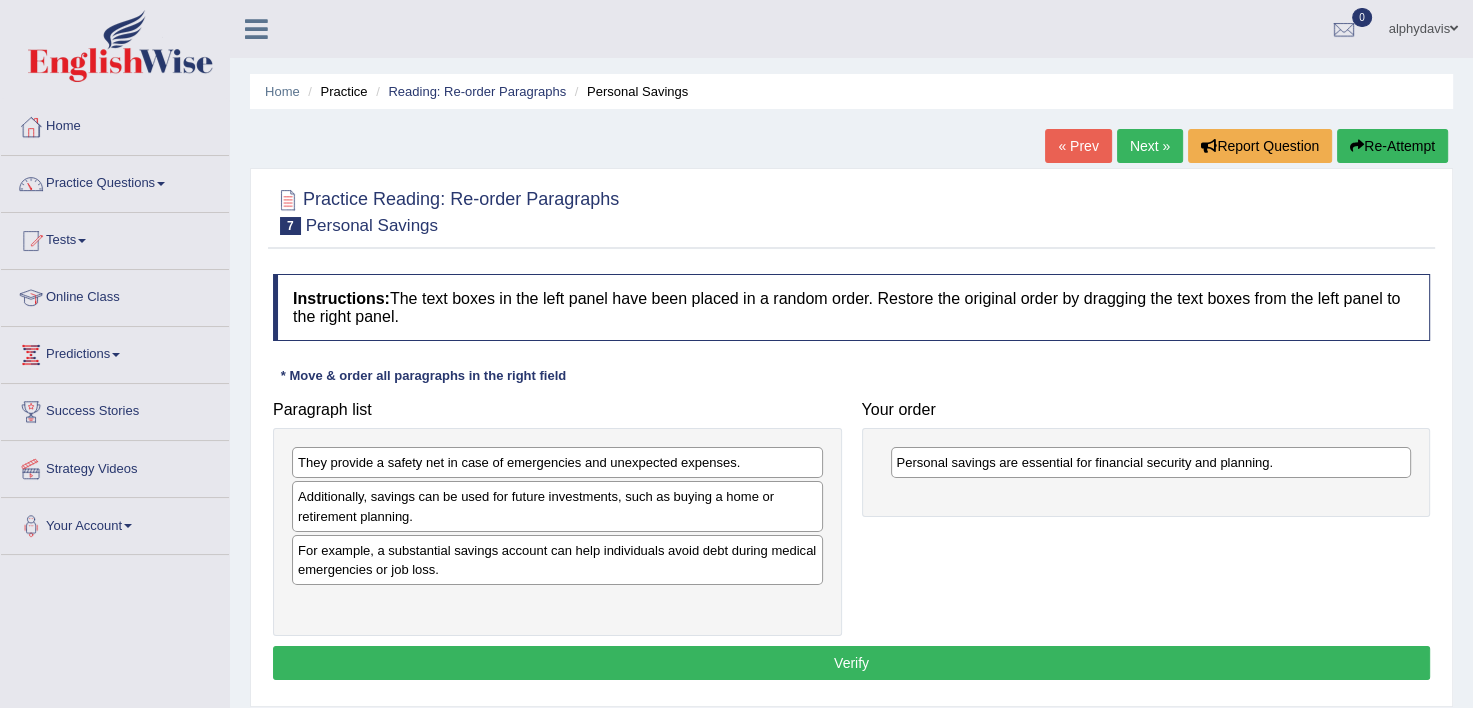 drag, startPoint x: 640, startPoint y: 512, endPoint x: 1157, endPoint y: 428, distance: 523.77954 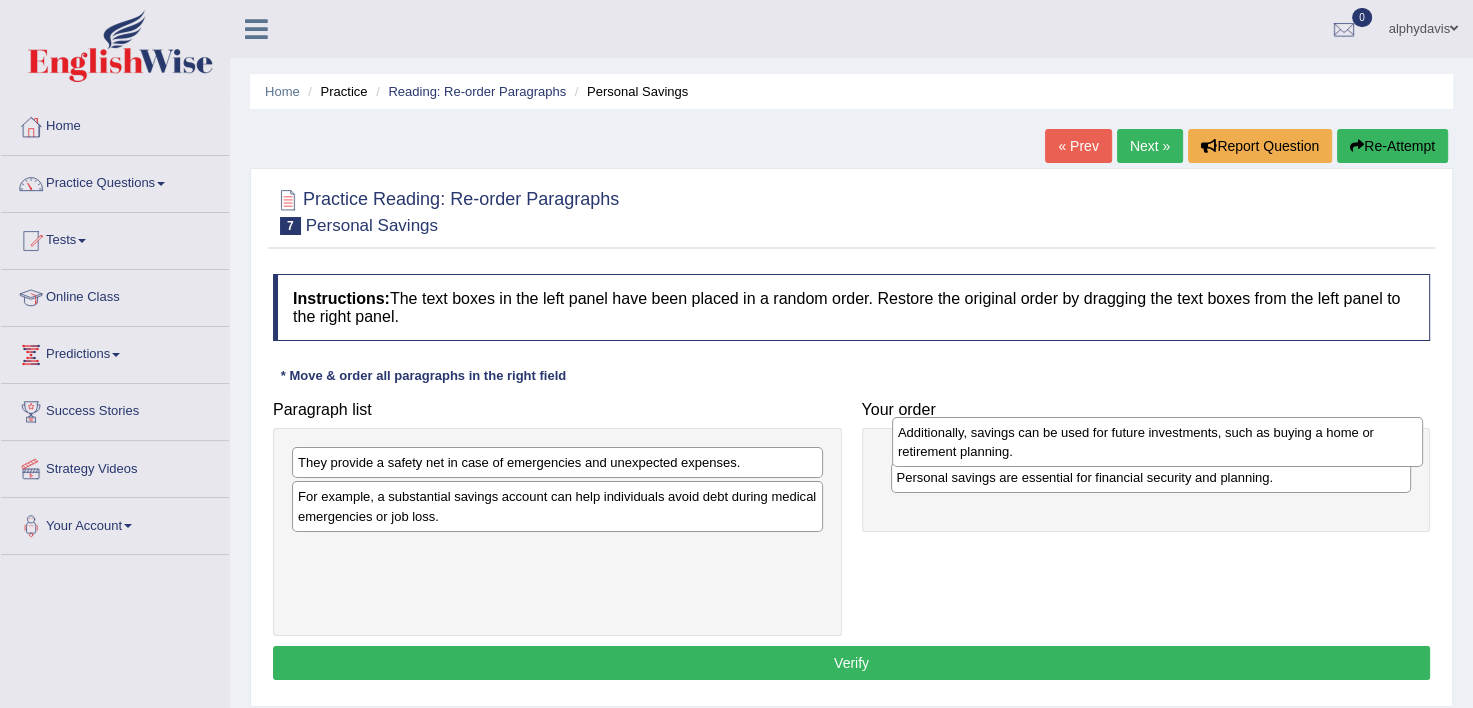 drag, startPoint x: 772, startPoint y: 516, endPoint x: 1531, endPoint y: 476, distance: 760.0533 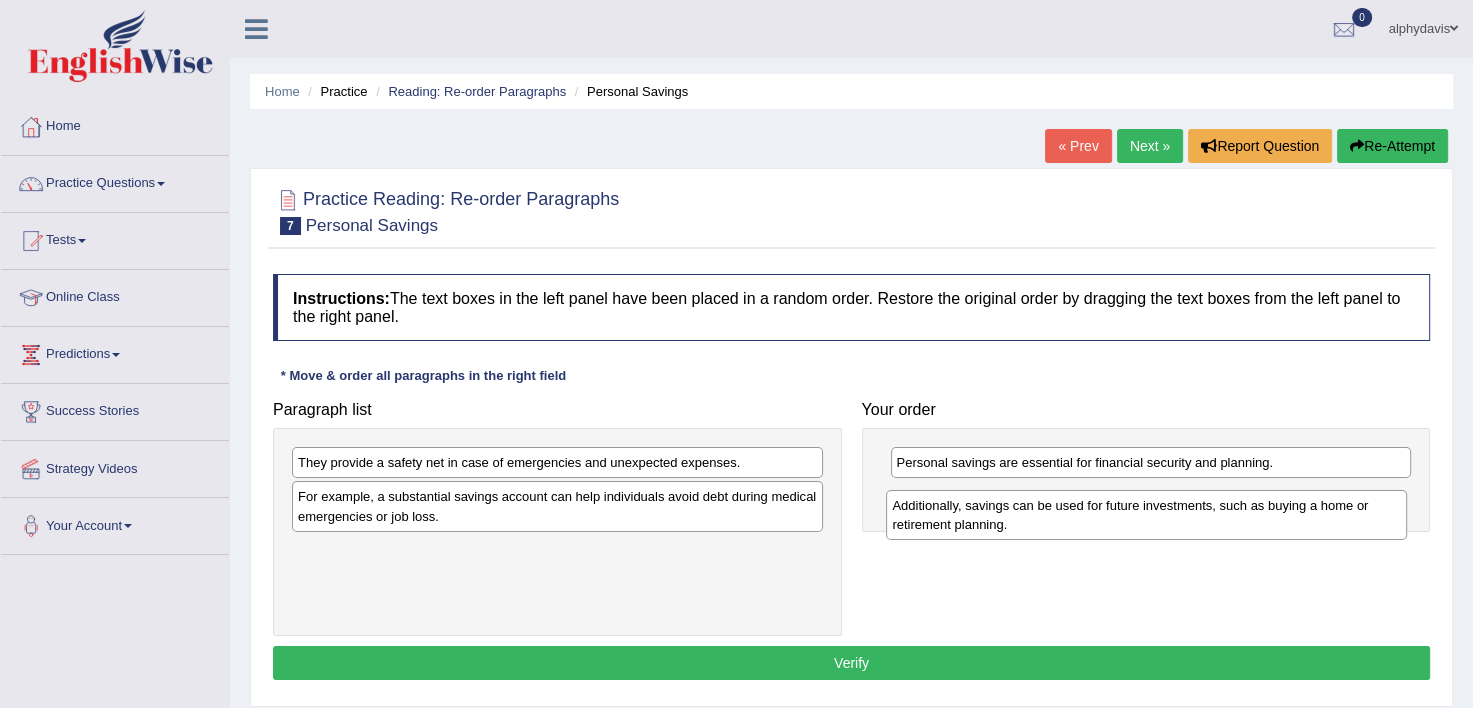 drag, startPoint x: 1258, startPoint y: 469, endPoint x: 1254, endPoint y: 512, distance: 43.185646 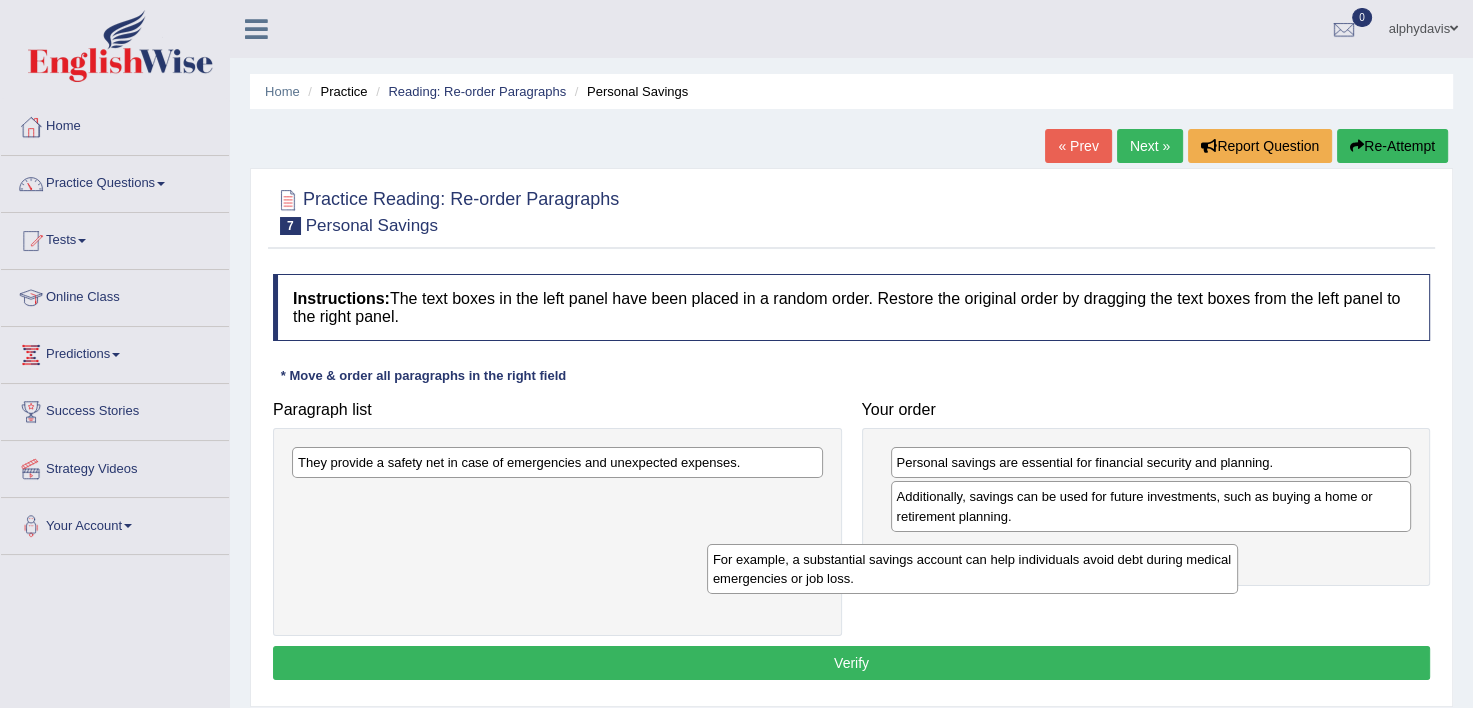 drag, startPoint x: 529, startPoint y: 510, endPoint x: 951, endPoint y: 574, distance: 426.8255 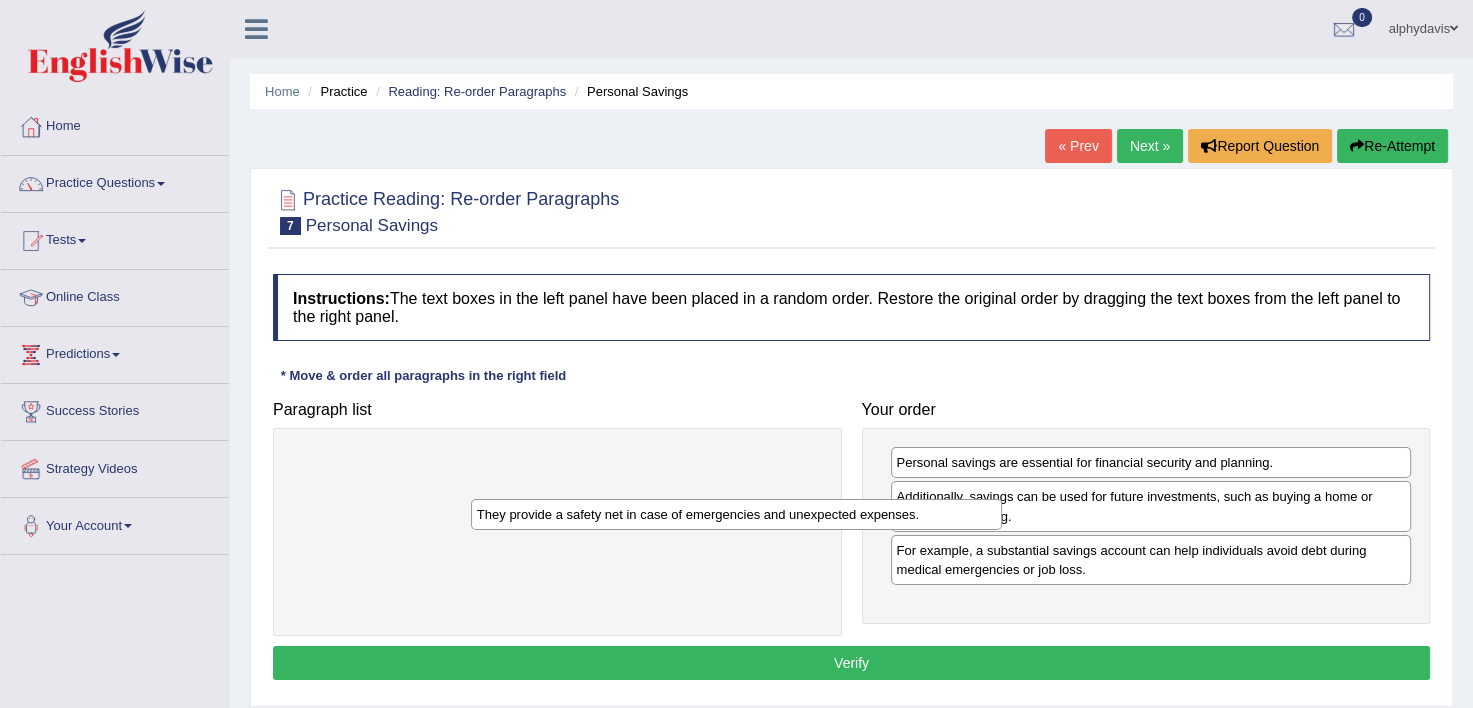 drag, startPoint x: 564, startPoint y: 461, endPoint x: 877, endPoint y: 569, distance: 331.10873 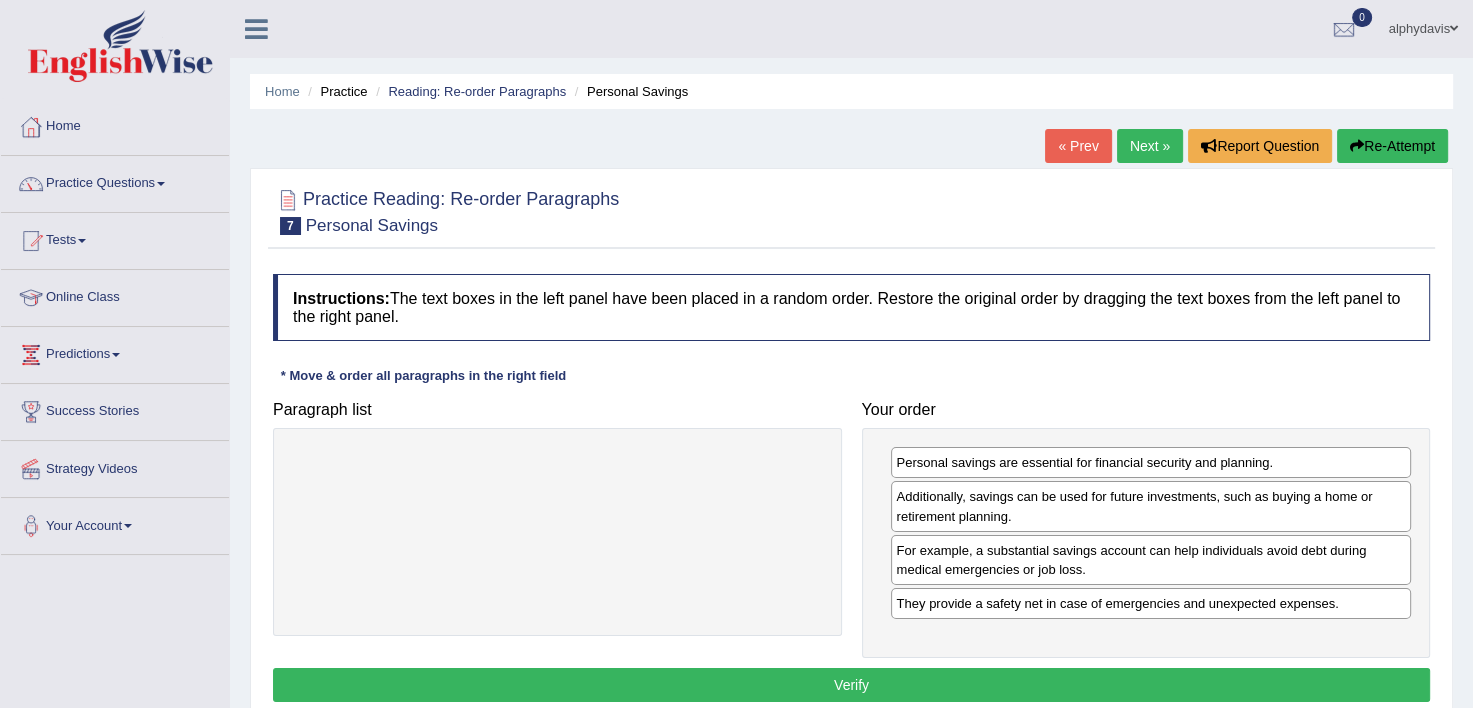 click on "Verify" at bounding box center (851, 685) 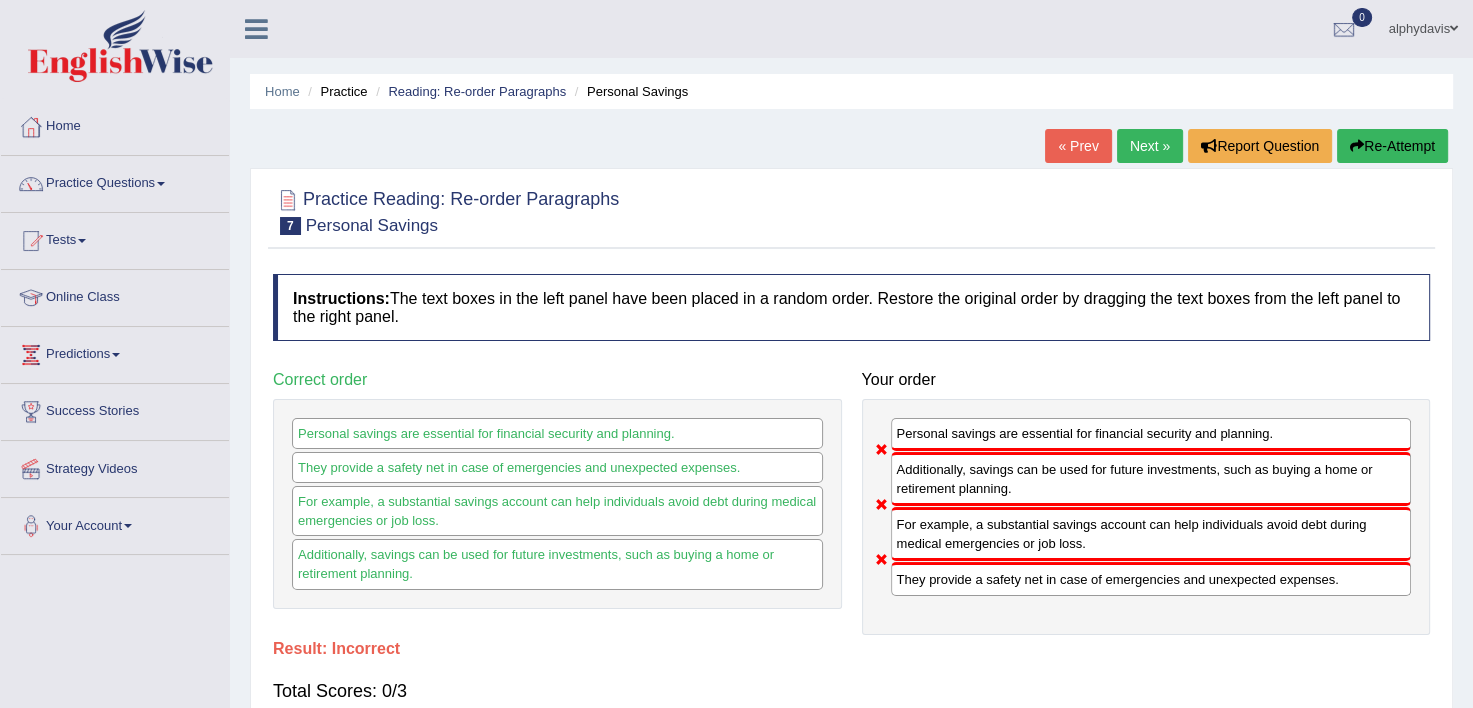 click on "Practice Questions" at bounding box center [115, 181] 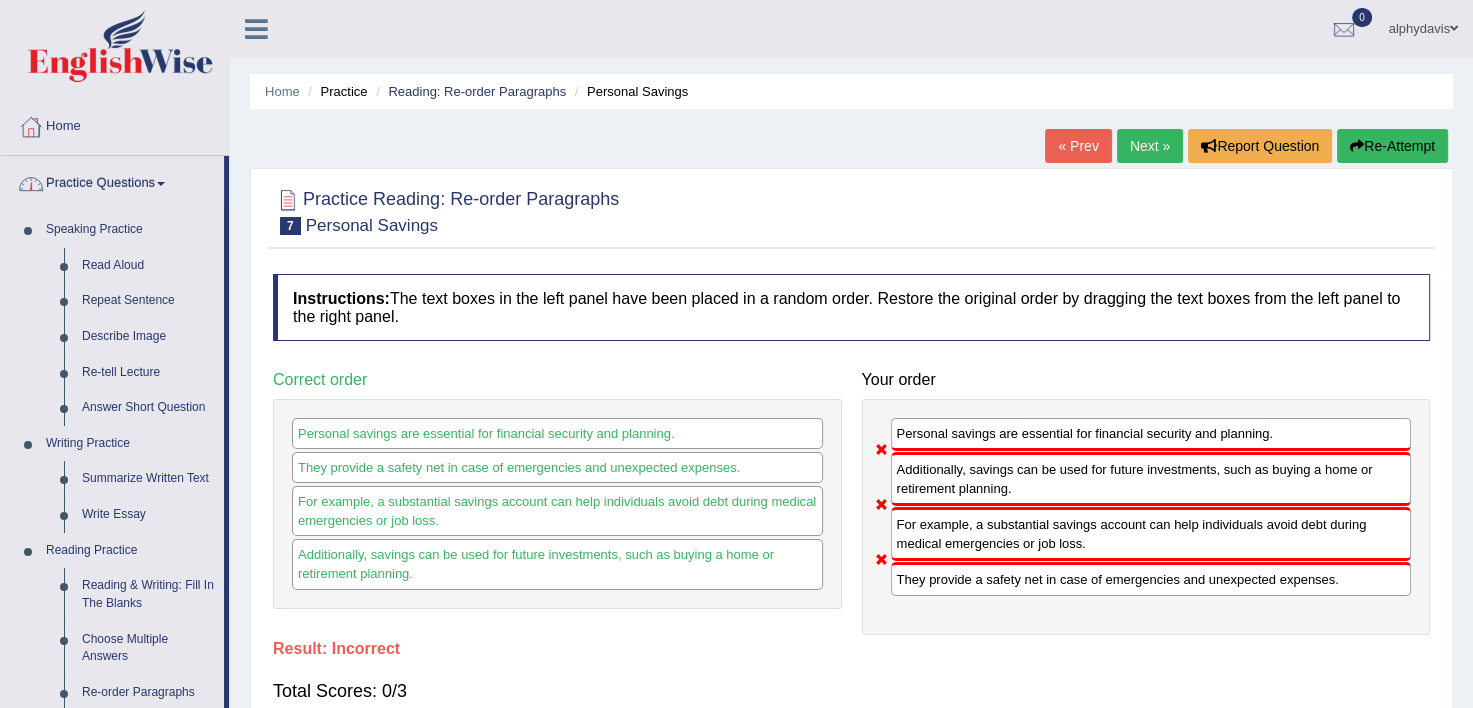 drag, startPoint x: 226, startPoint y: 182, endPoint x: 236, endPoint y: 234, distance: 52.95281 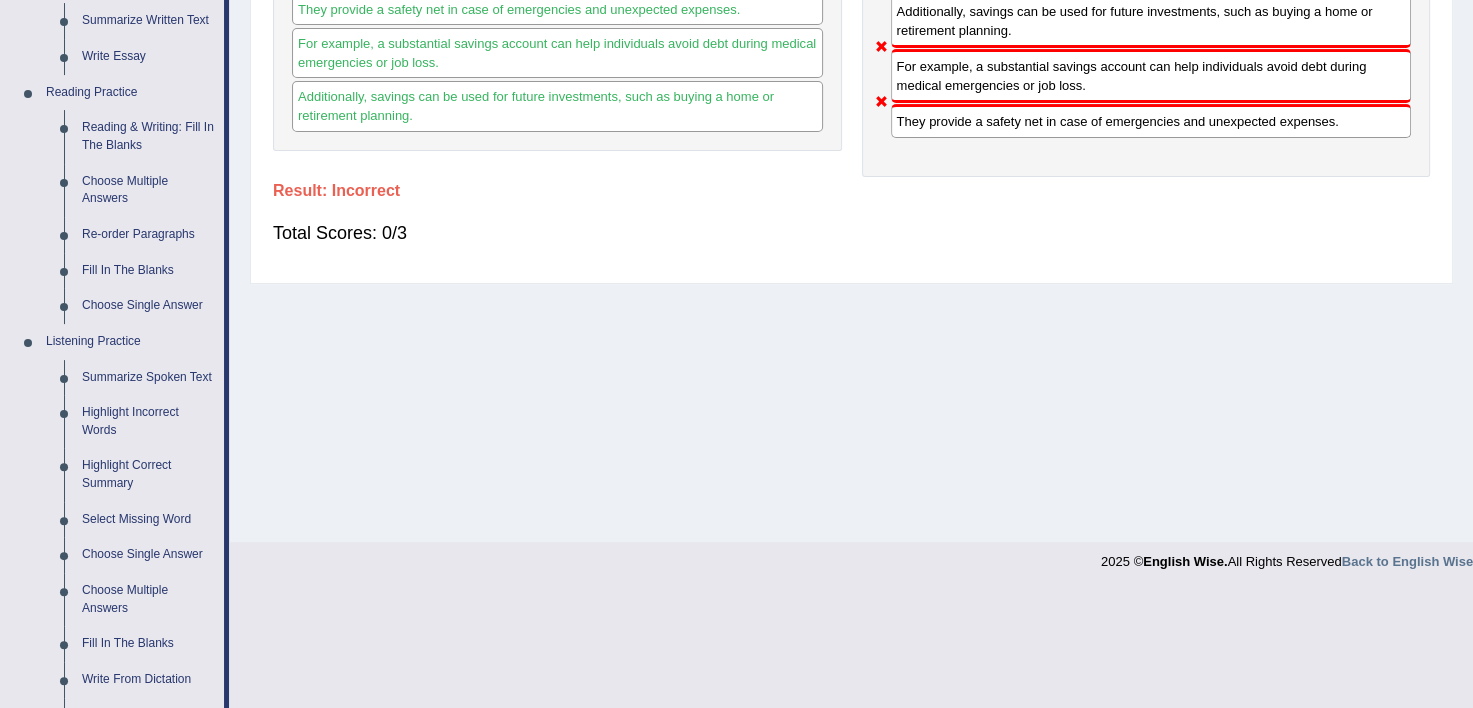 scroll, scrollTop: 456, scrollLeft: 0, axis: vertical 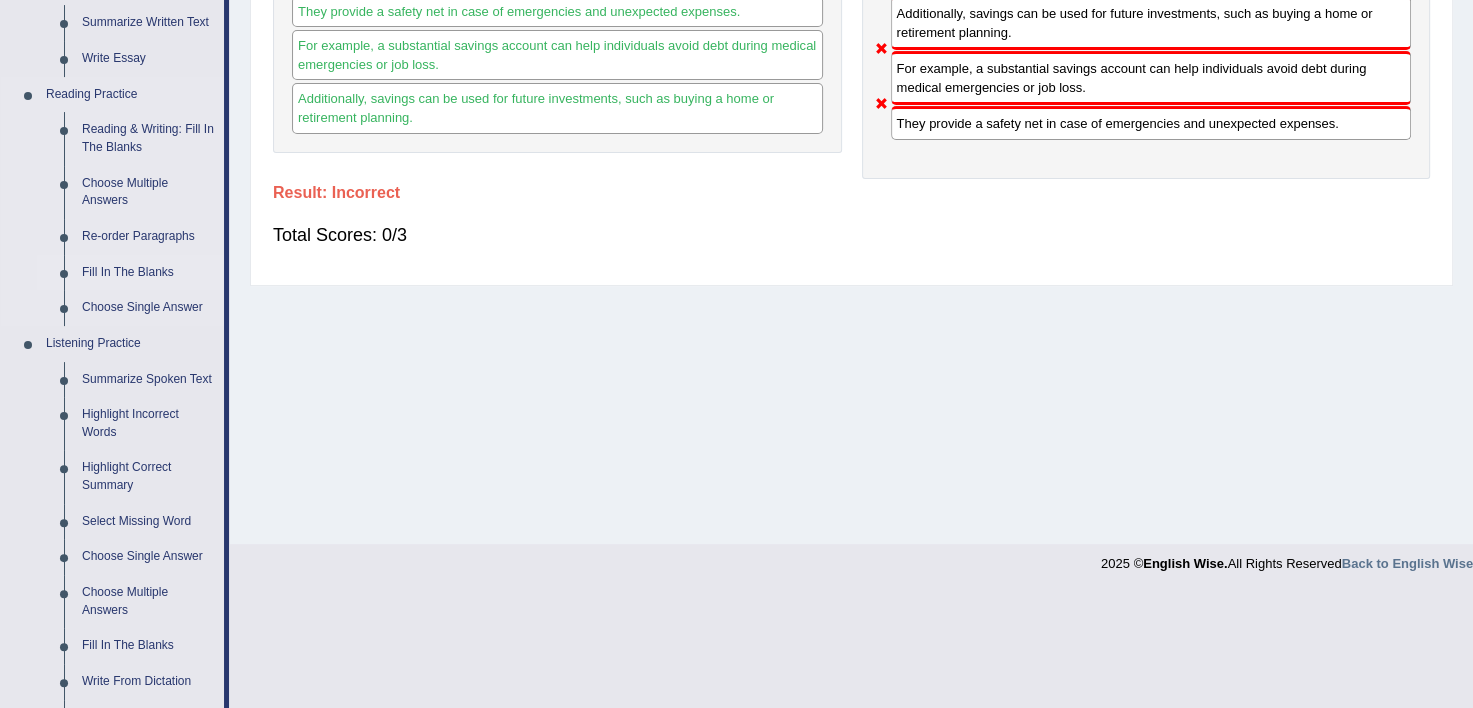 click on "Fill In The Blanks" at bounding box center [148, 273] 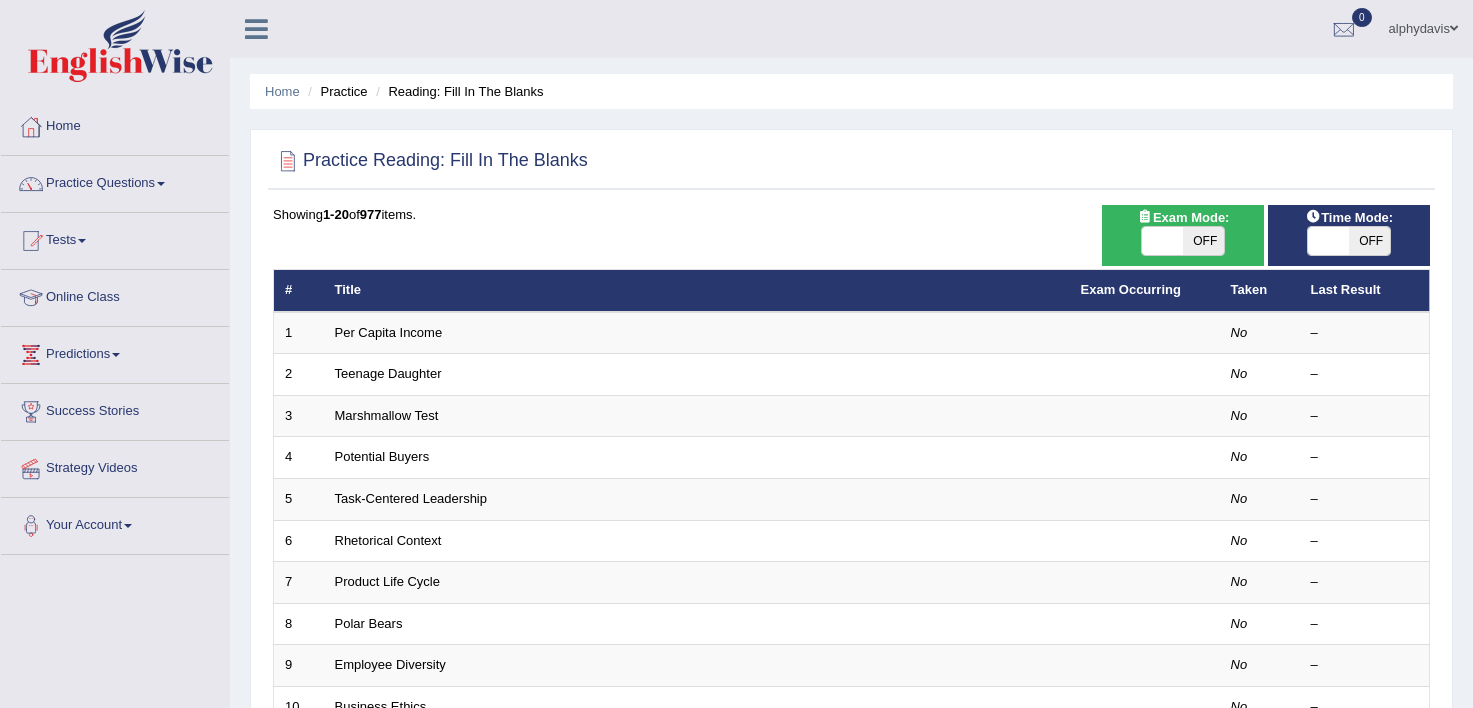 scroll, scrollTop: 0, scrollLeft: 0, axis: both 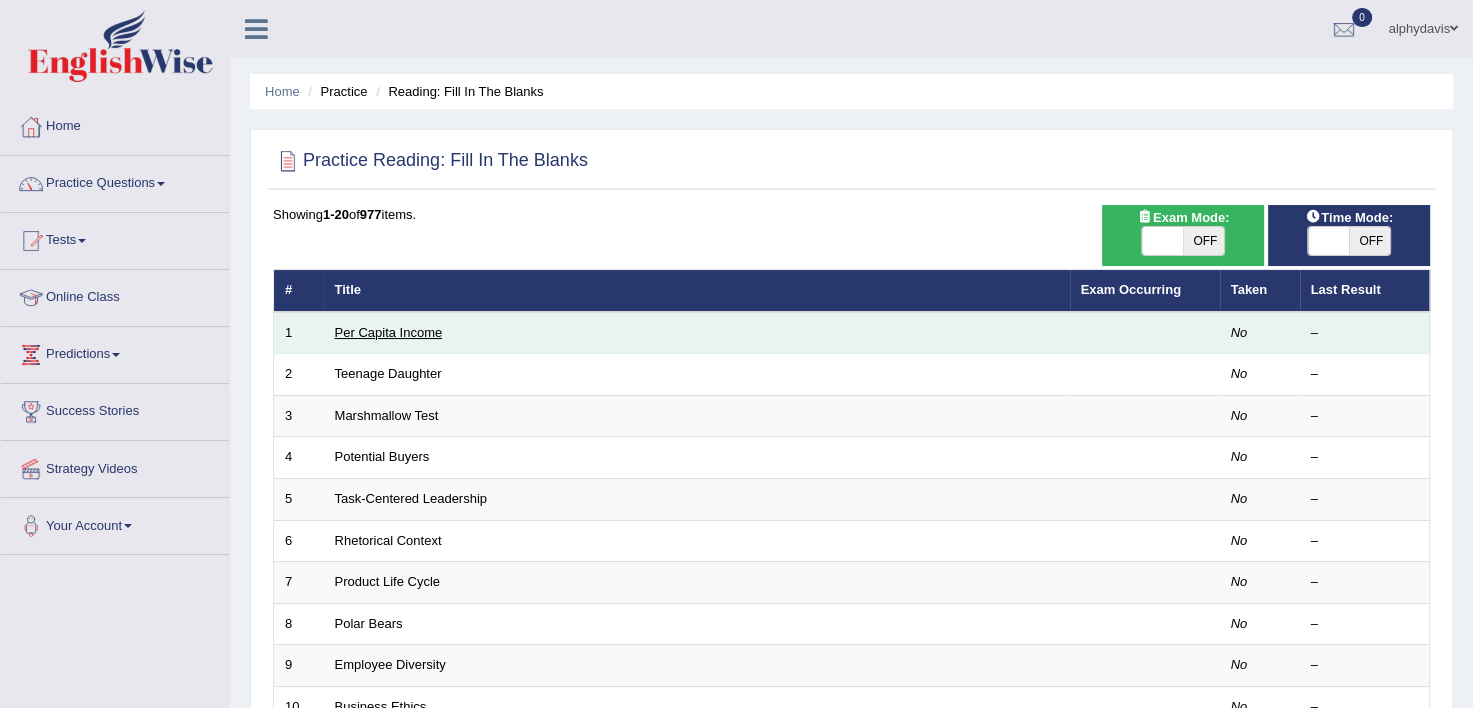 click on "Per Capita Income" at bounding box center [389, 332] 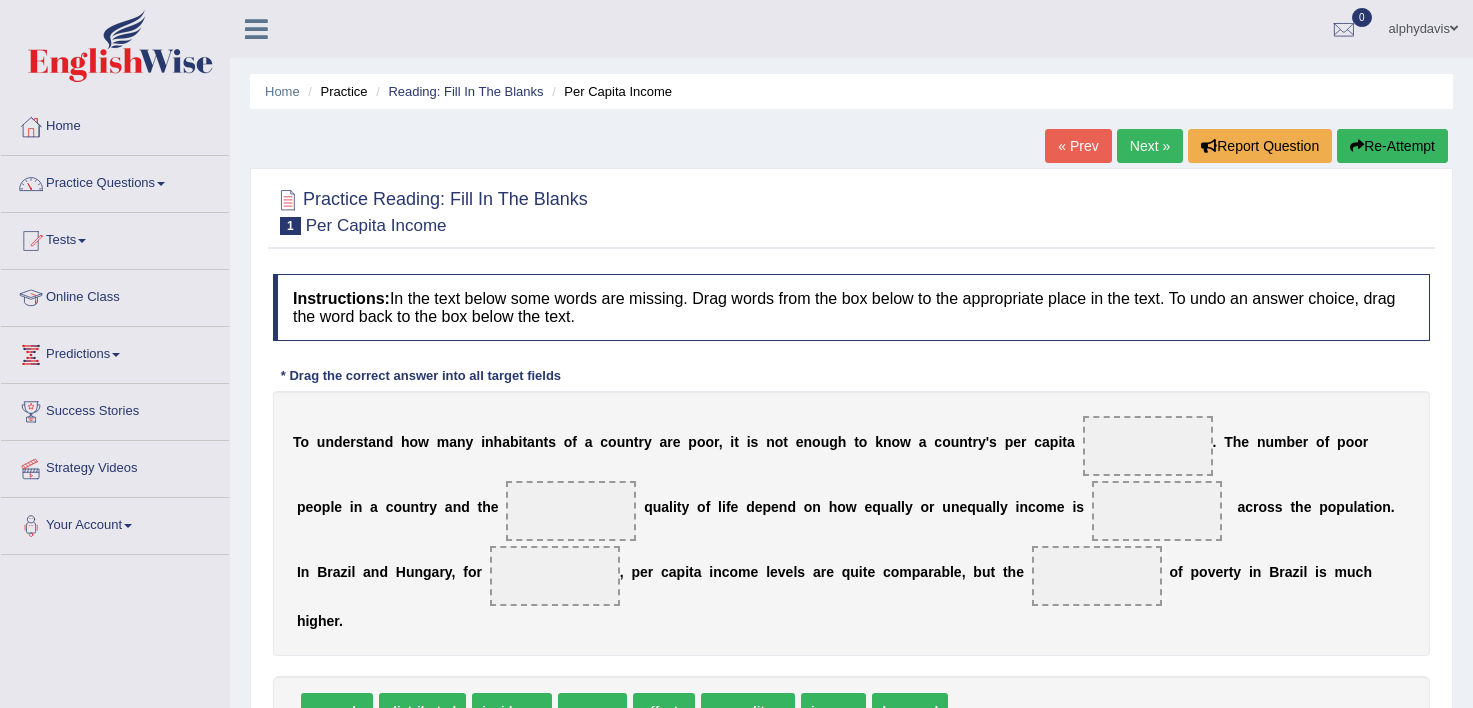 scroll, scrollTop: 0, scrollLeft: 0, axis: both 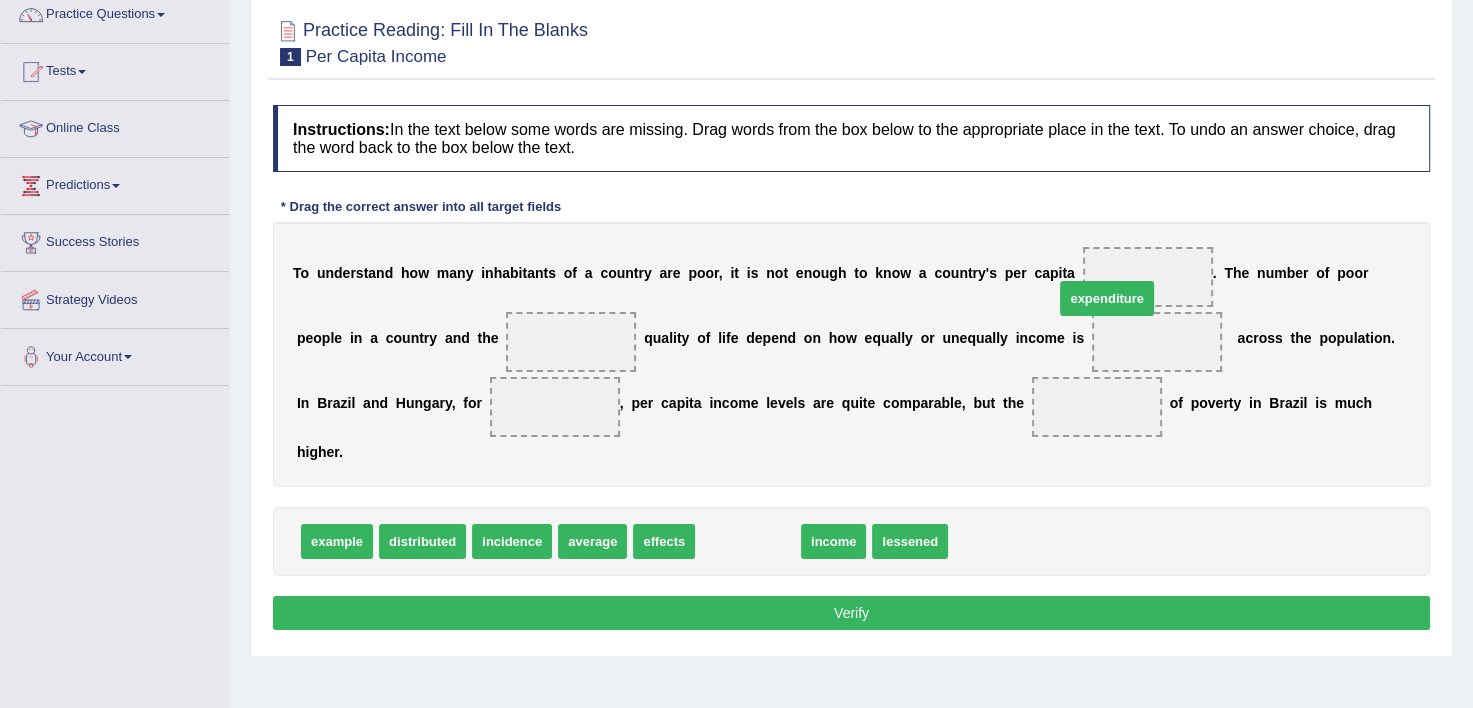 drag, startPoint x: 728, startPoint y: 508, endPoint x: 1084, endPoint y: 267, distance: 429.90347 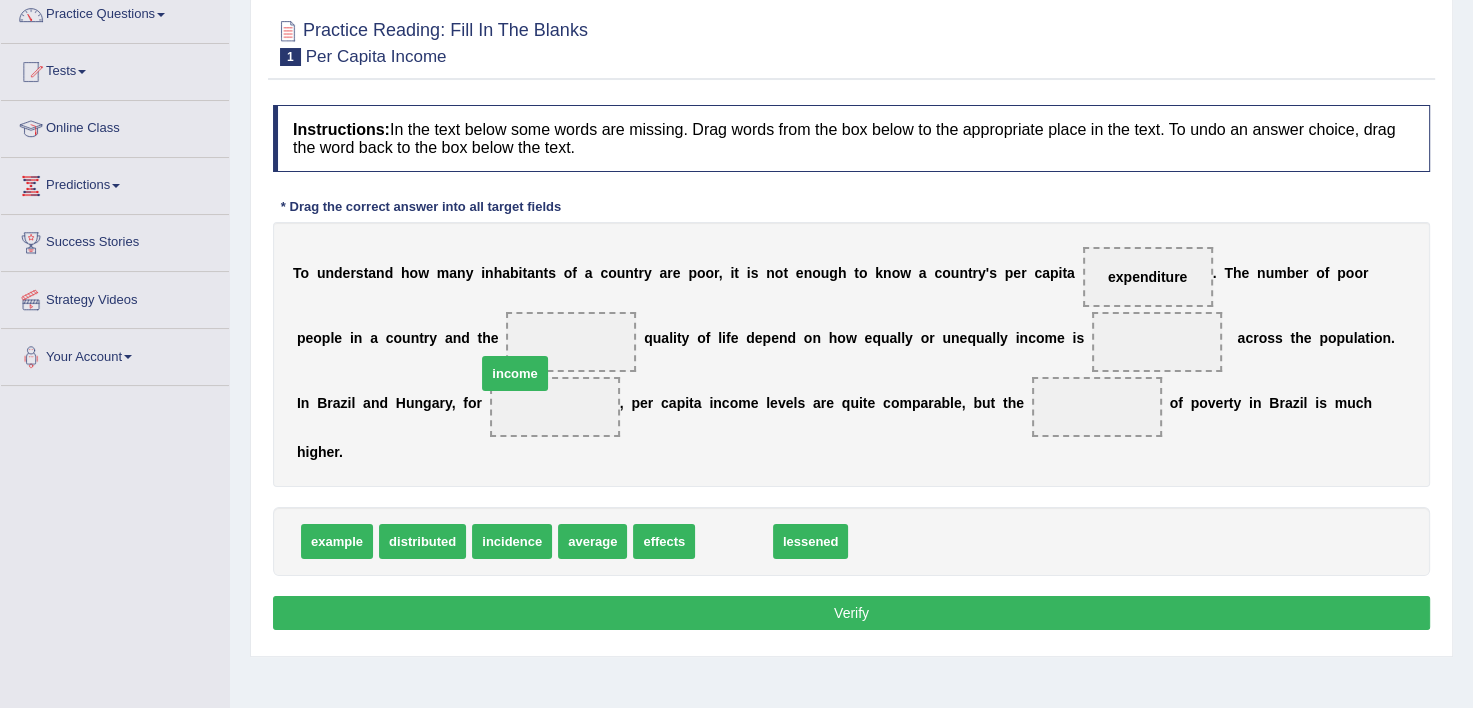 drag, startPoint x: 719, startPoint y: 520, endPoint x: 499, endPoint y: 352, distance: 276.8104 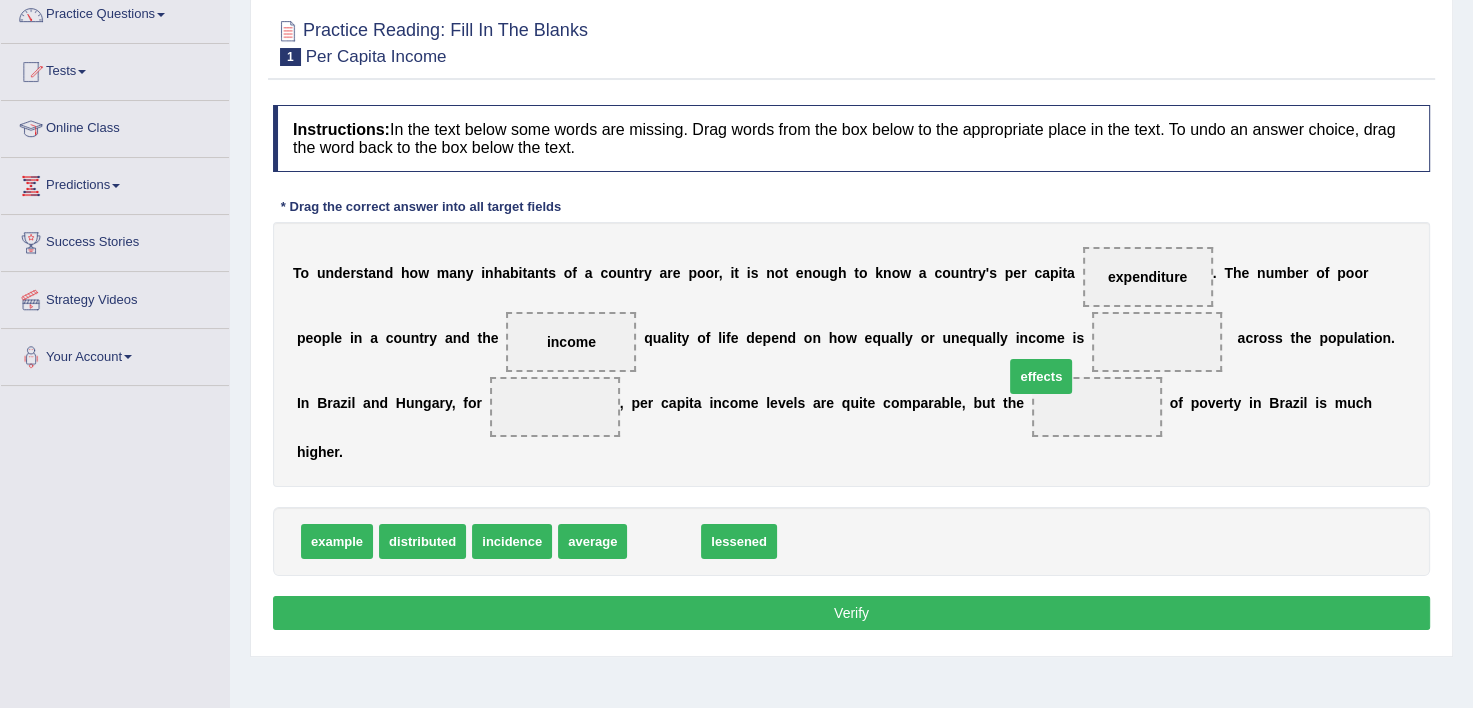 drag, startPoint x: 657, startPoint y: 508, endPoint x: 1034, endPoint y: 342, distance: 411.9284 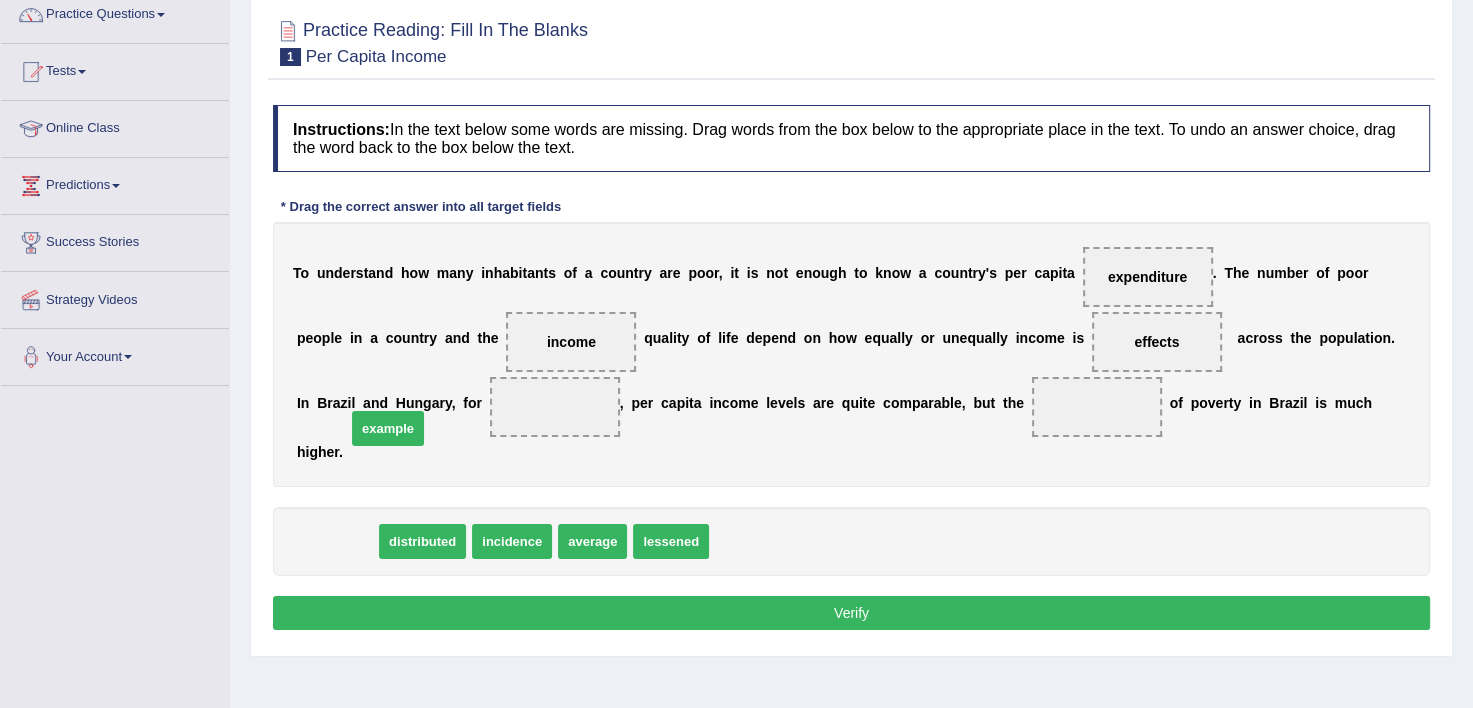 drag, startPoint x: 329, startPoint y: 515, endPoint x: 380, endPoint y: 401, distance: 124.88795 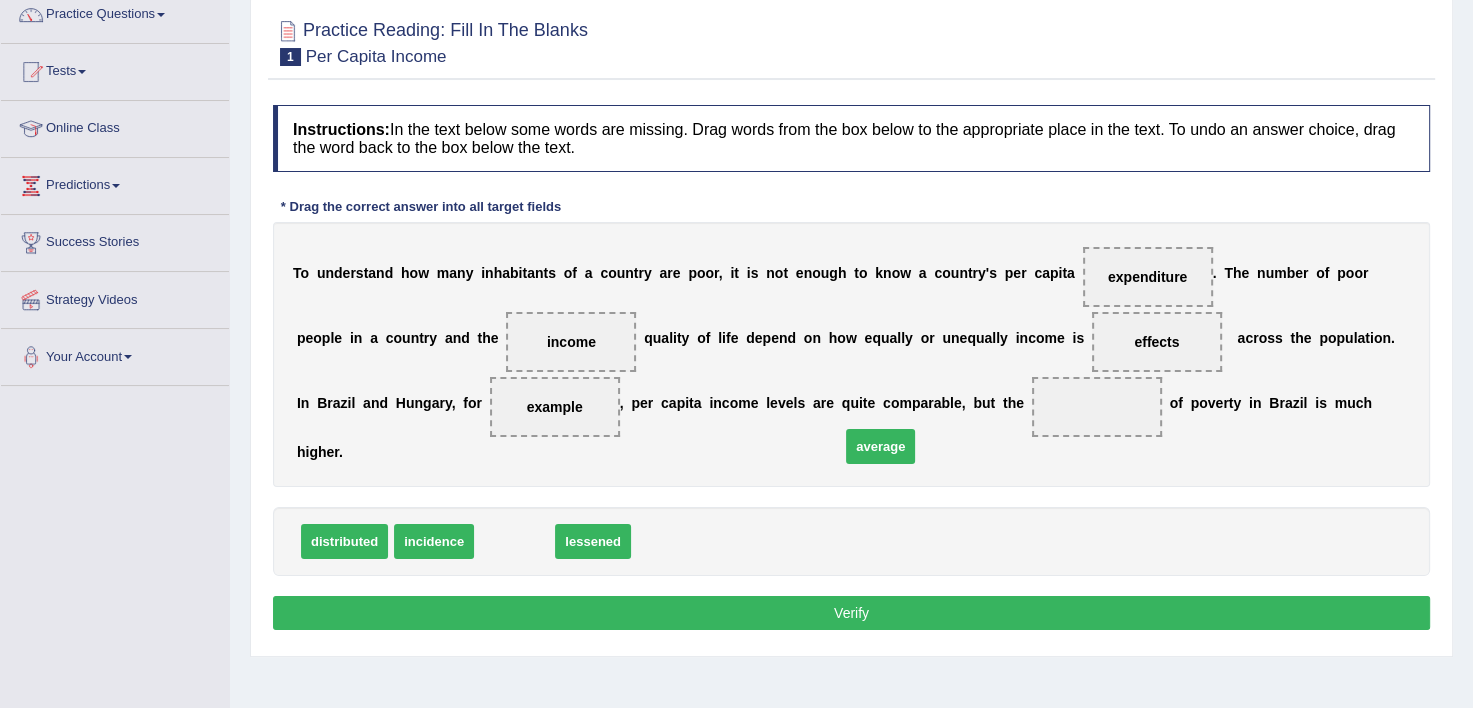 drag, startPoint x: 494, startPoint y: 512, endPoint x: 860, endPoint y: 416, distance: 378.38077 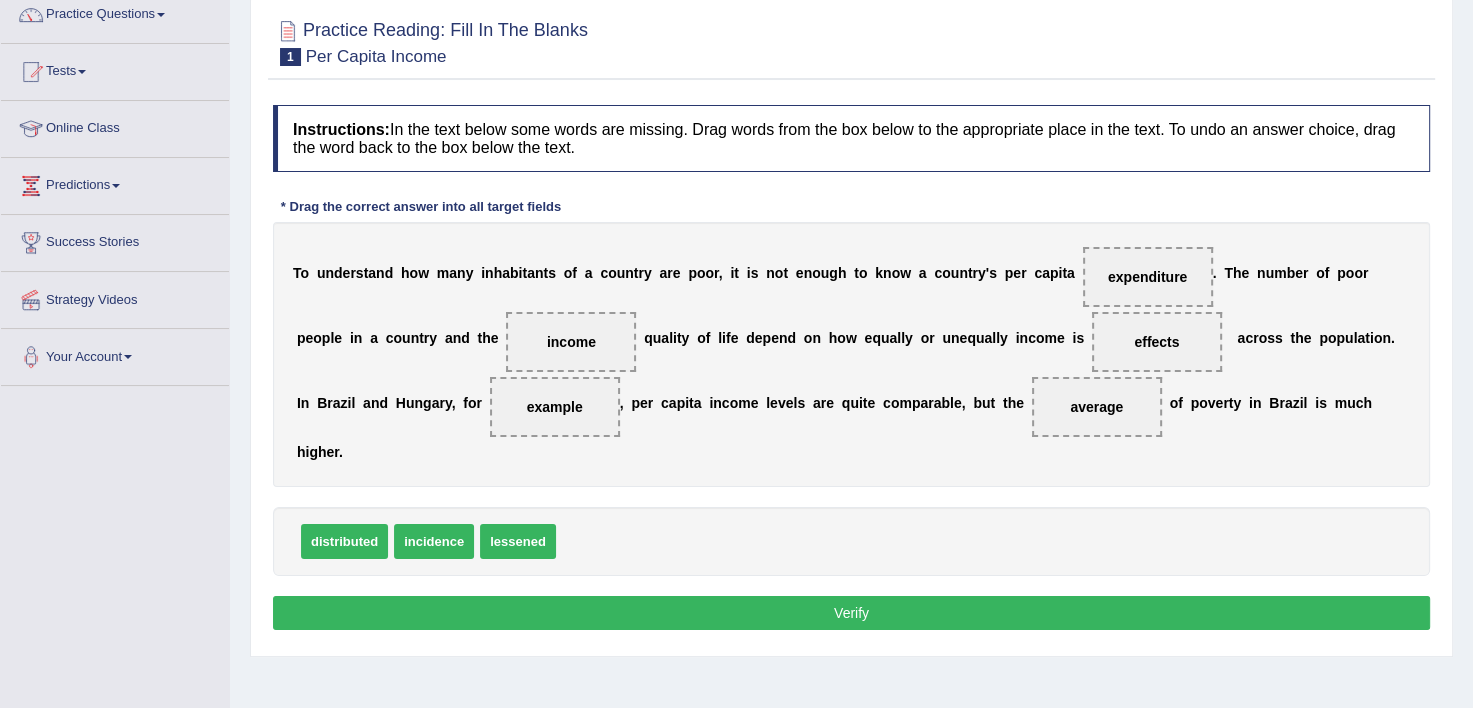 click on "Verify" at bounding box center (851, 613) 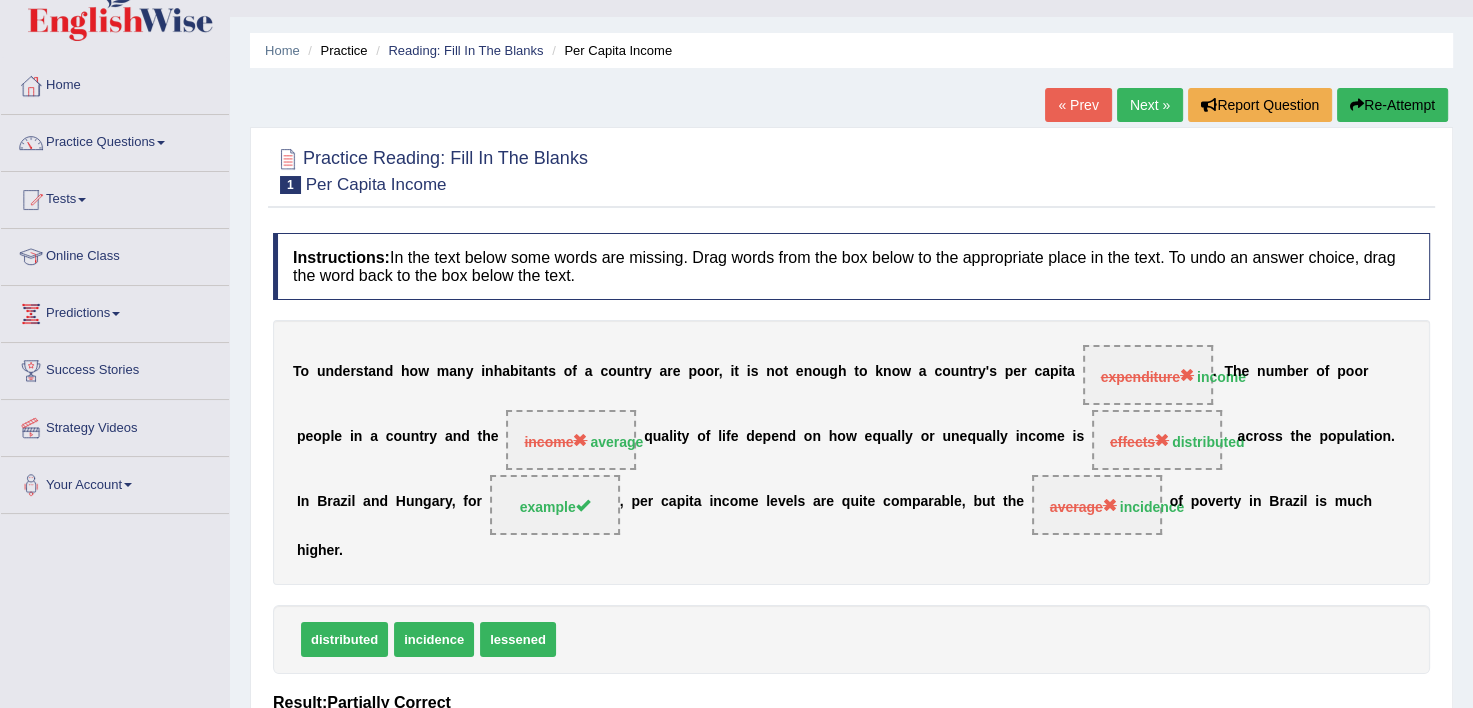 scroll, scrollTop: 32, scrollLeft: 0, axis: vertical 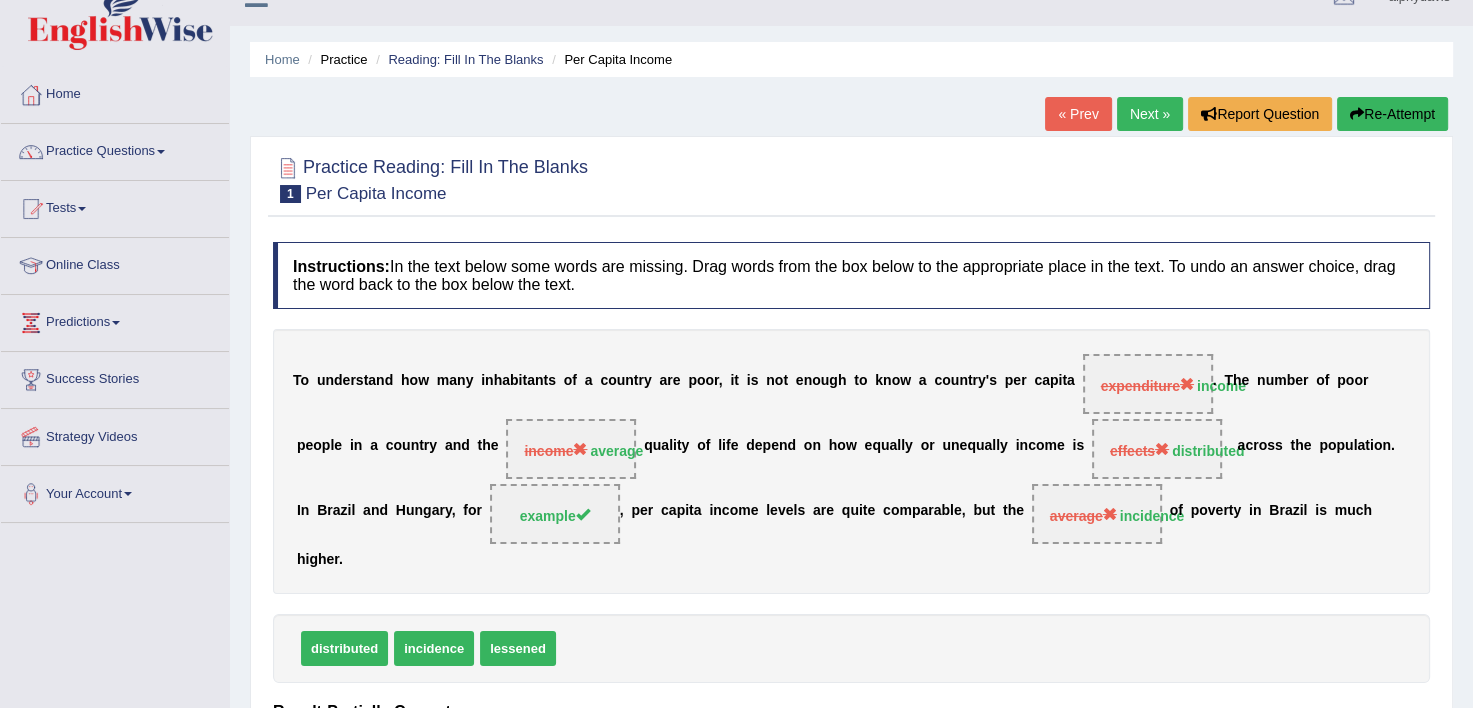 click on "Re-Attempt" at bounding box center [1392, 114] 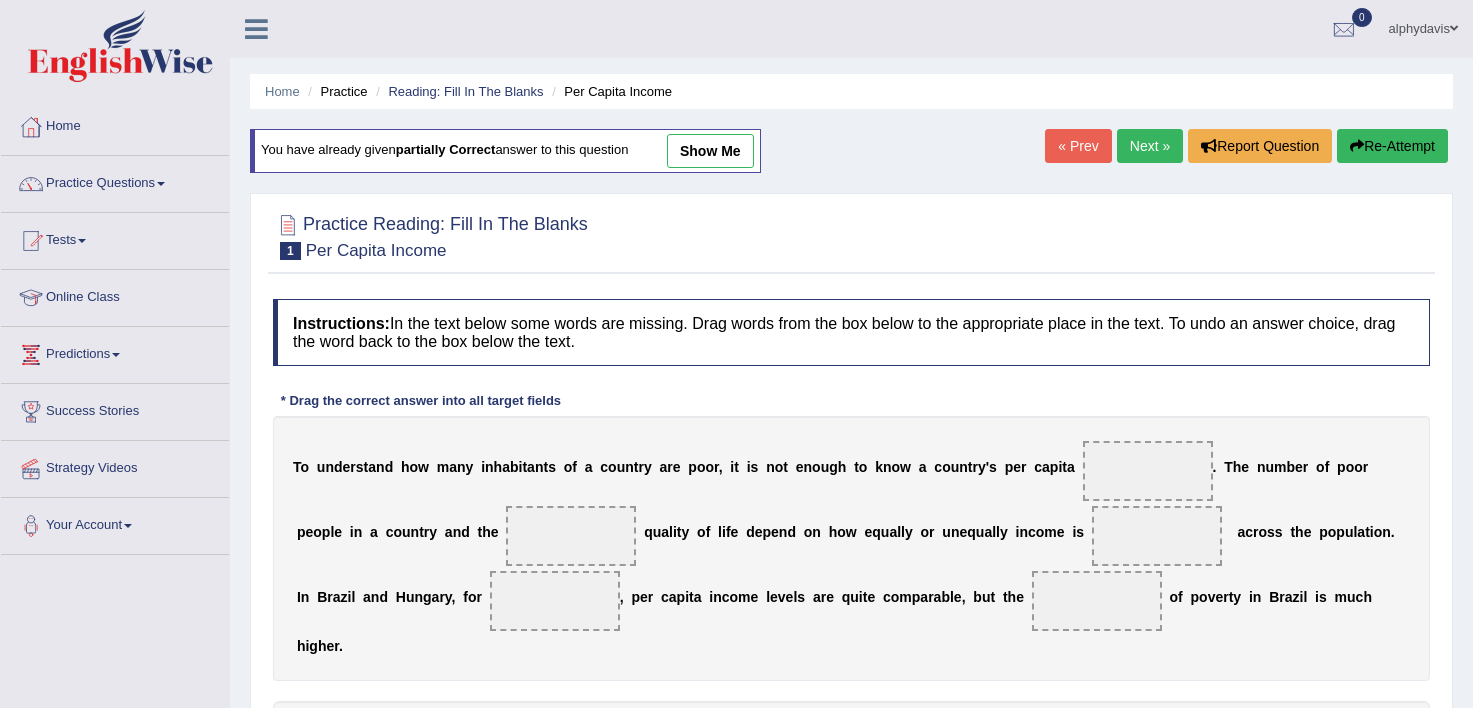 scroll, scrollTop: 32, scrollLeft: 0, axis: vertical 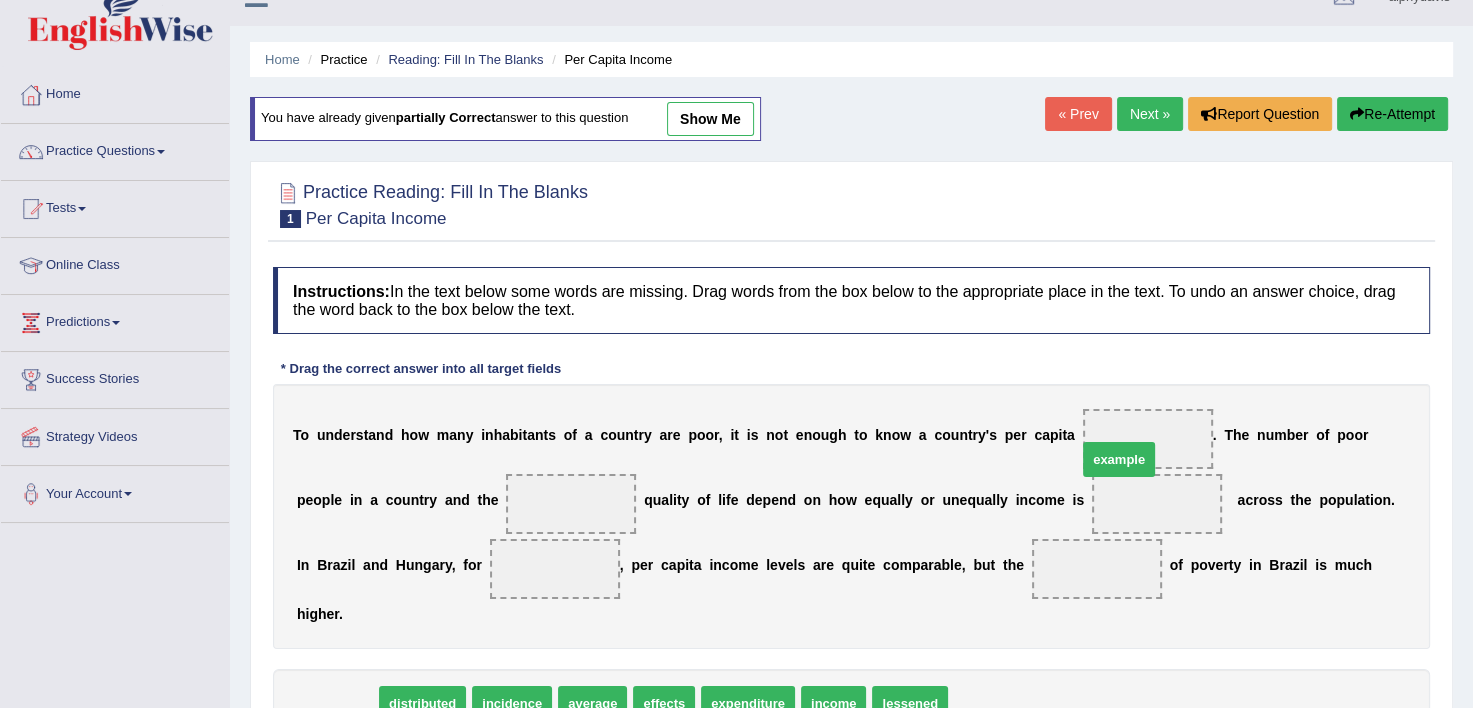 drag, startPoint x: 320, startPoint y: 668, endPoint x: 1097, endPoint y: 423, distance: 814.711 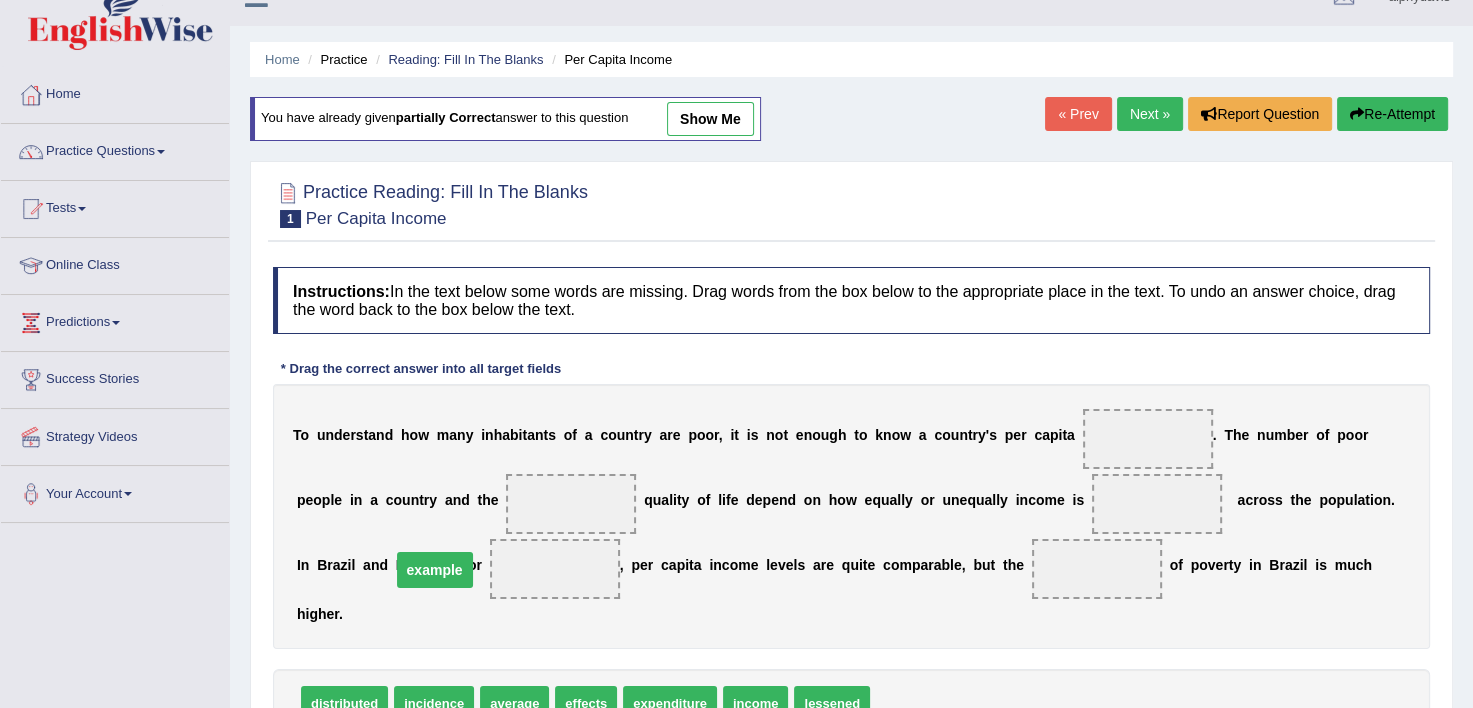 drag, startPoint x: 1097, startPoint y: 442, endPoint x: 381, endPoint y: 572, distance: 727.706 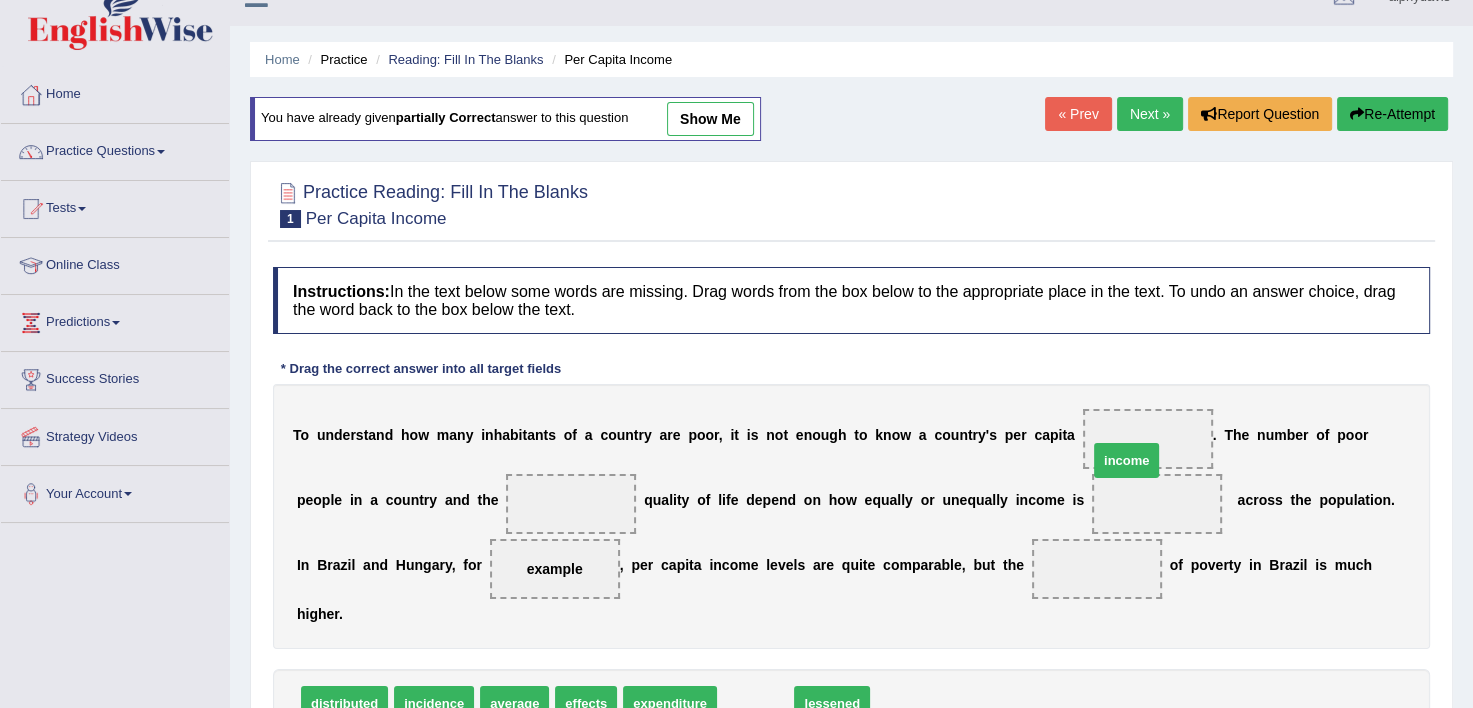 drag, startPoint x: 736, startPoint y: 672, endPoint x: 1104, endPoint y: 432, distance: 439.34497 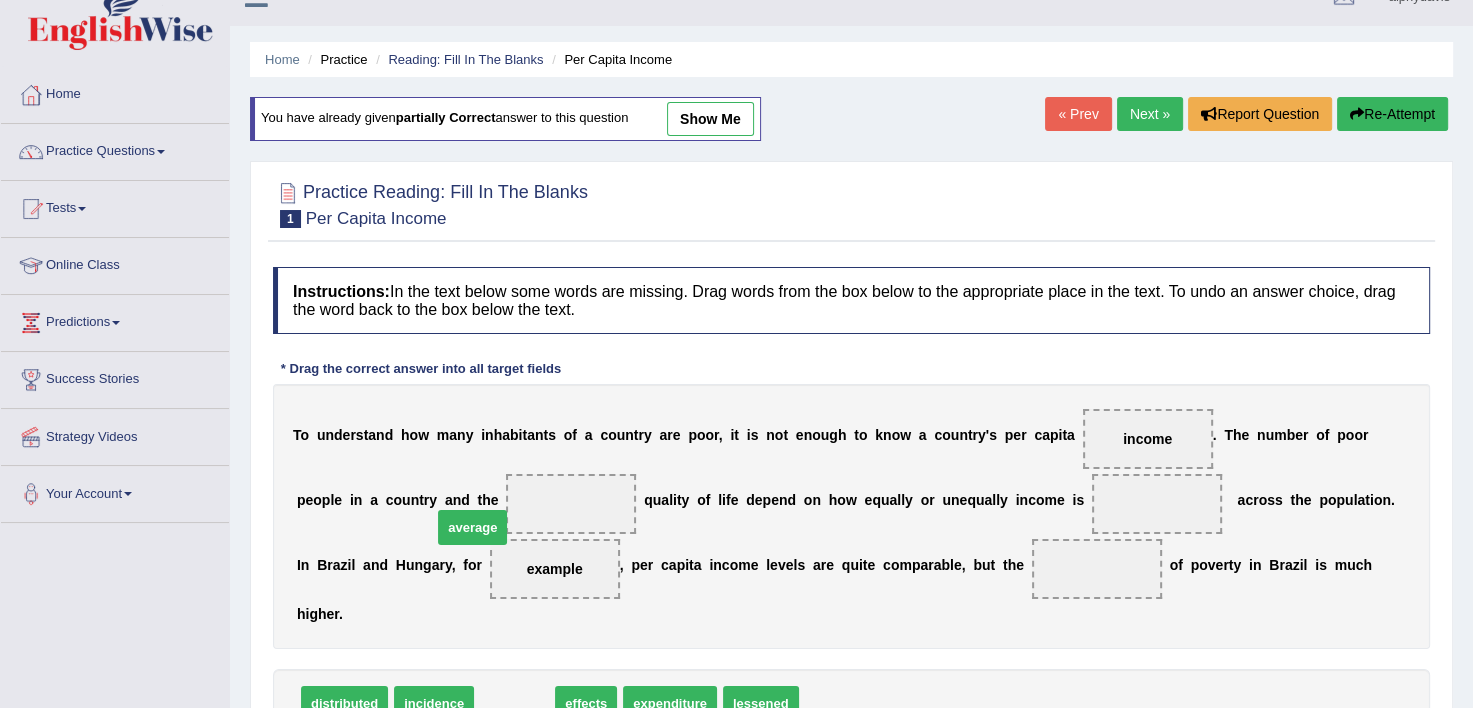drag, startPoint x: 490, startPoint y: 684, endPoint x: 448, endPoint y: 504, distance: 184.83507 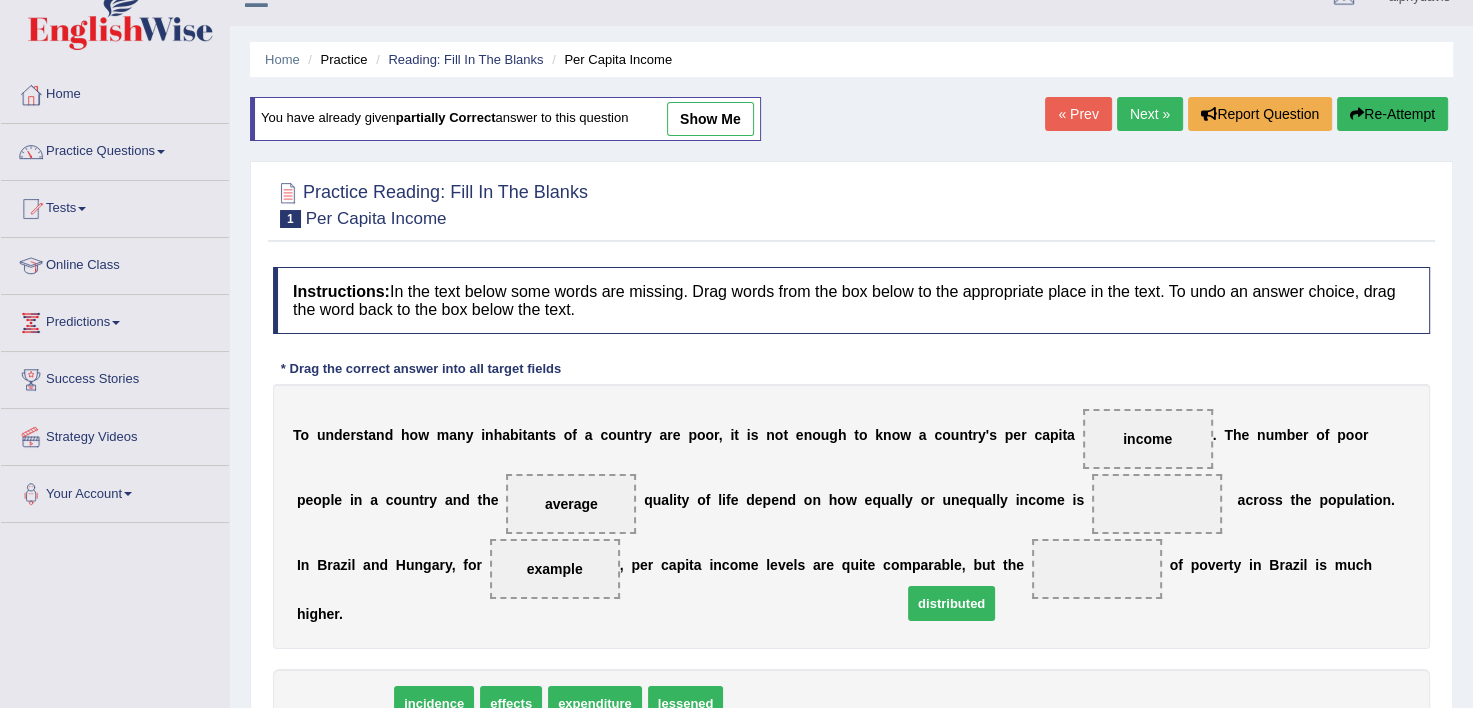 drag, startPoint x: 340, startPoint y: 673, endPoint x: 947, endPoint y: 573, distance: 615.18207 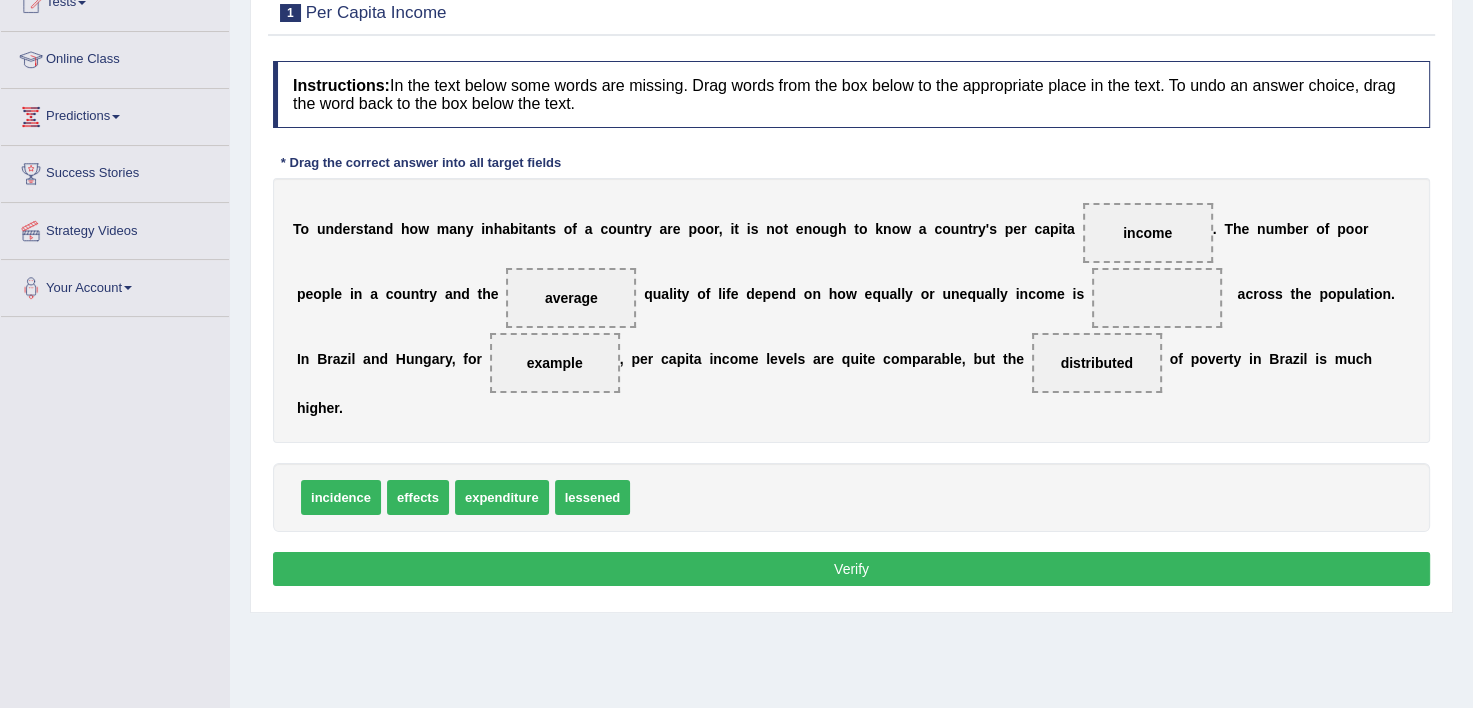 scroll, scrollTop: 241, scrollLeft: 0, axis: vertical 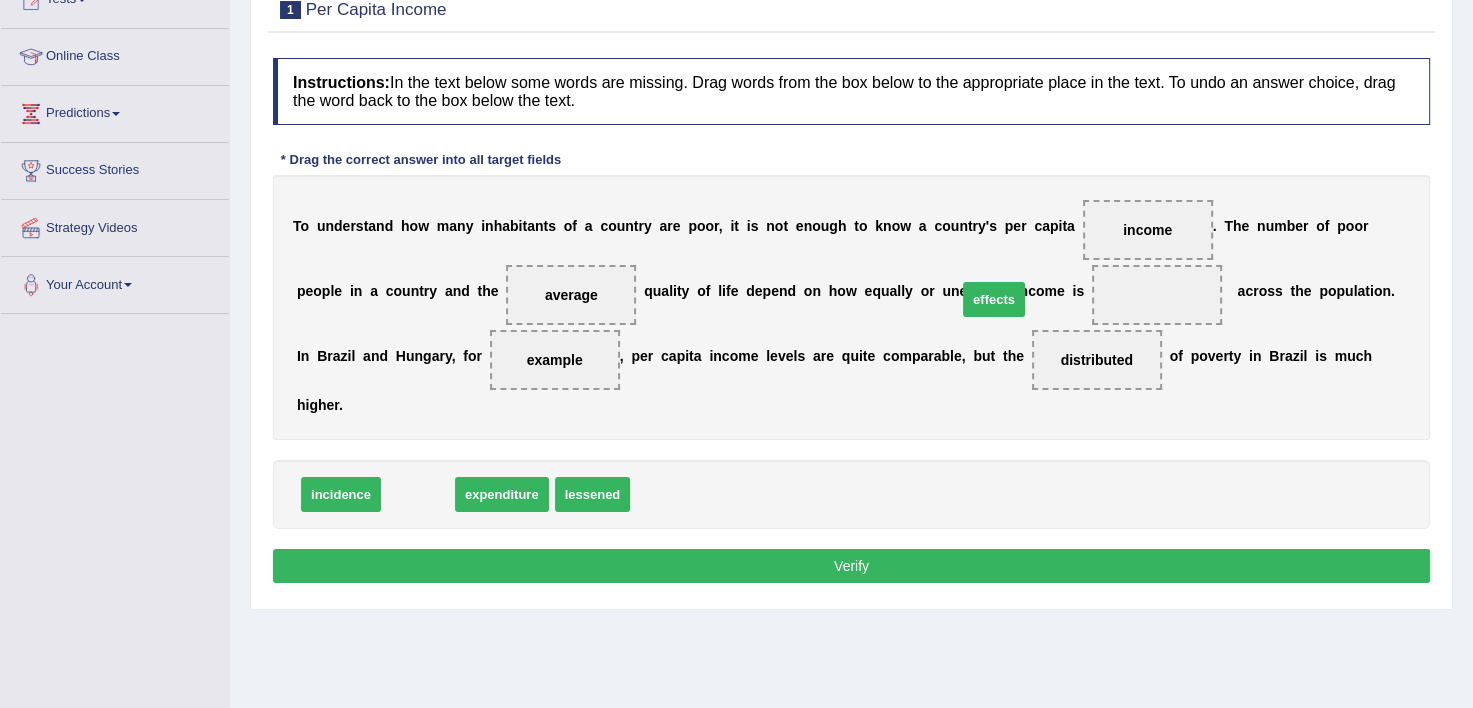 drag, startPoint x: 408, startPoint y: 463, endPoint x: 982, endPoint y: 275, distance: 604.0033 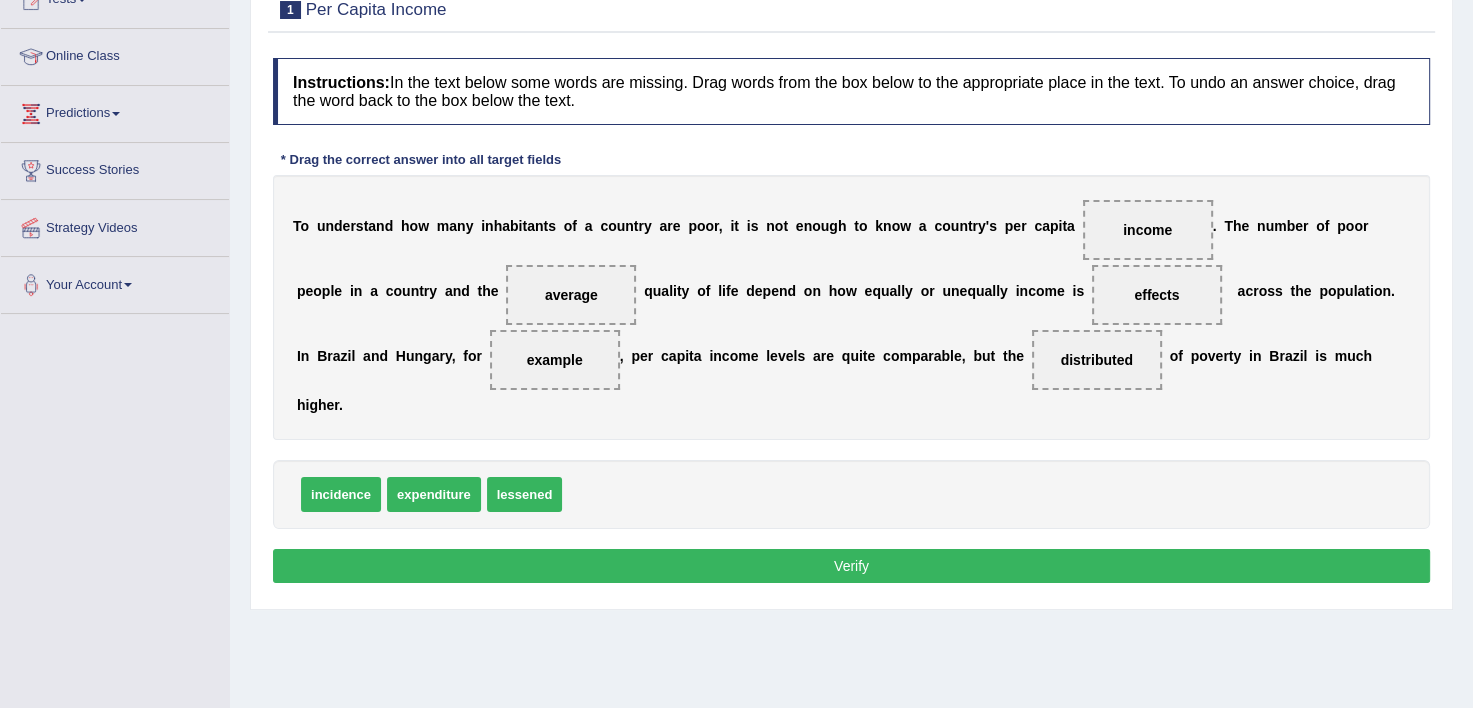 click on "Verify" at bounding box center [851, 566] 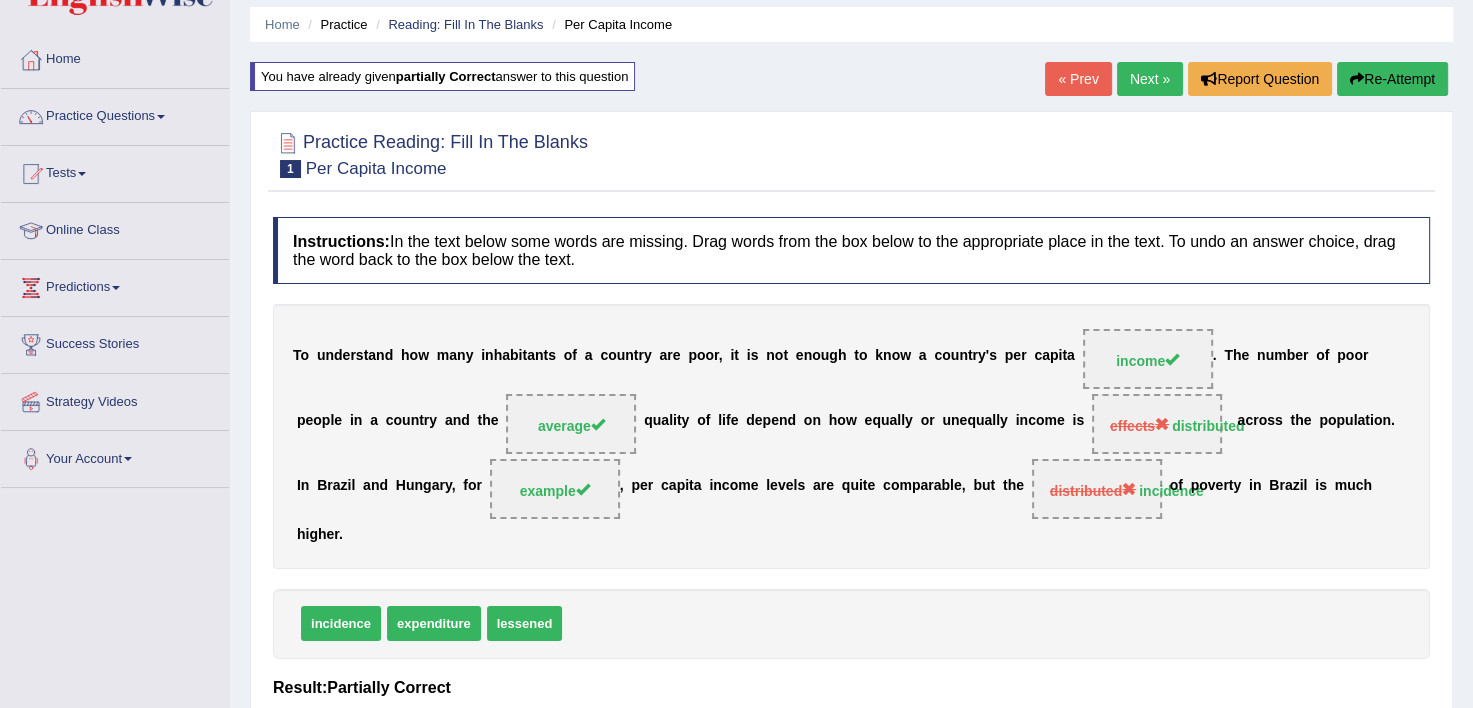 scroll, scrollTop: 56, scrollLeft: 0, axis: vertical 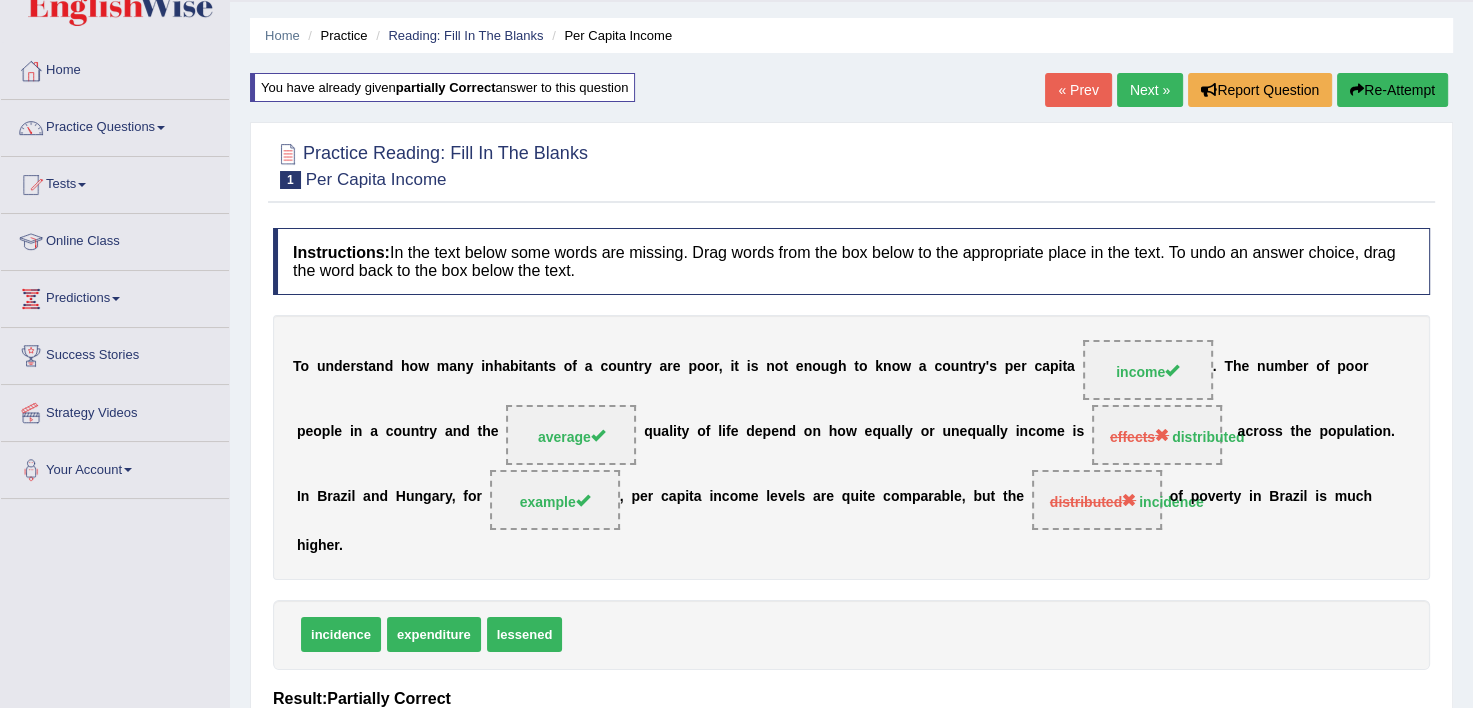 click on "Next »" at bounding box center [1150, 90] 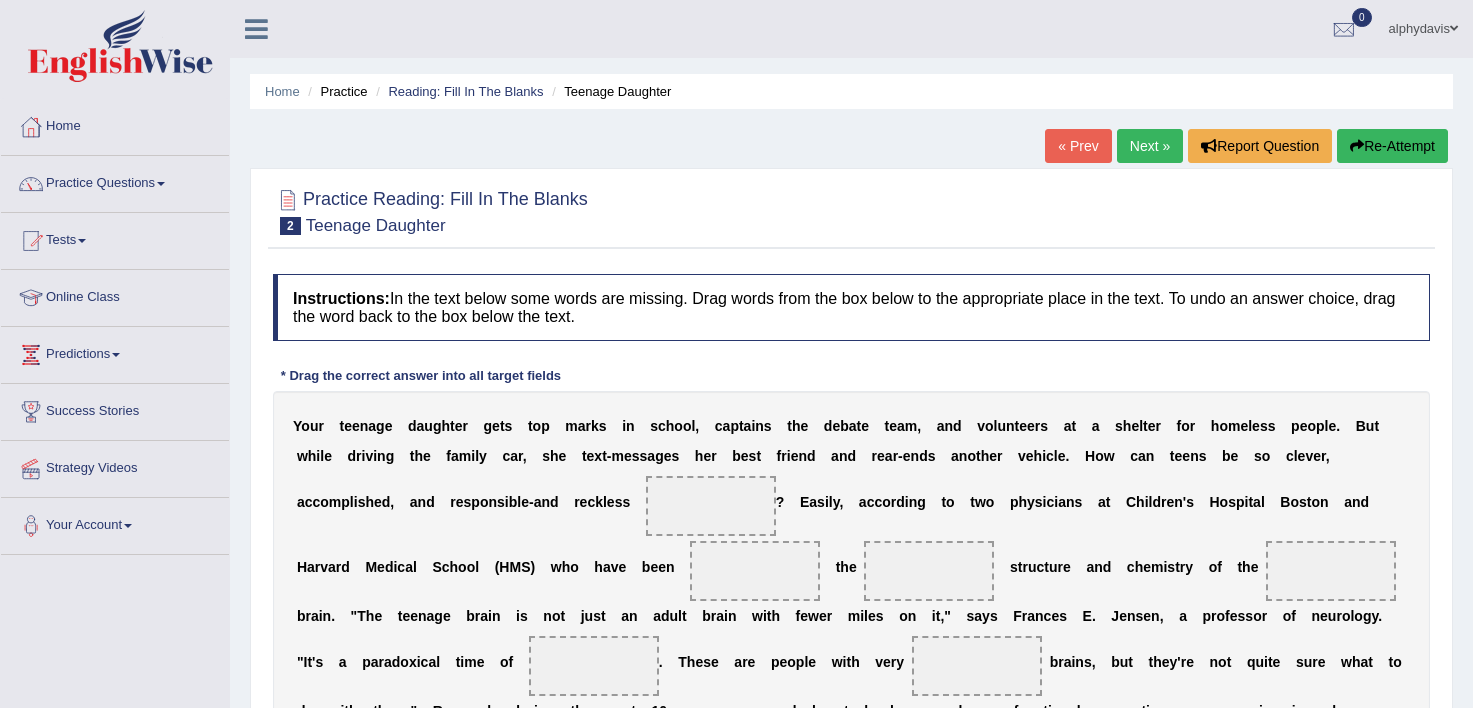 scroll, scrollTop: 0, scrollLeft: 0, axis: both 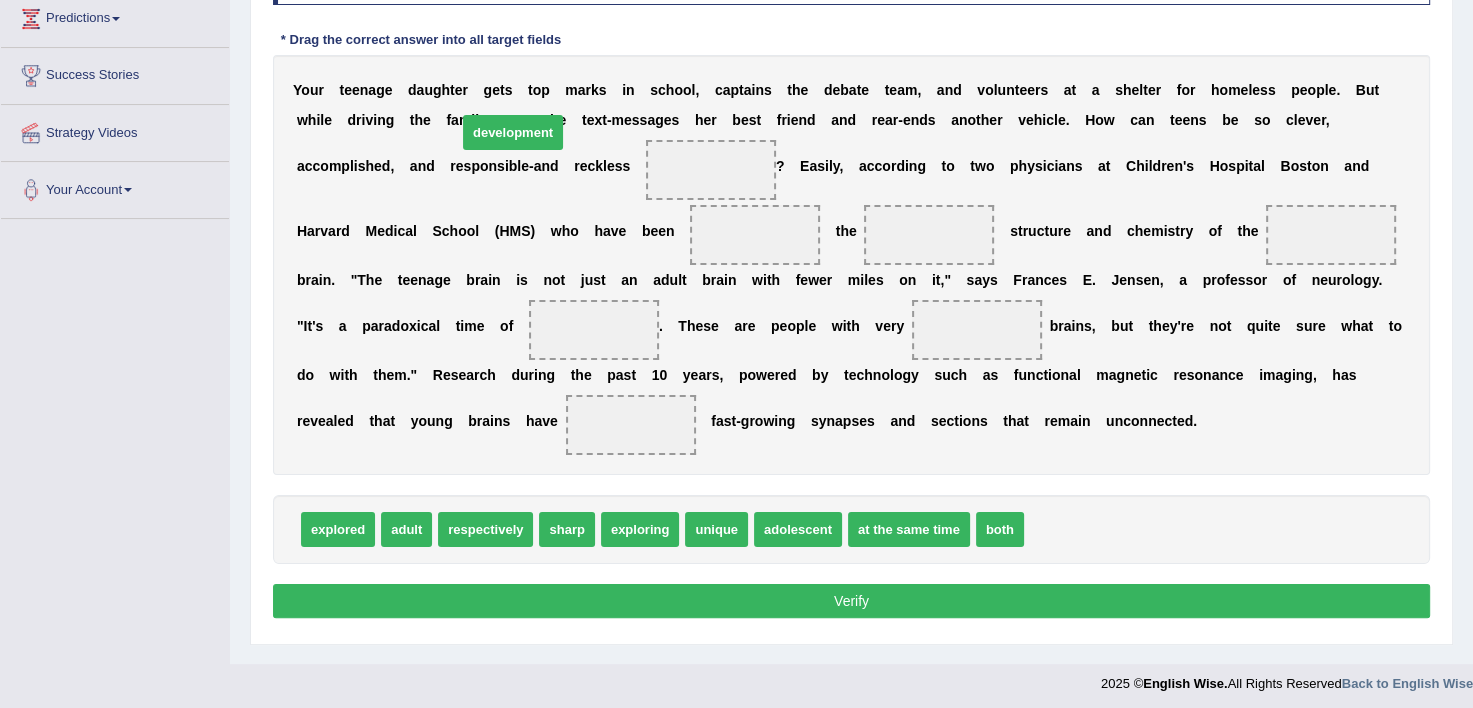 drag, startPoint x: 1022, startPoint y: 568, endPoint x: 454, endPoint y: 171, distance: 692.98846 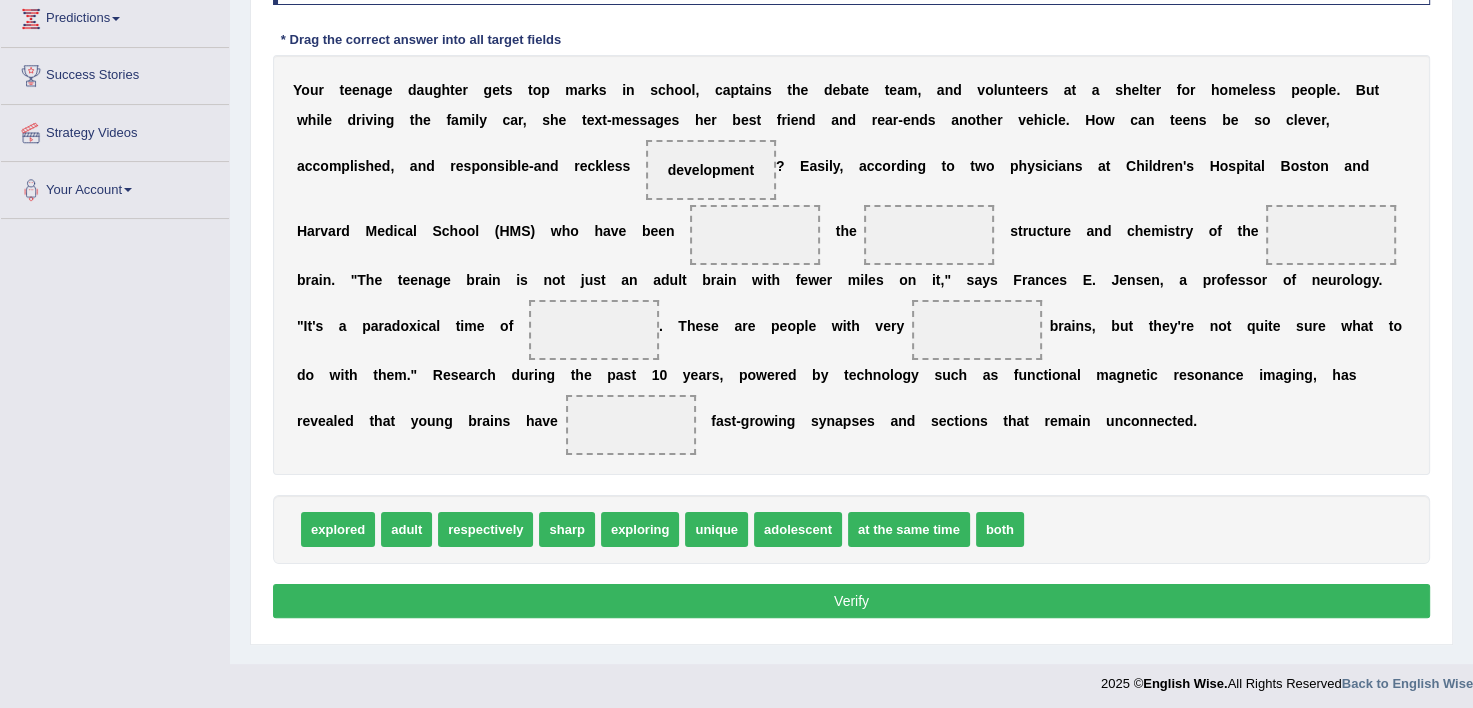 click on "sharp" at bounding box center (566, 529) 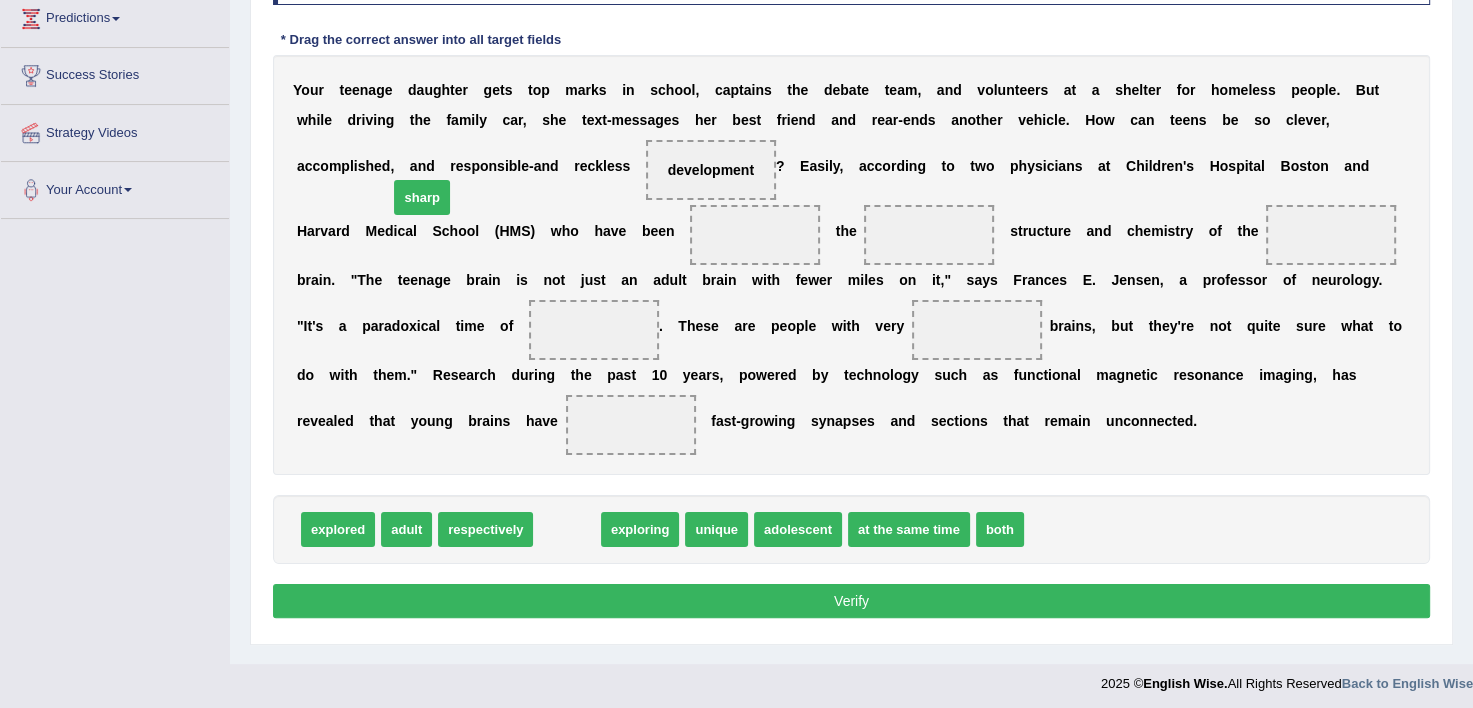 drag, startPoint x: 554, startPoint y: 572, endPoint x: 409, endPoint y: 240, distance: 362.28305 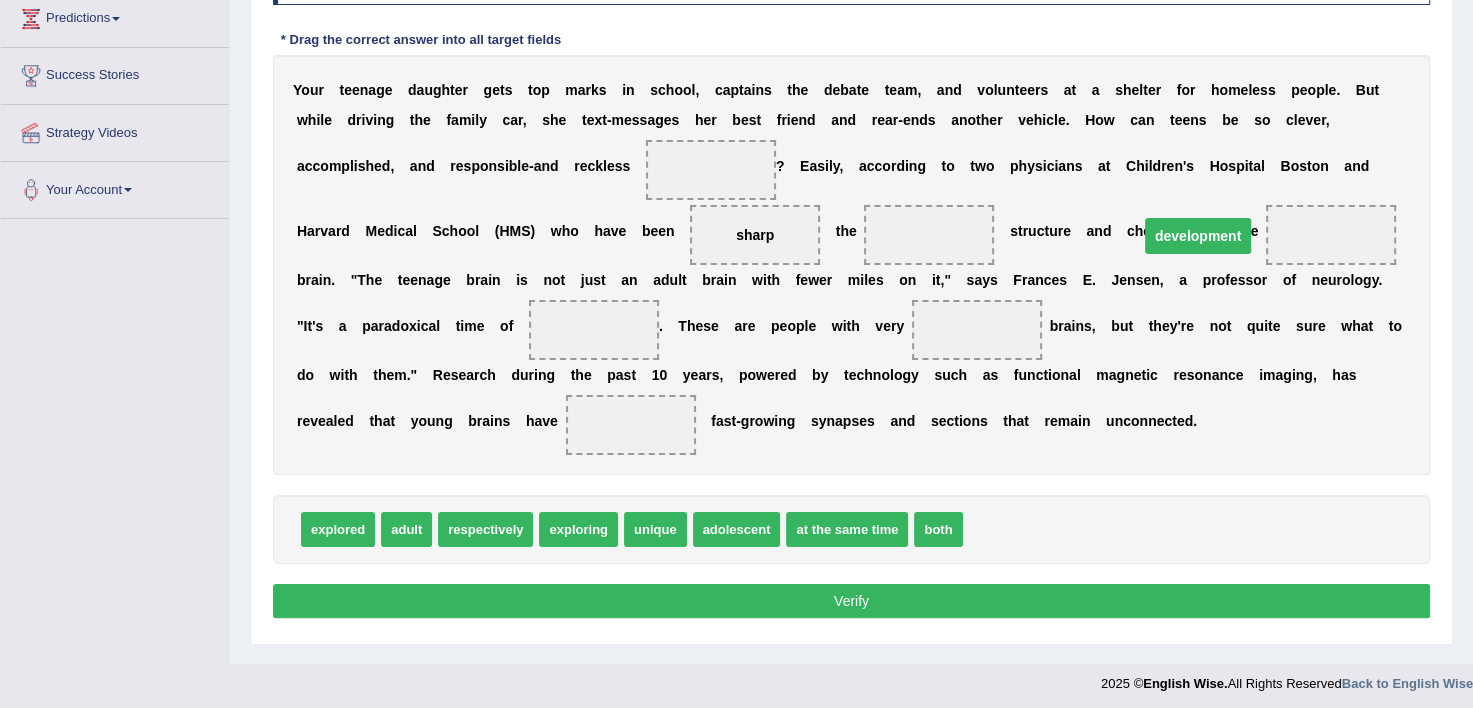 drag, startPoint x: 447, startPoint y: 162, endPoint x: 928, endPoint y: 228, distance: 485.50696 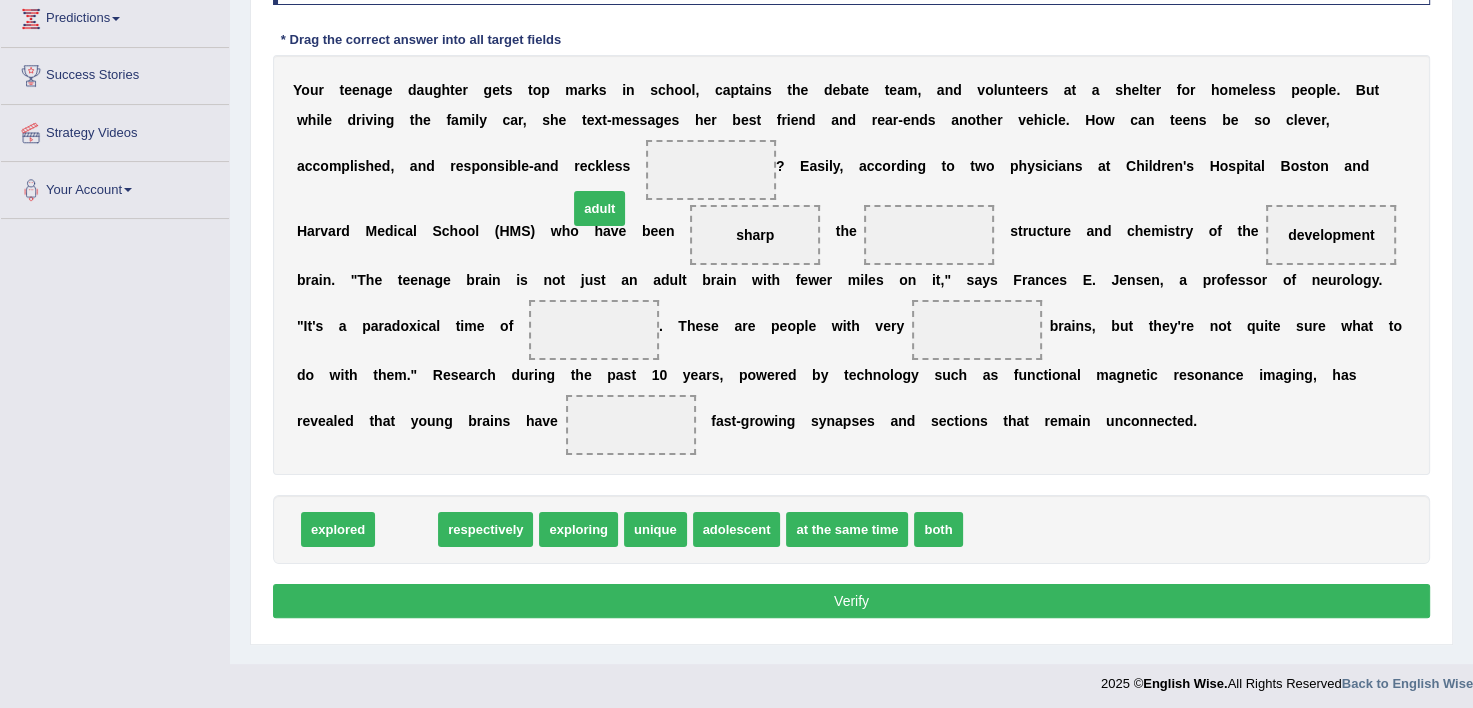 drag, startPoint x: 405, startPoint y: 561, endPoint x: 597, endPoint y: 228, distance: 384.38654 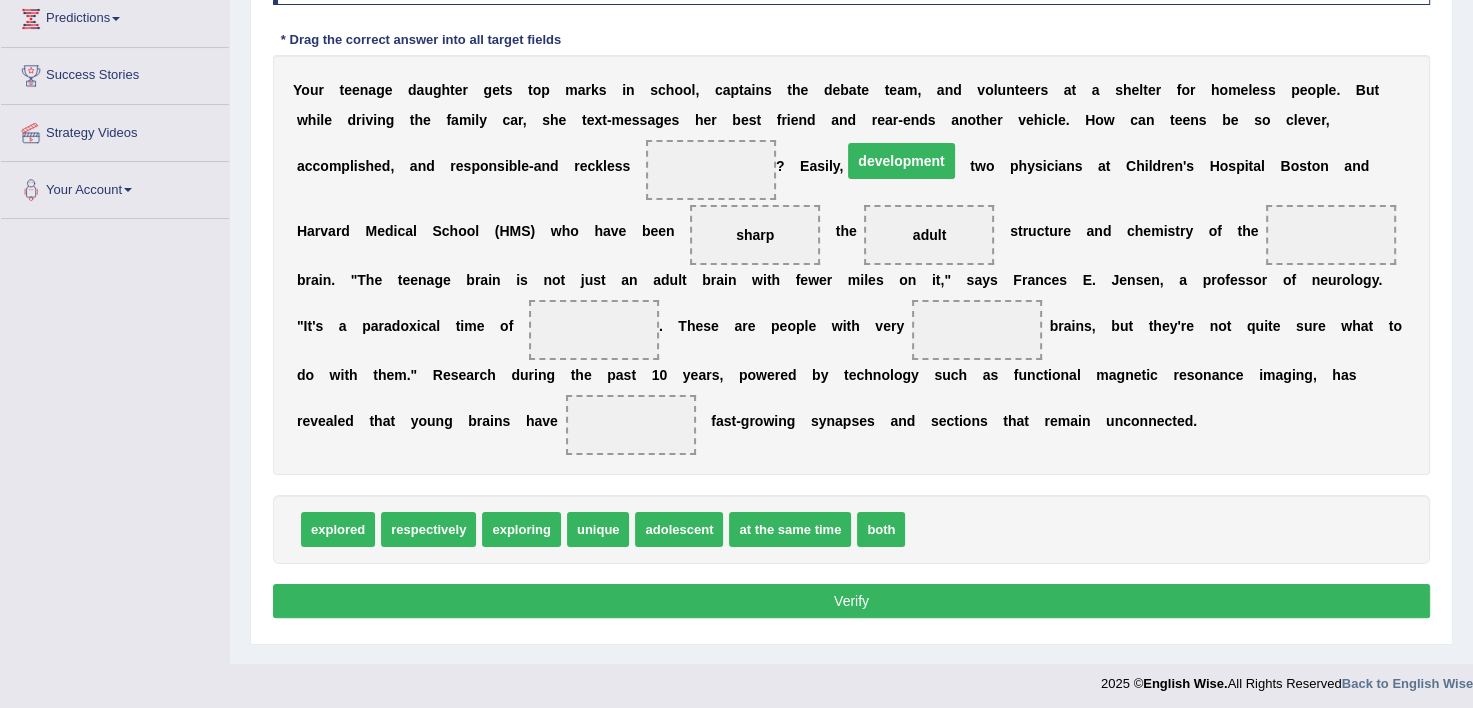 drag, startPoint x: 990, startPoint y: 227, endPoint x: 552, endPoint y: 155, distance: 443.87836 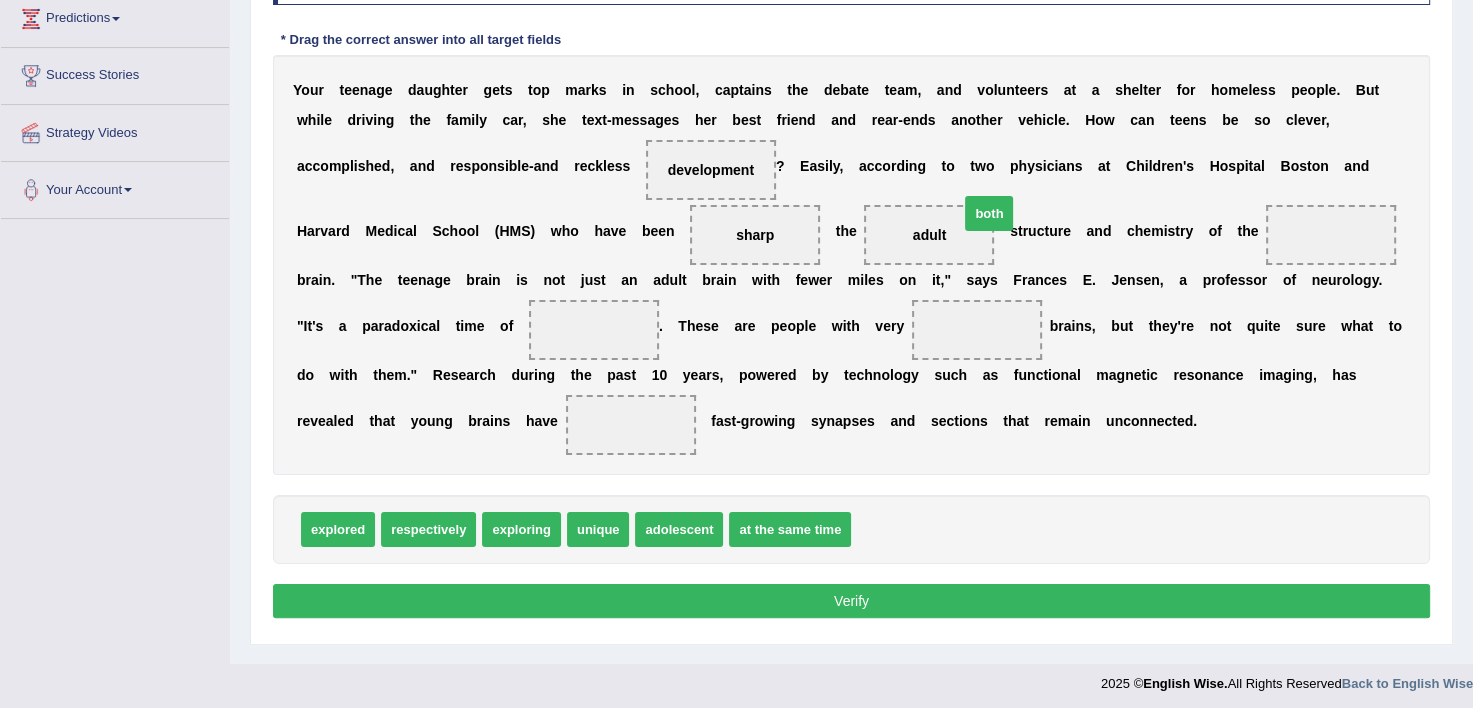 drag, startPoint x: 863, startPoint y: 564, endPoint x: 971, endPoint y: 248, distance: 333.9461 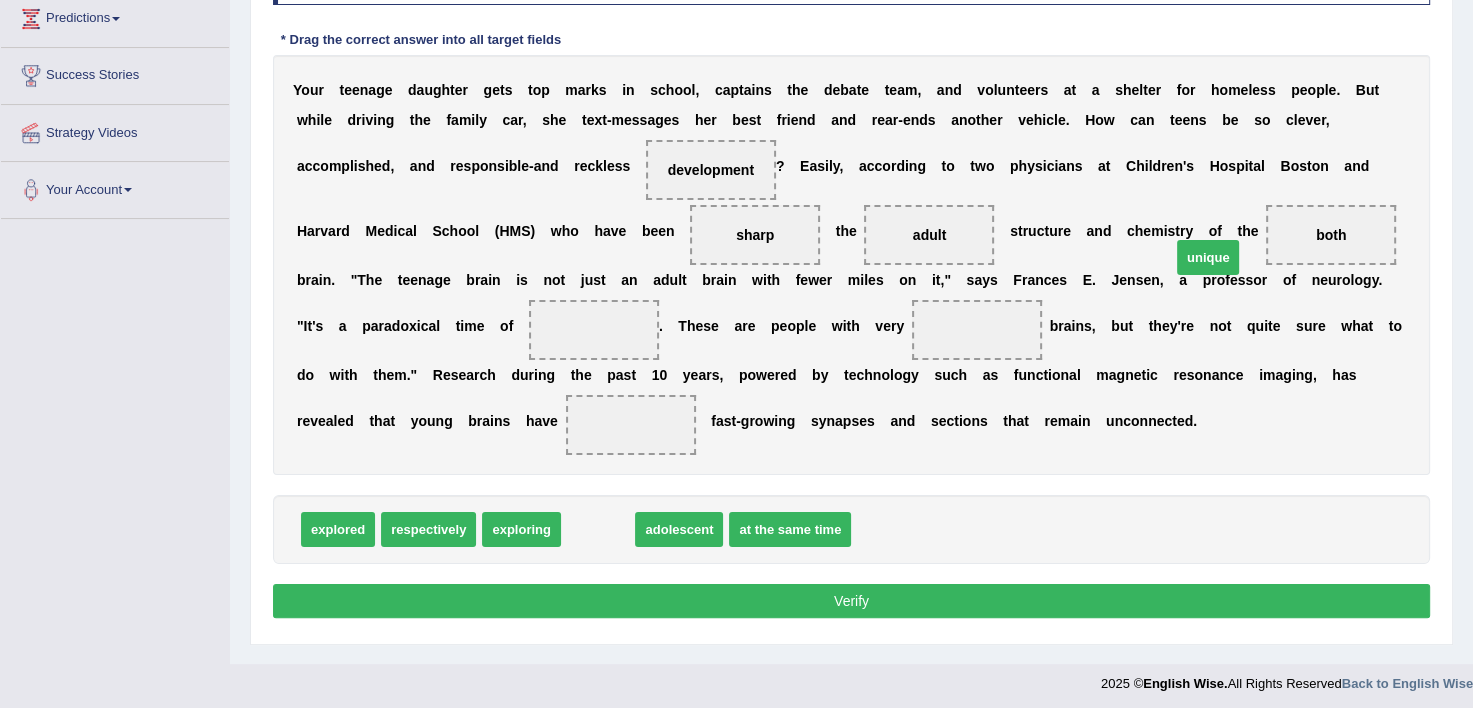 drag, startPoint x: 584, startPoint y: 568, endPoint x: 1194, endPoint y: 298, distance: 667.0832 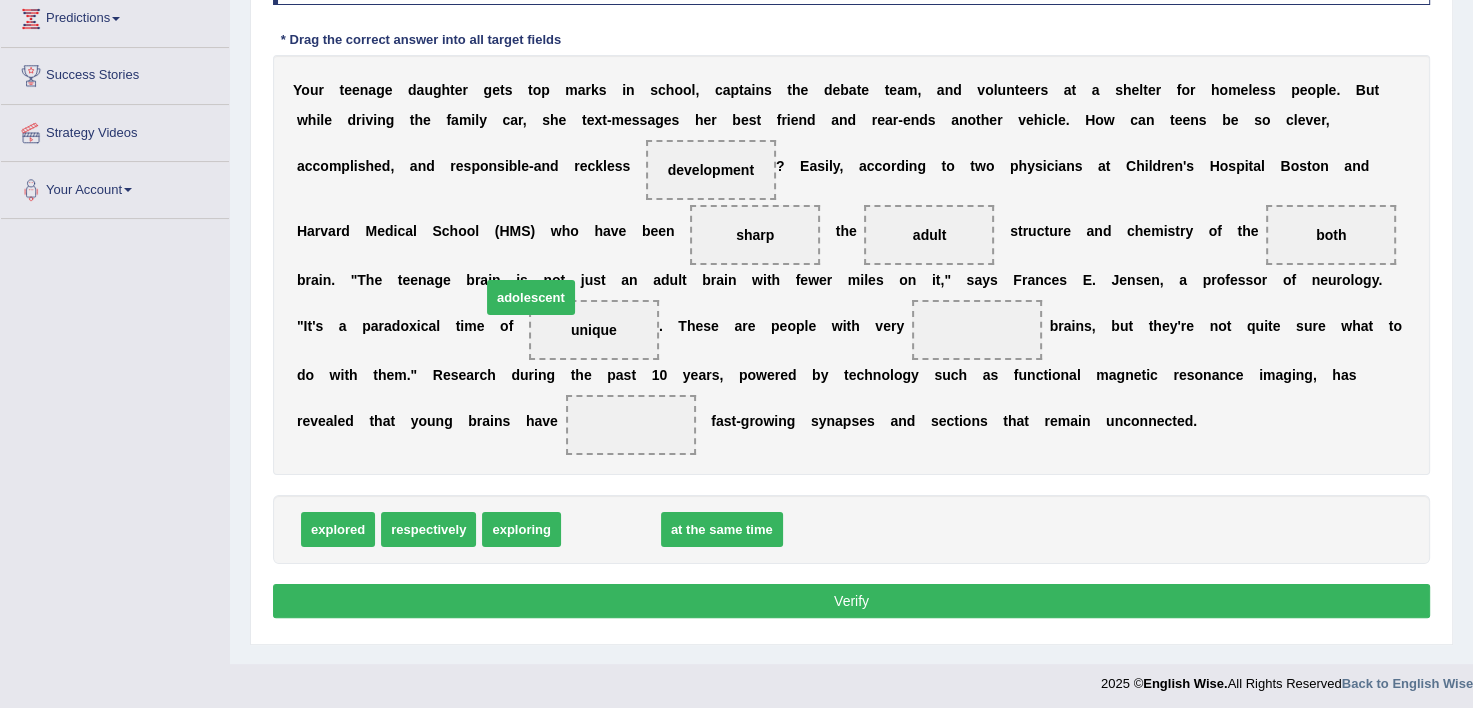 drag, startPoint x: 608, startPoint y: 565, endPoint x: 528, endPoint y: 333, distance: 245.40579 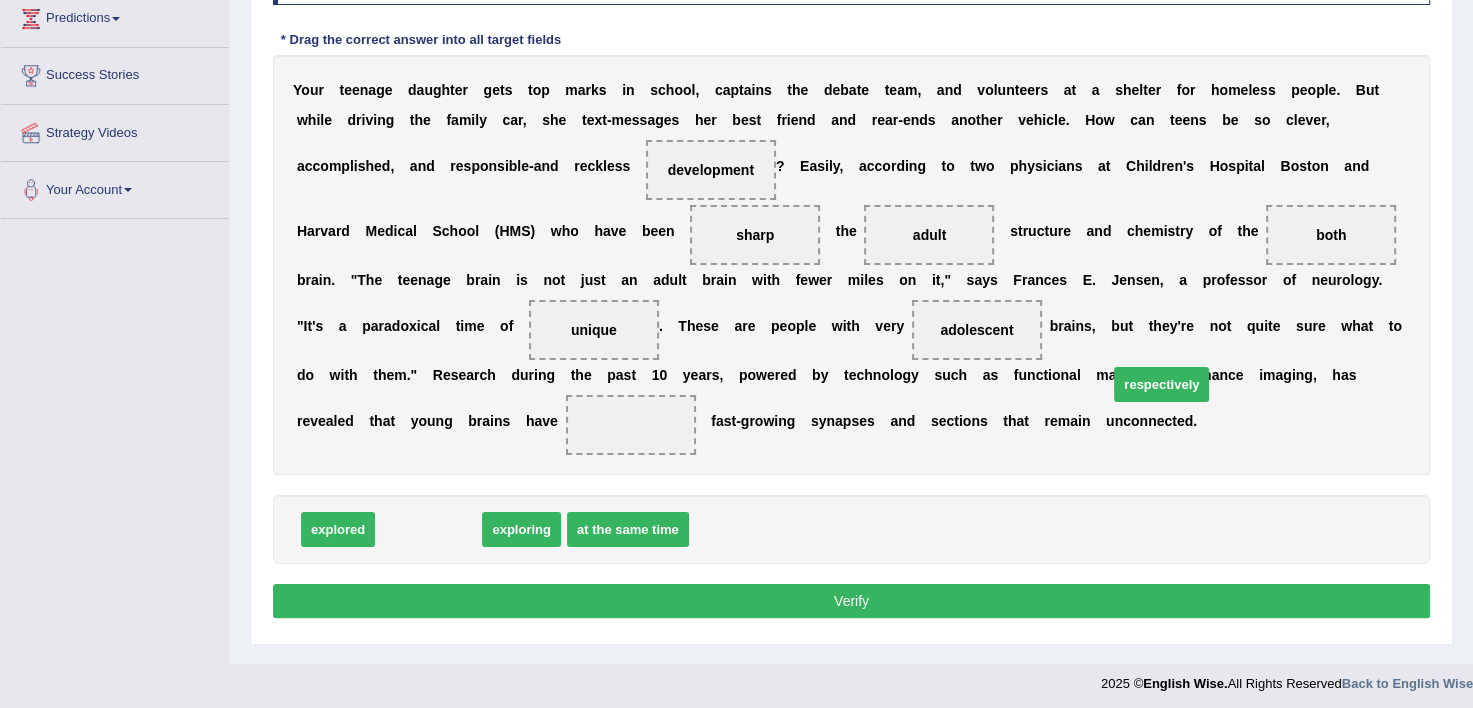 drag, startPoint x: 420, startPoint y: 561, endPoint x: 1144, endPoint y: 413, distance: 738.9722 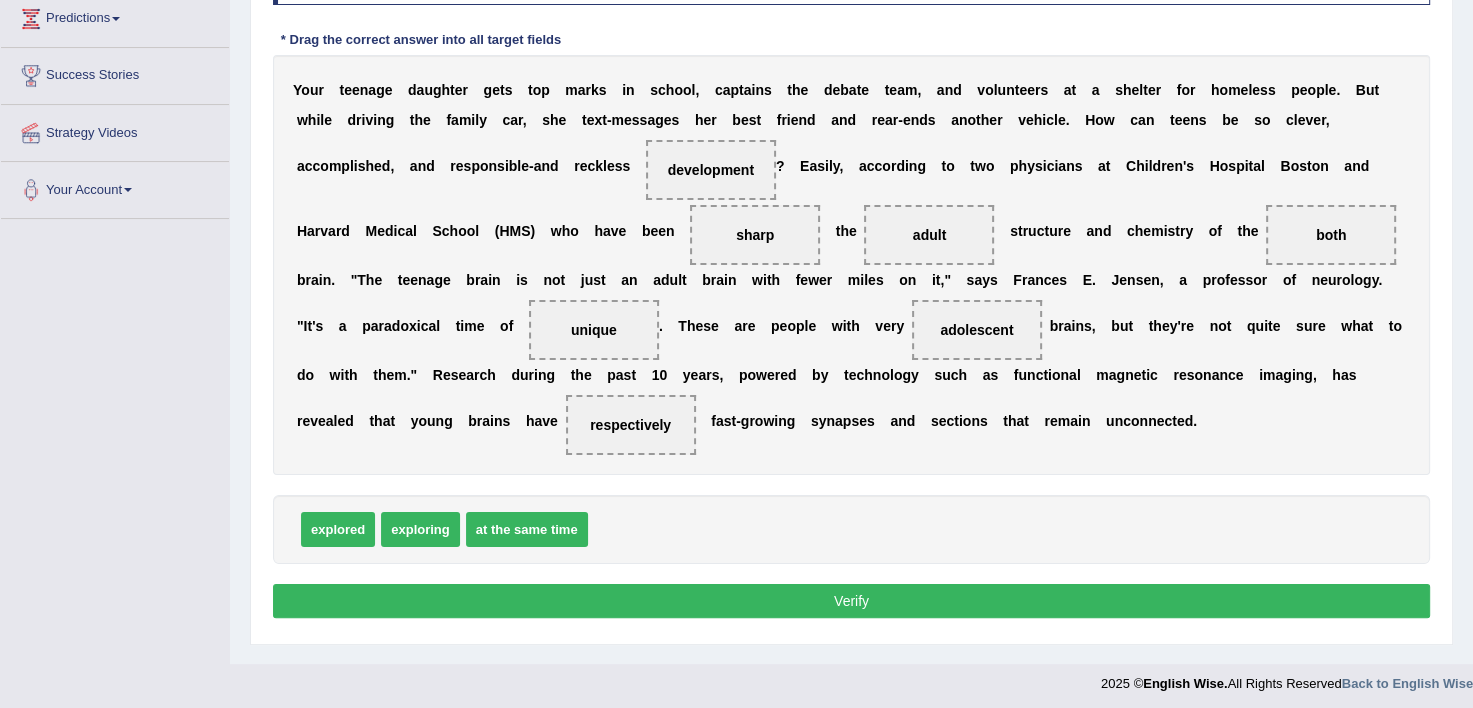 click on "Verify" at bounding box center [851, 601] 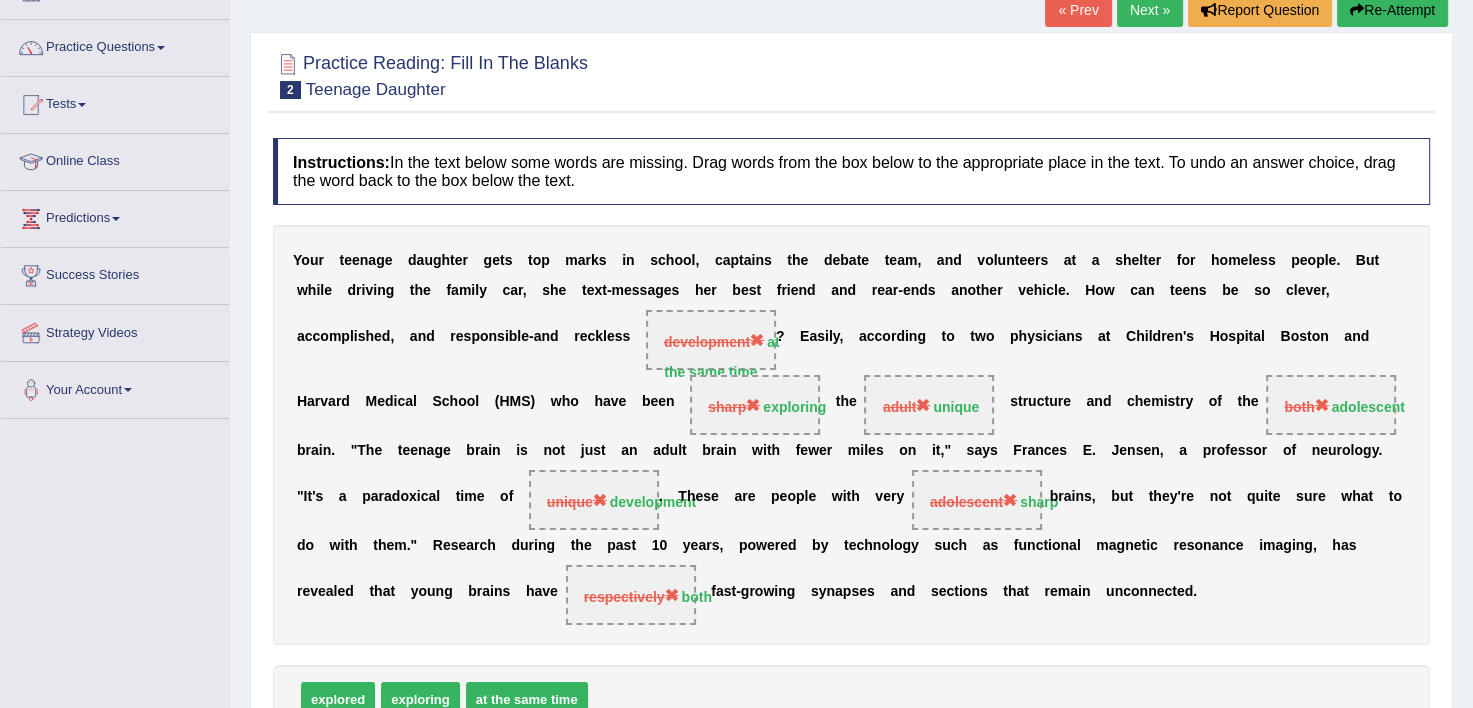 scroll, scrollTop: 134, scrollLeft: 0, axis: vertical 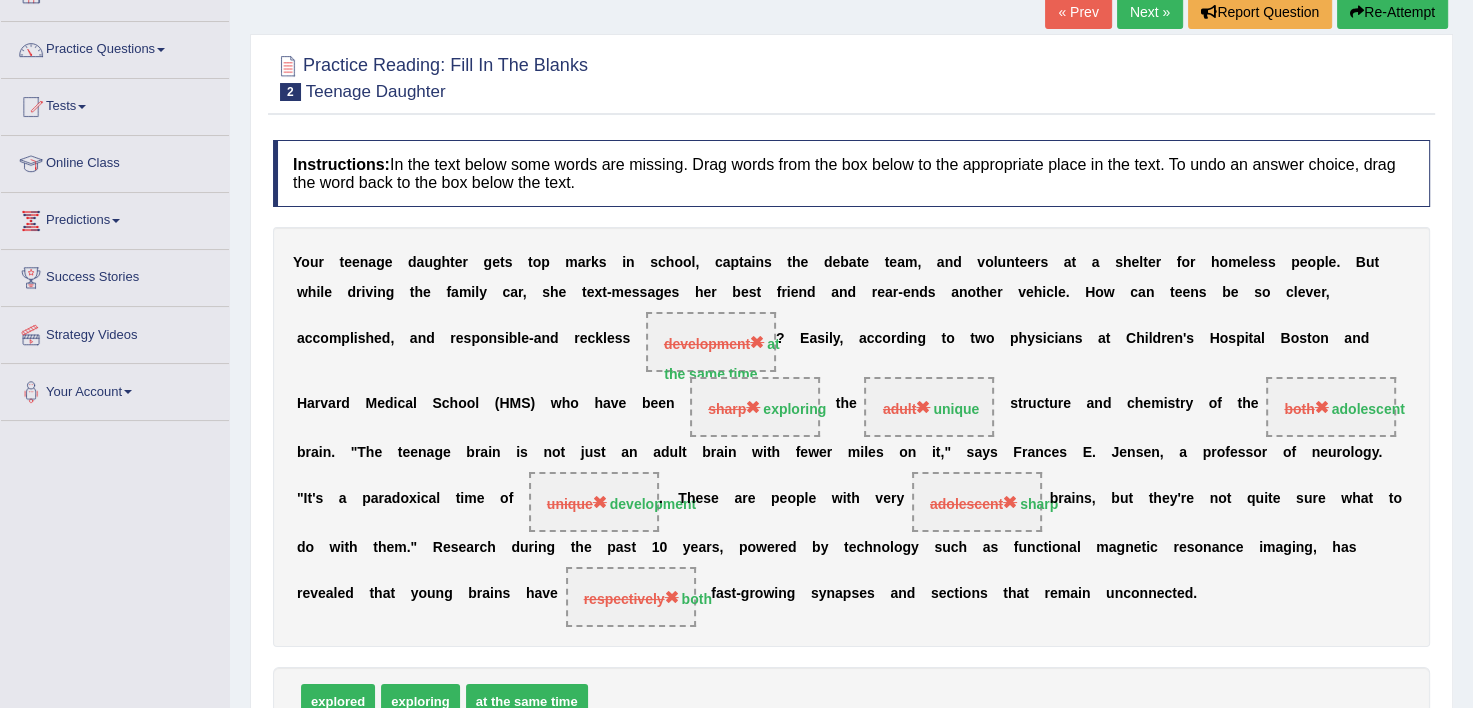 click on "Re-Attempt" at bounding box center (1392, 12) 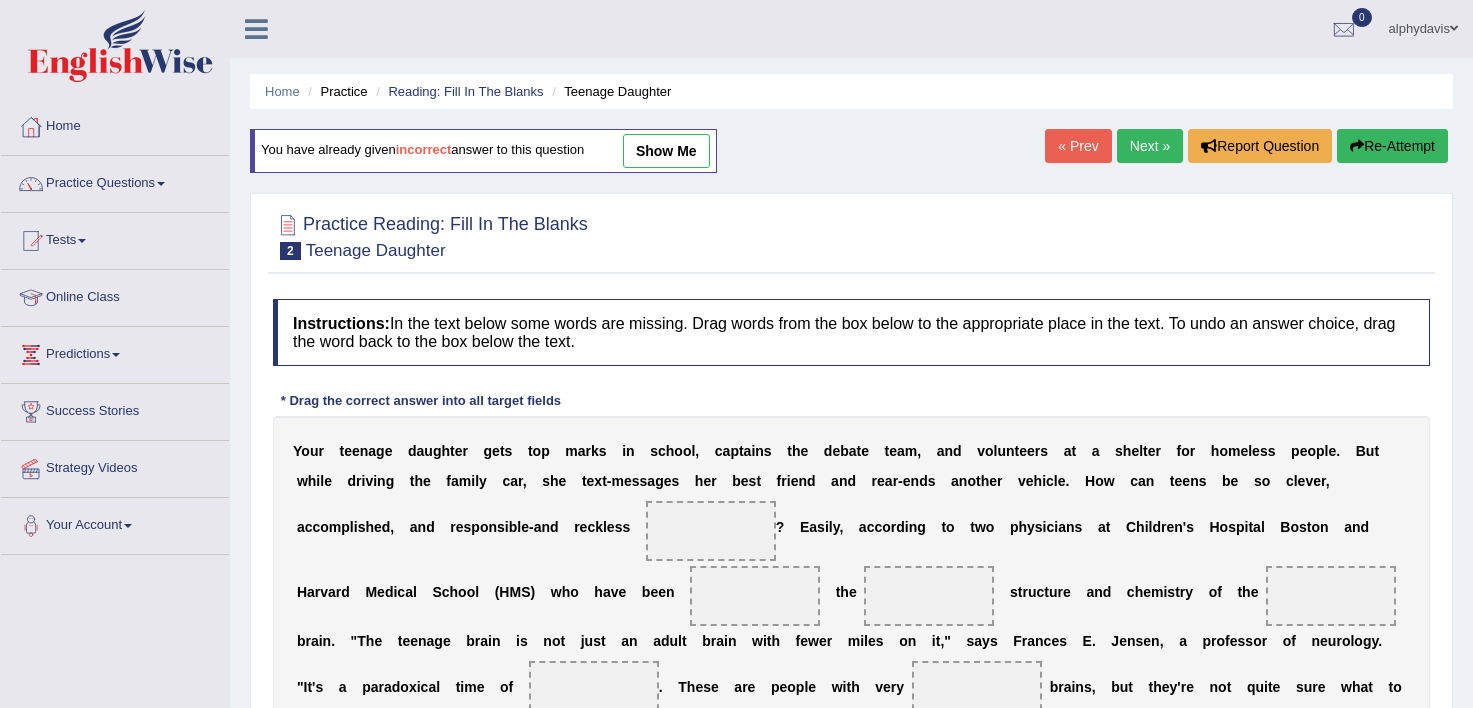 scroll, scrollTop: 134, scrollLeft: 0, axis: vertical 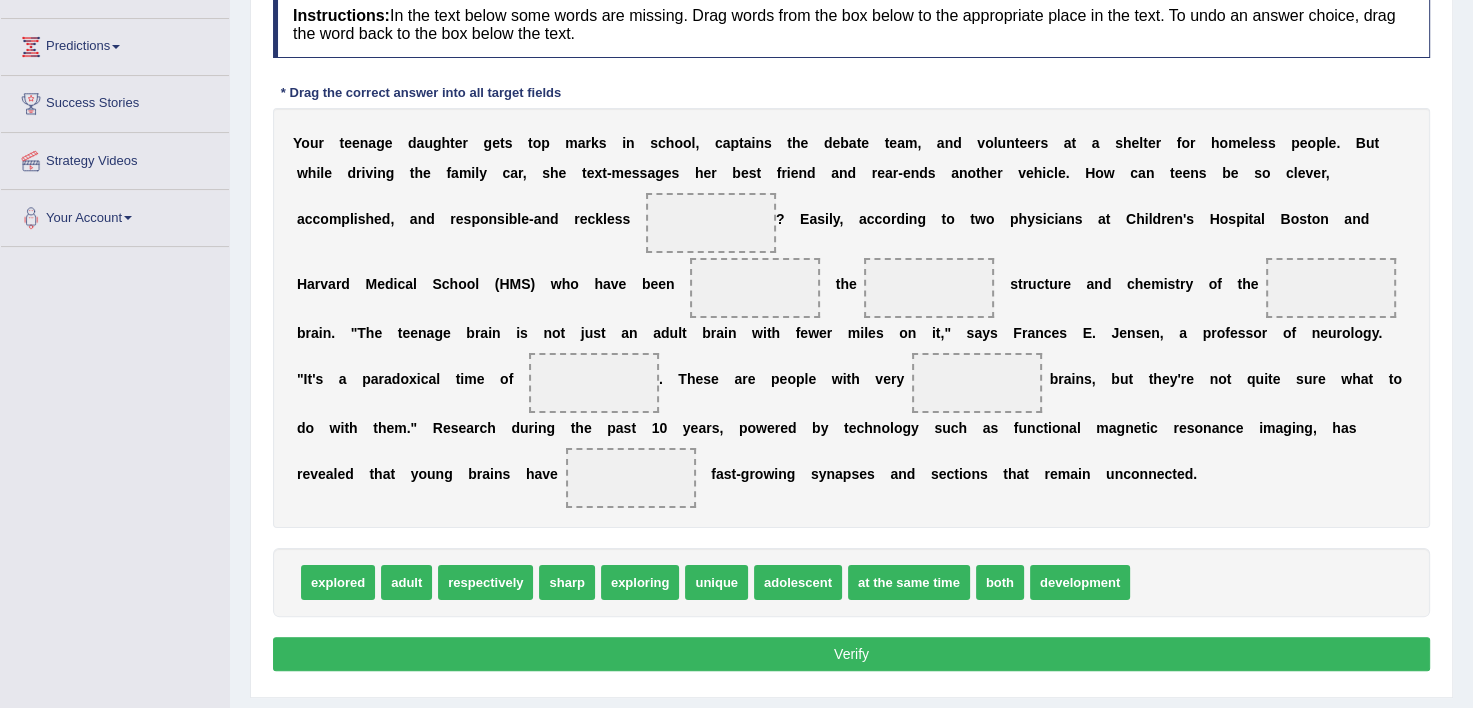 click at bounding box center [711, 223] 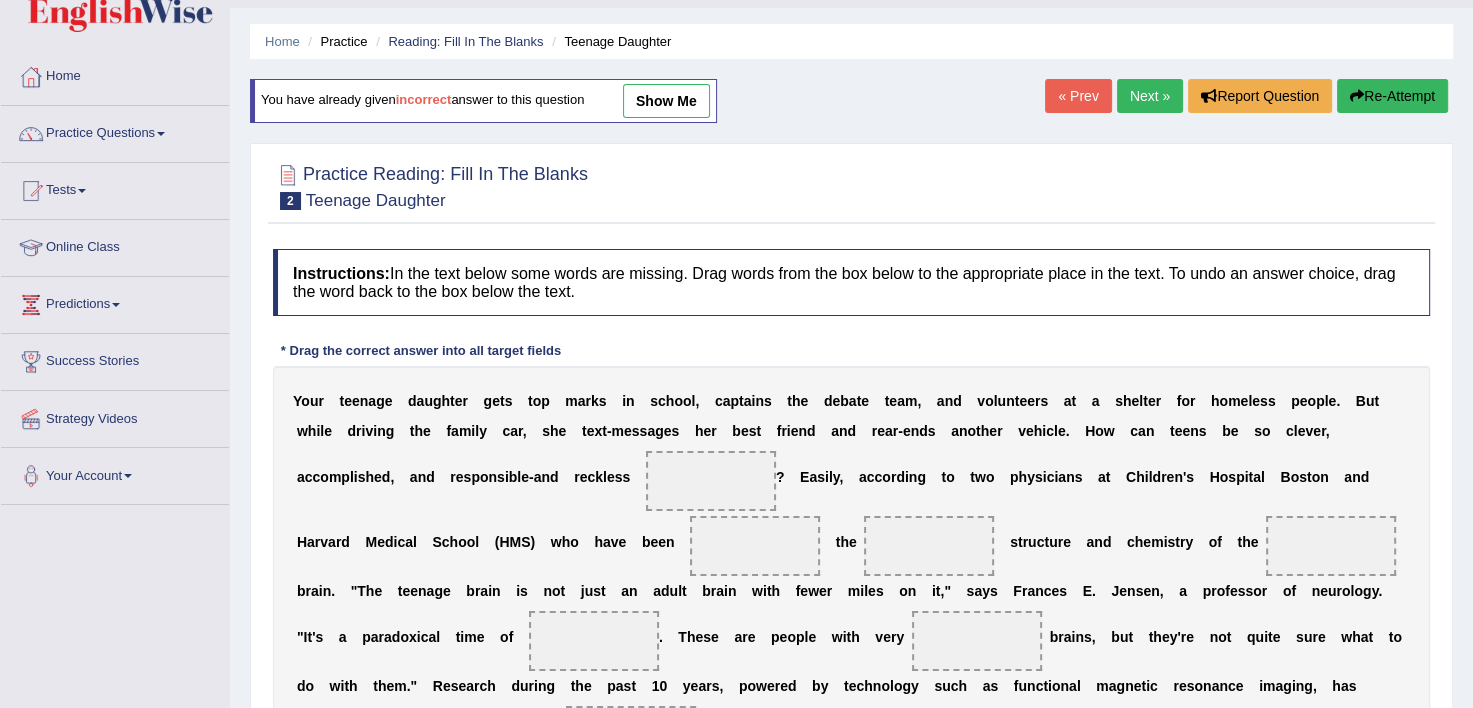 scroll, scrollTop: 0, scrollLeft: 0, axis: both 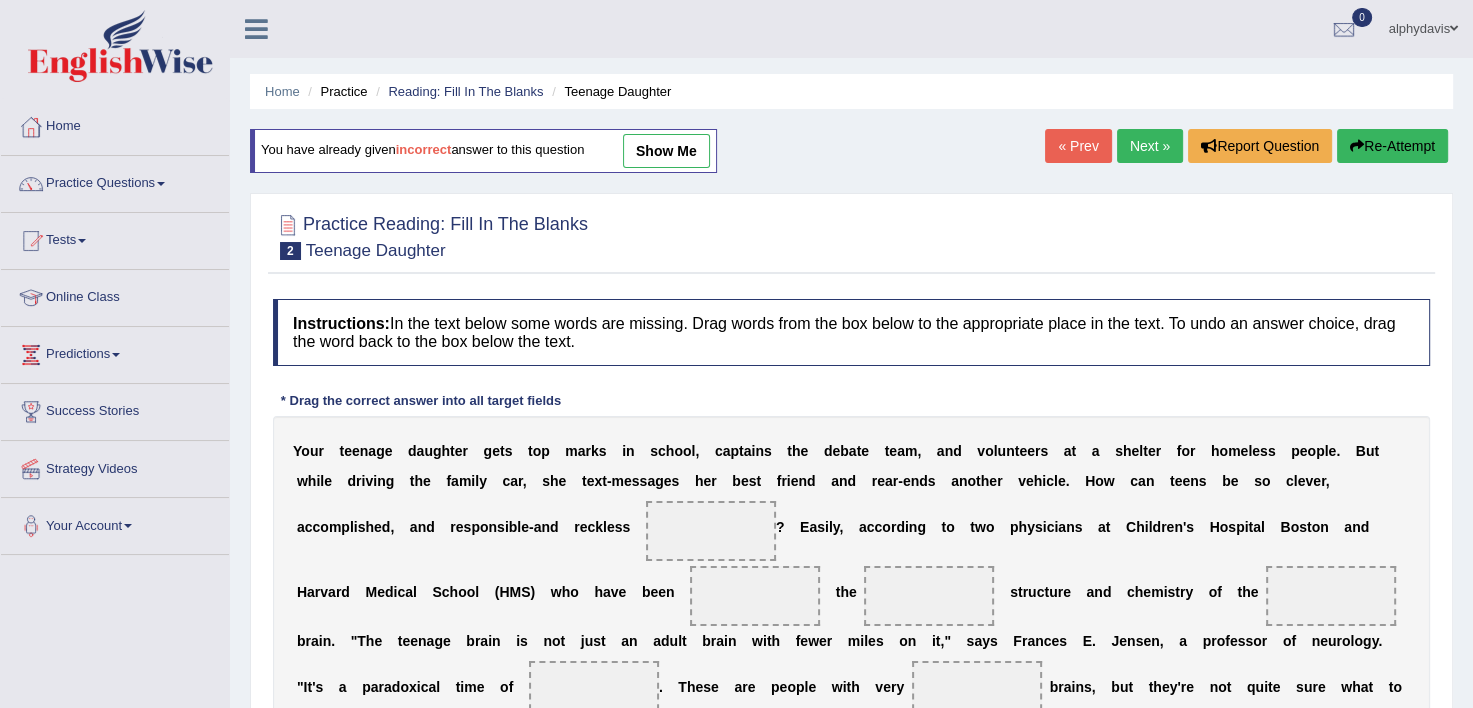 click on "show me" at bounding box center [666, 151] 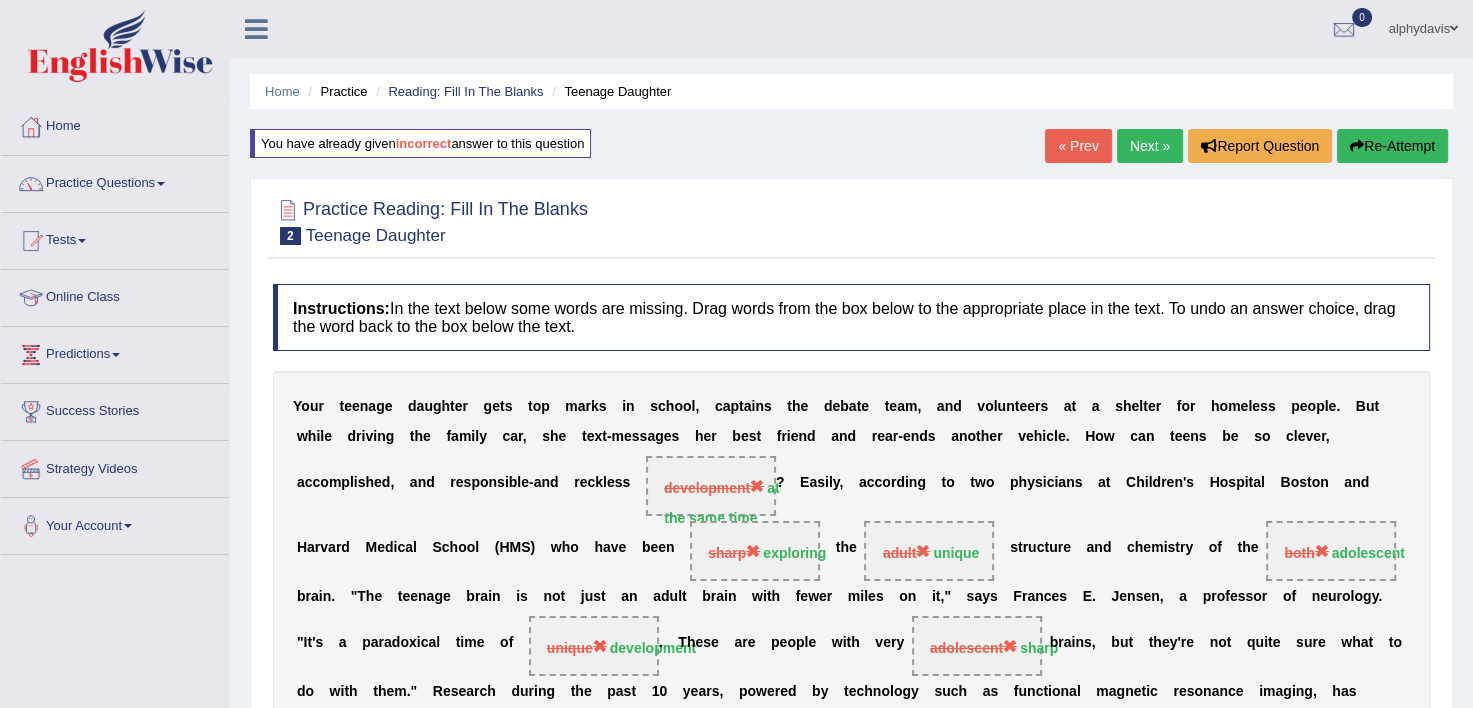 click on "Re-Attempt" at bounding box center (1392, 146) 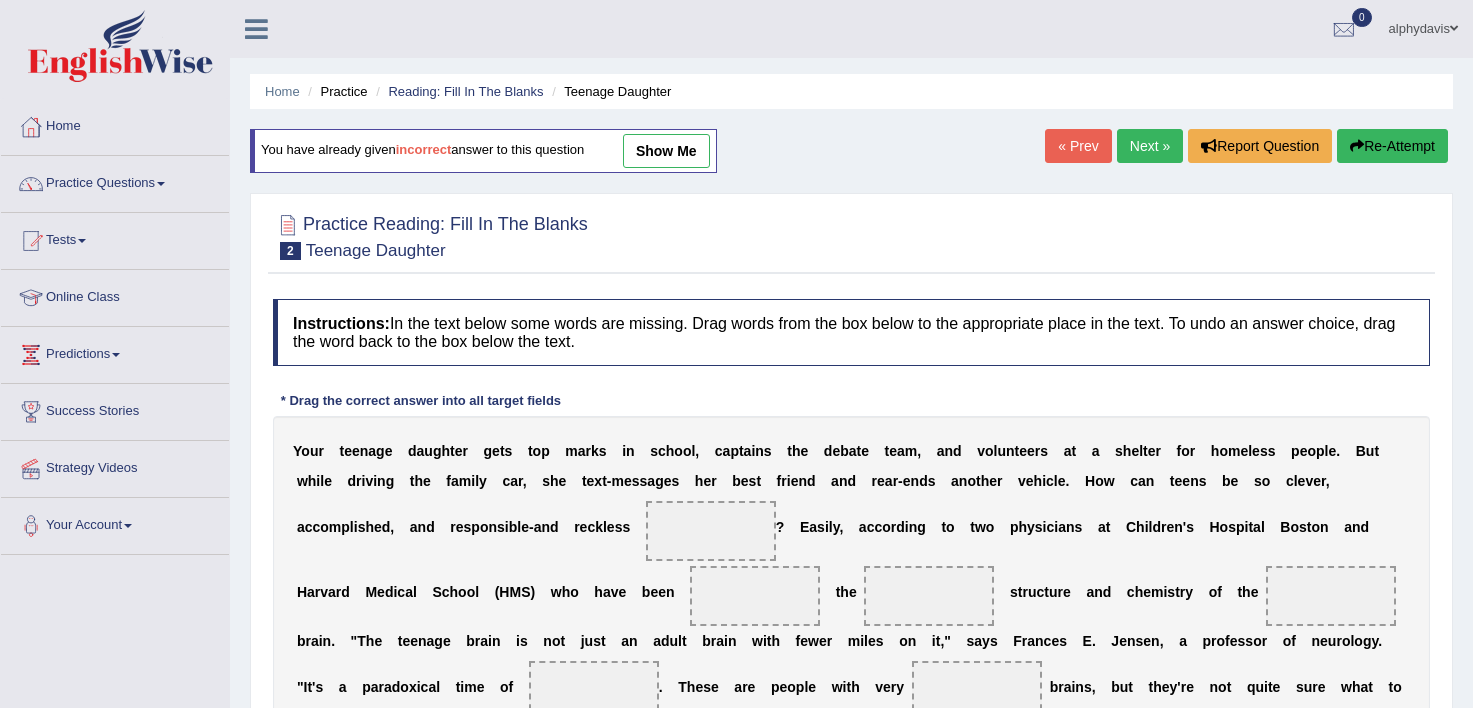 scroll, scrollTop: 0, scrollLeft: 0, axis: both 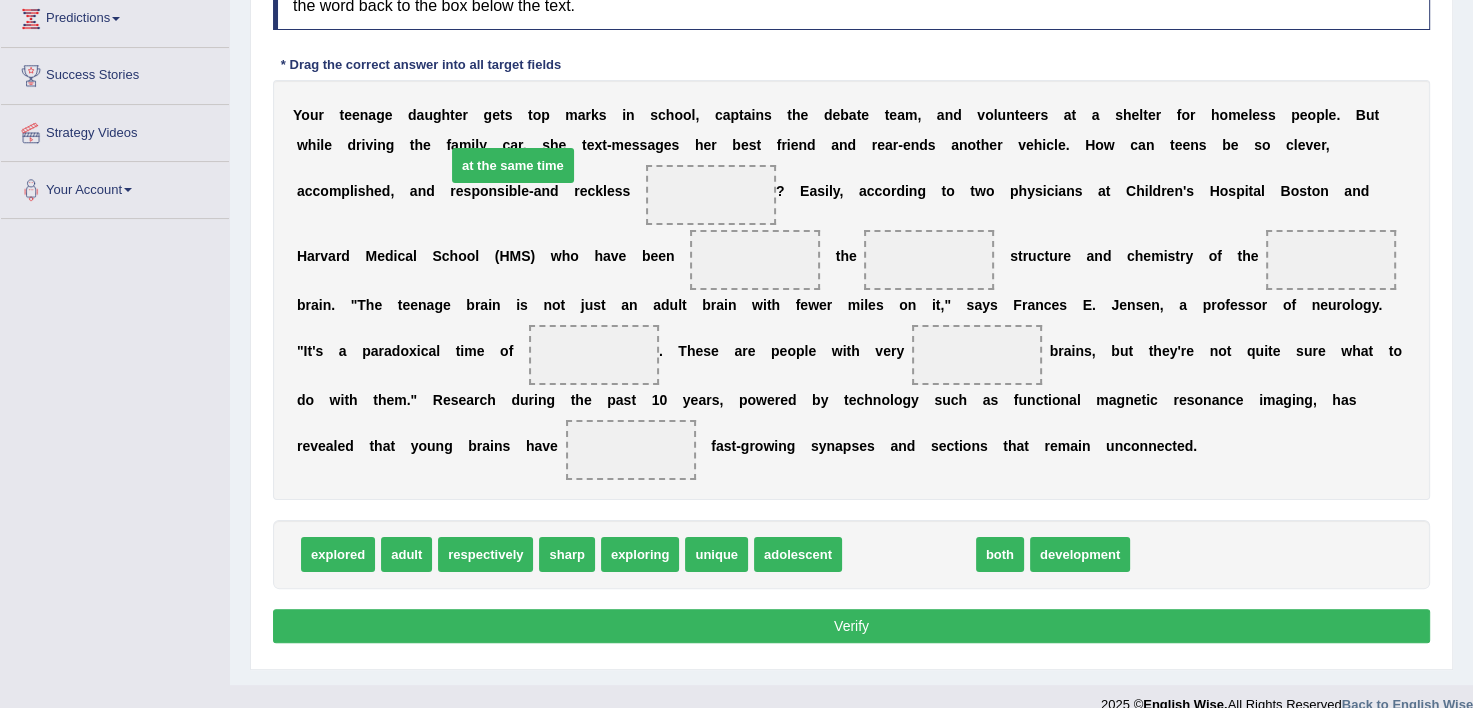 drag, startPoint x: 868, startPoint y: 583, endPoint x: 472, endPoint y: 194, distance: 555.1009 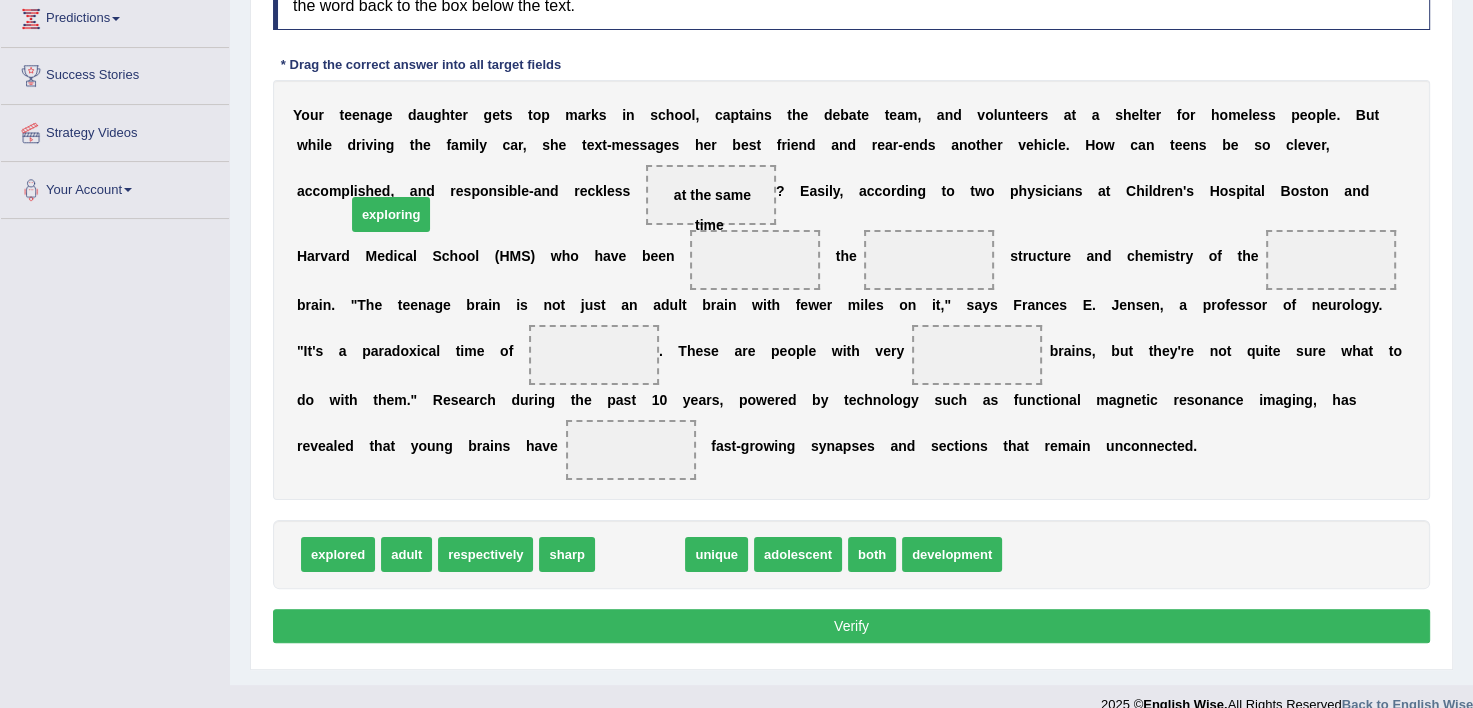 drag, startPoint x: 617, startPoint y: 601, endPoint x: 382, endPoint y: 274, distance: 402.6835 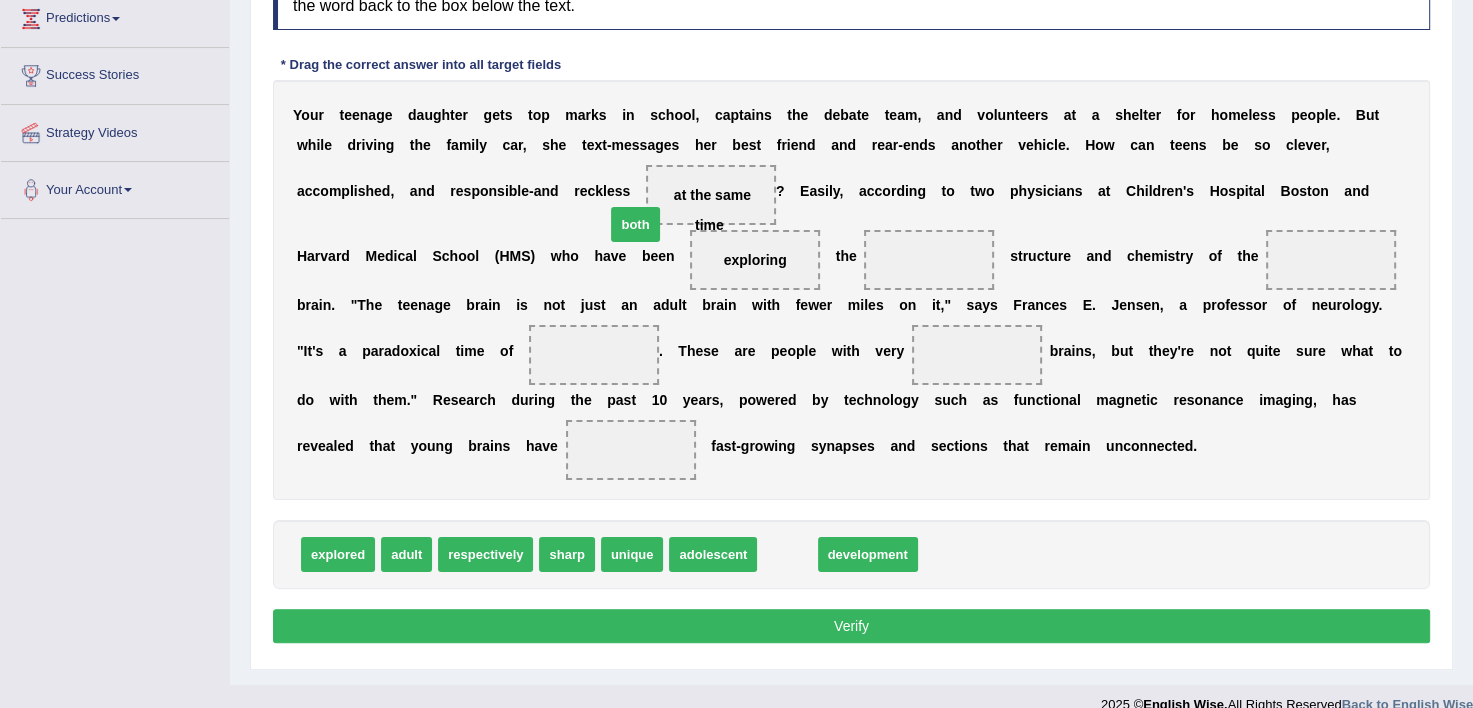 drag, startPoint x: 752, startPoint y: 592, endPoint x: 598, endPoint y: 264, distance: 362.35342 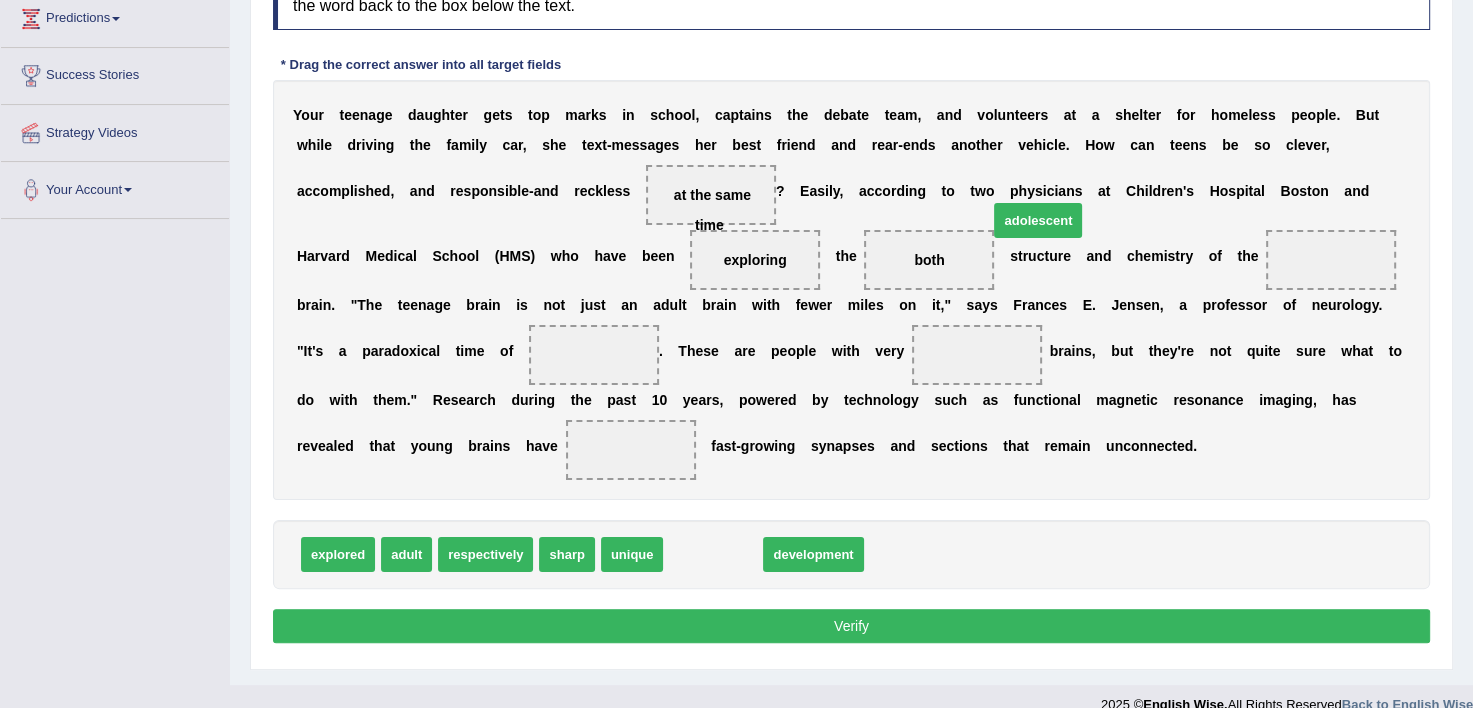 drag, startPoint x: 700, startPoint y: 588, endPoint x: 1022, endPoint y: 257, distance: 461.78458 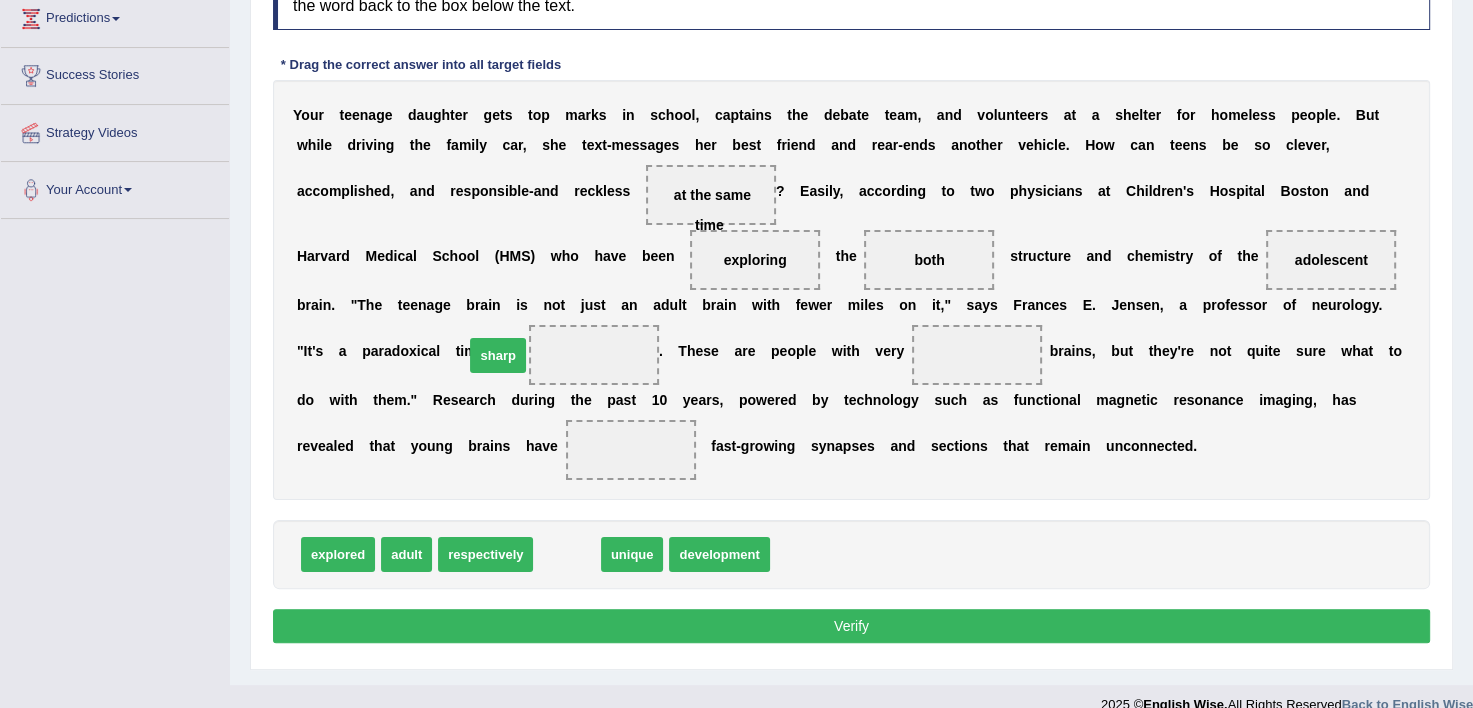 drag, startPoint x: 539, startPoint y: 582, endPoint x: 469, endPoint y: 380, distance: 213.78494 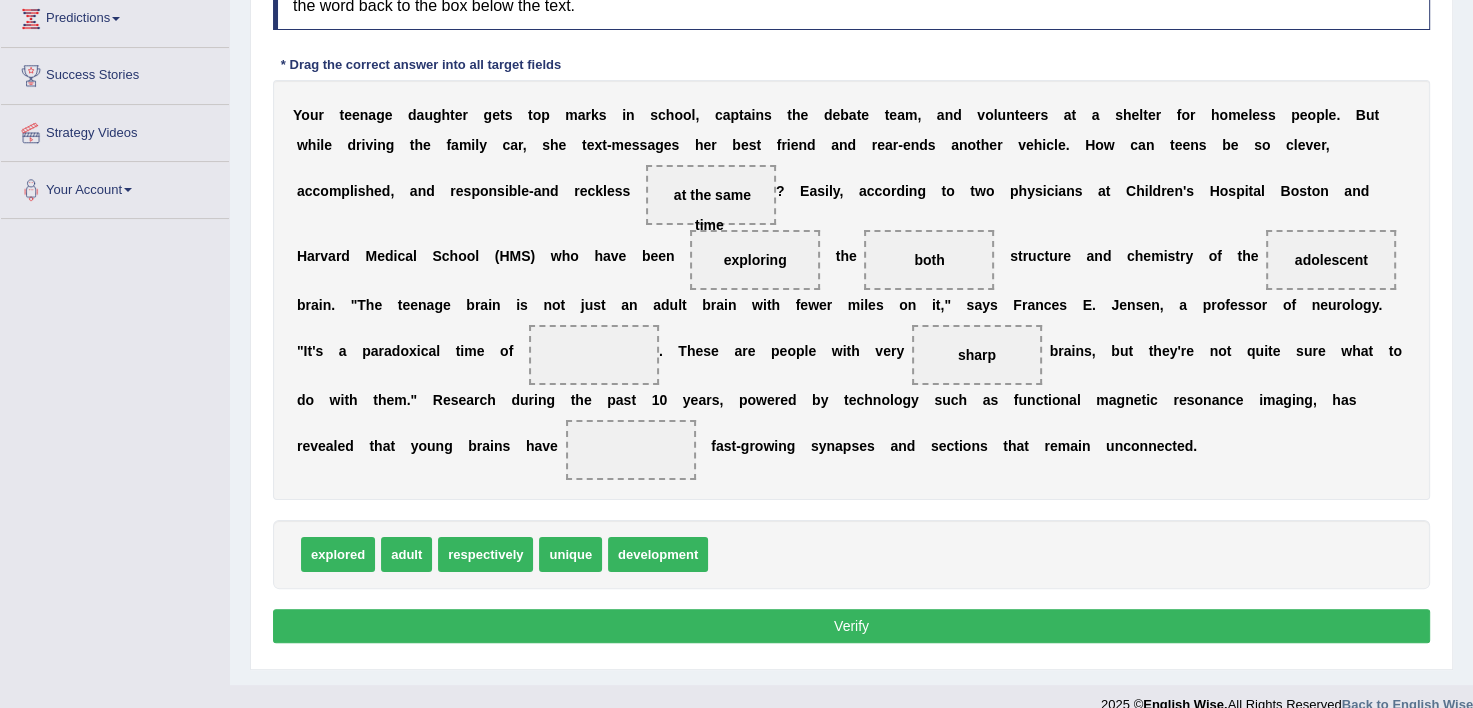drag, startPoint x: 598, startPoint y: 260, endPoint x: 597, endPoint y: 321, distance: 61.008198 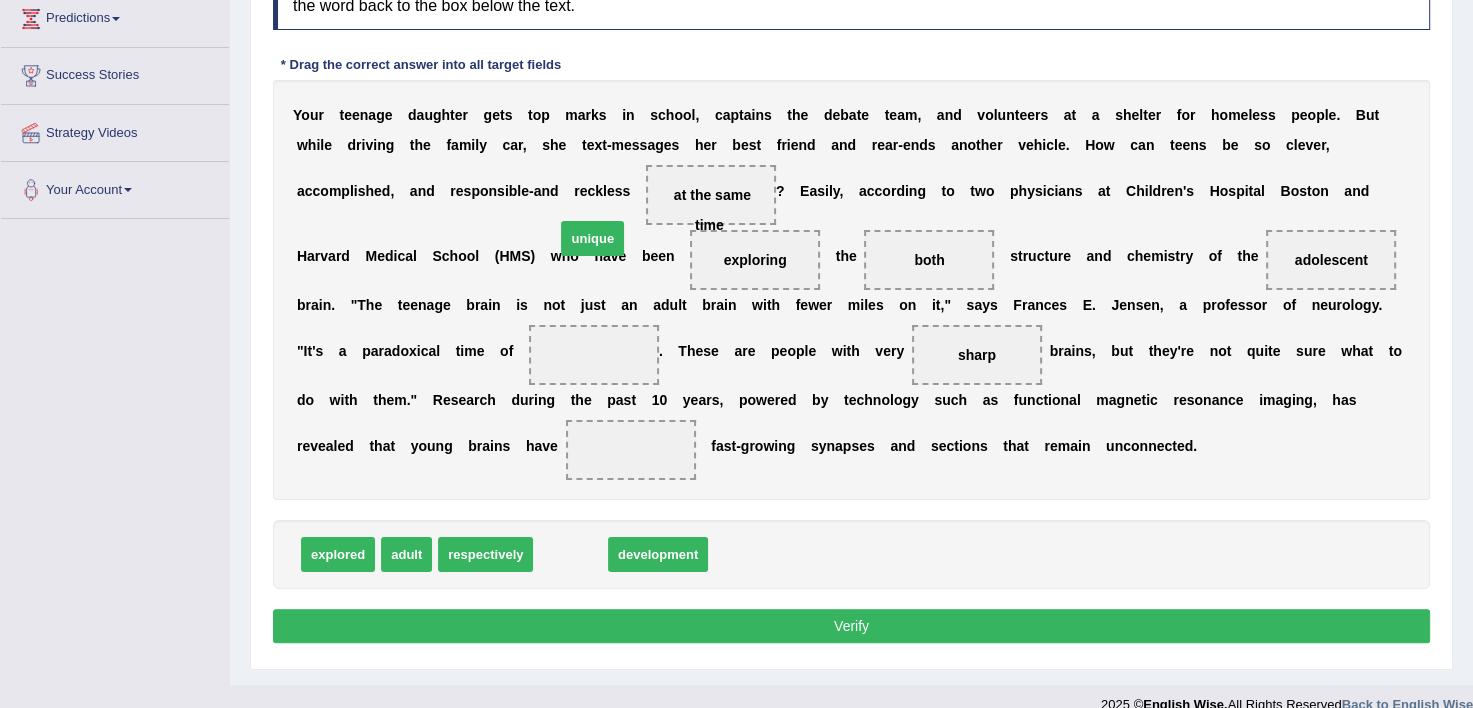 drag, startPoint x: 558, startPoint y: 584, endPoint x: 580, endPoint y: 267, distance: 317.76248 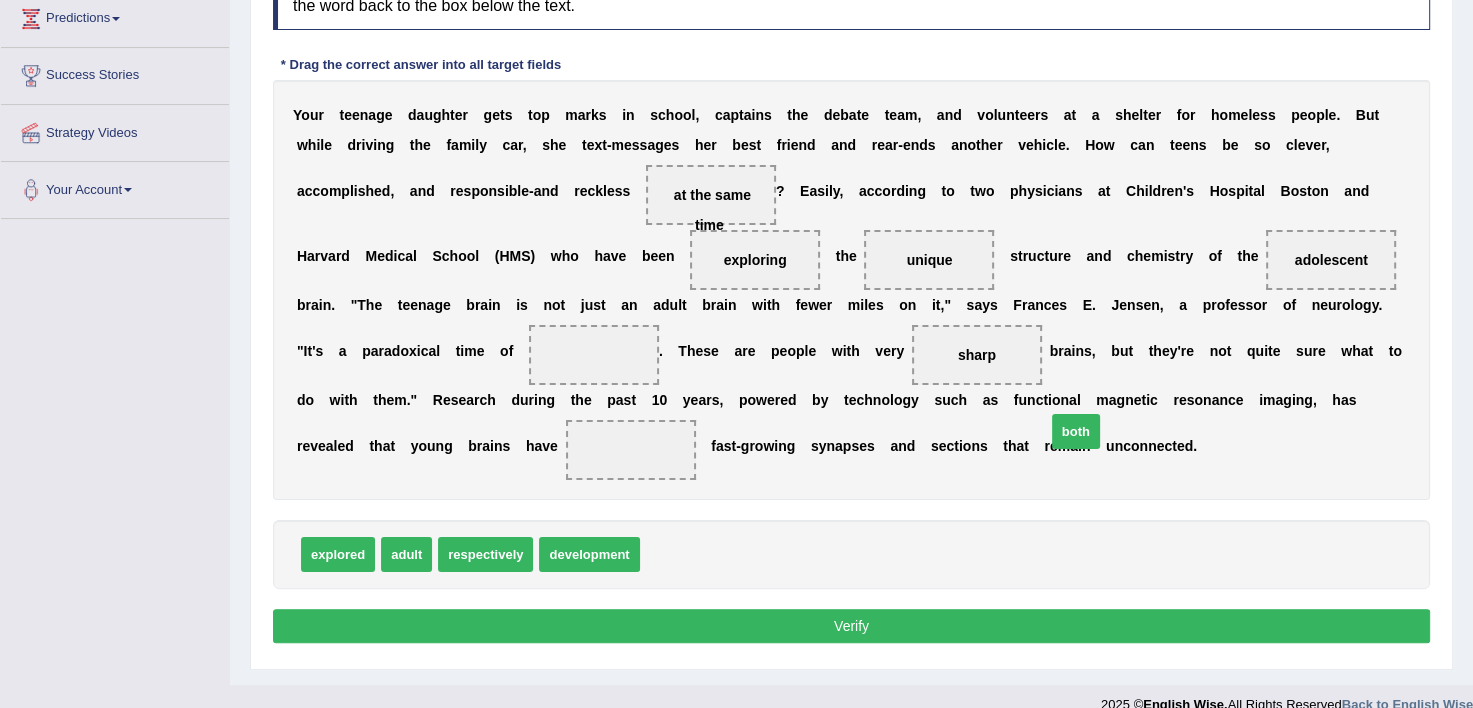 drag, startPoint x: 666, startPoint y: 587, endPoint x: 1096, endPoint y: 469, distance: 445.89685 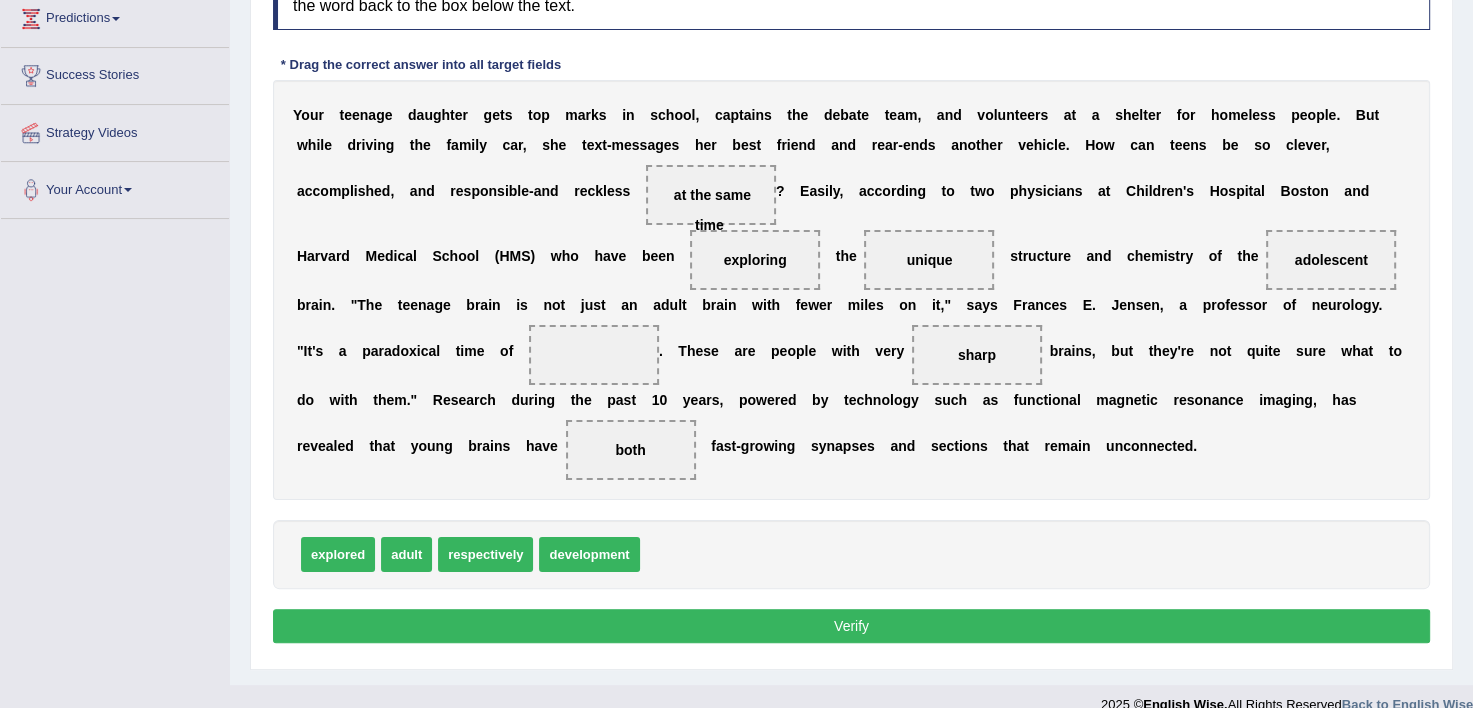 click on "Verify" at bounding box center [851, 626] 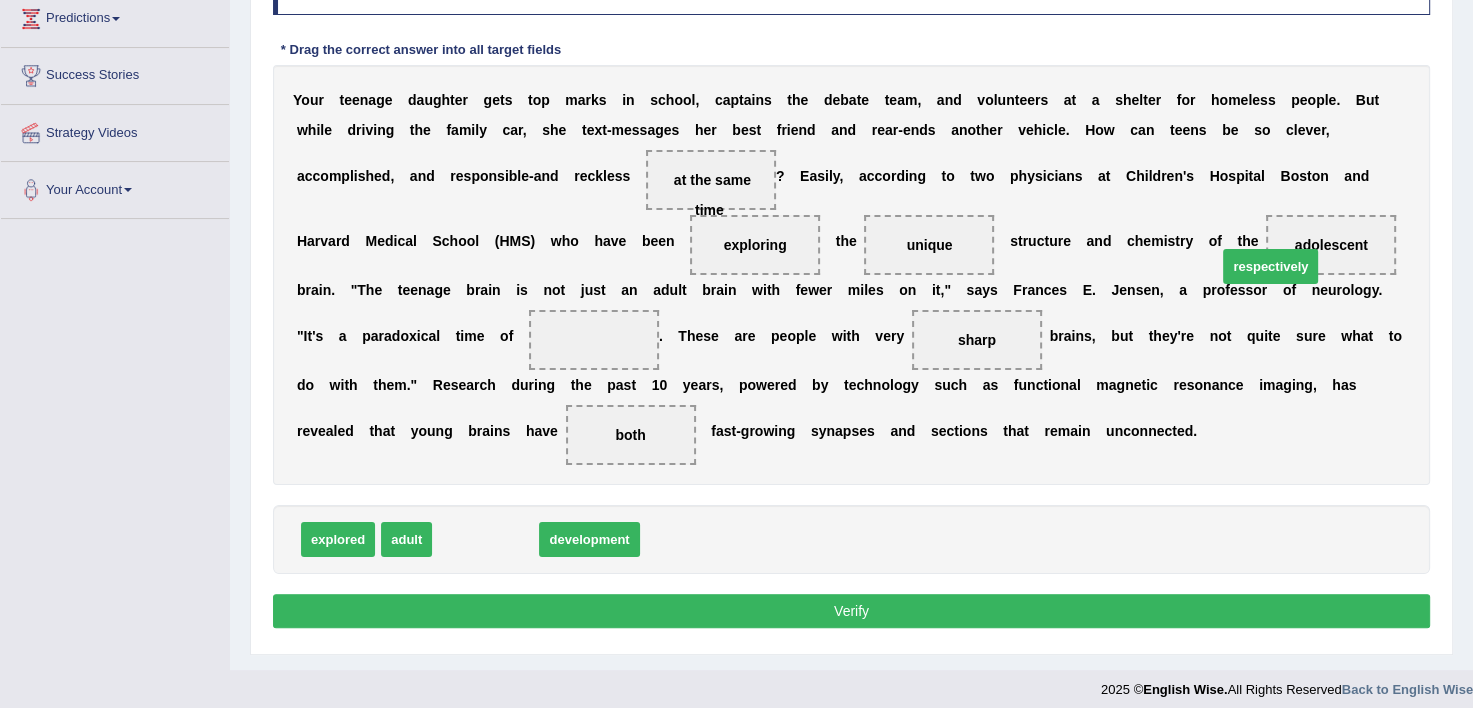 drag, startPoint x: 483, startPoint y: 572, endPoint x: 1266, endPoint y: 300, distance: 828.8987 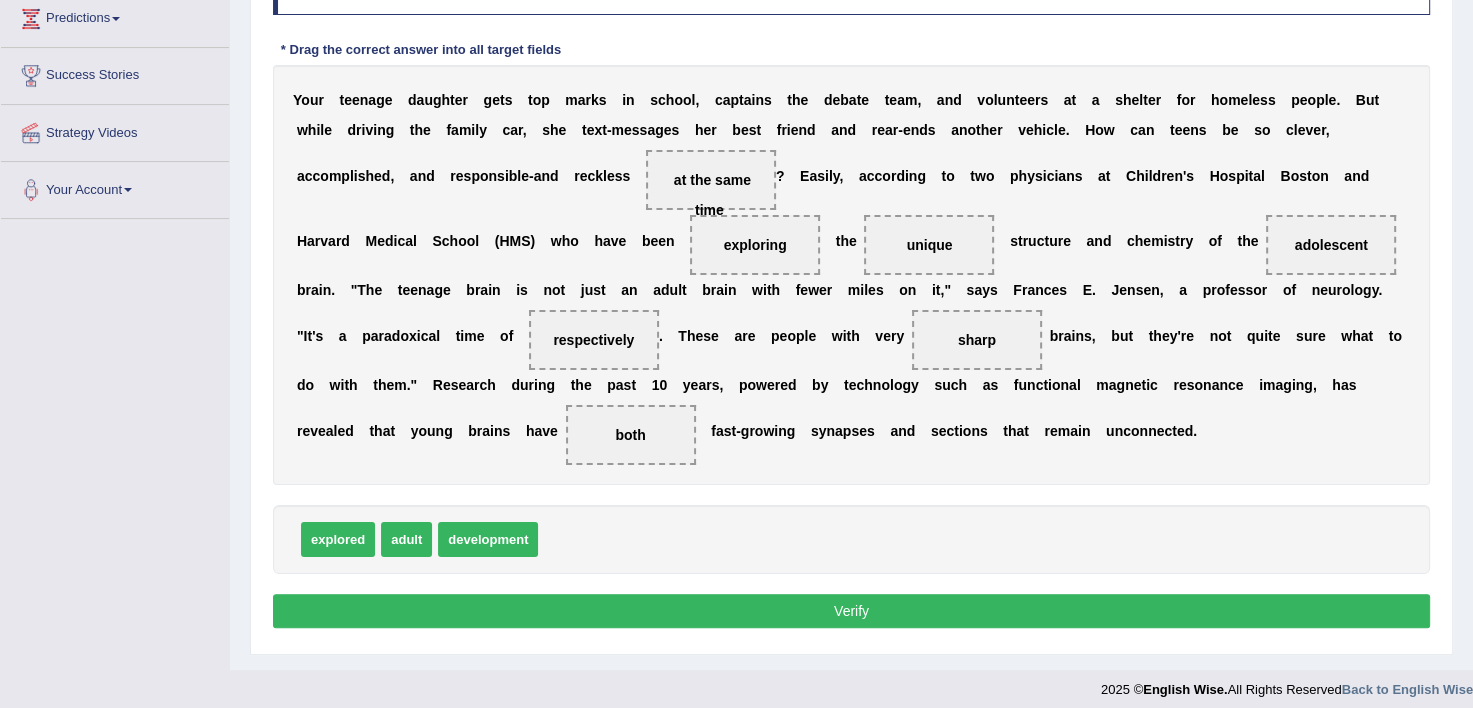 click on "Verify" at bounding box center (851, 611) 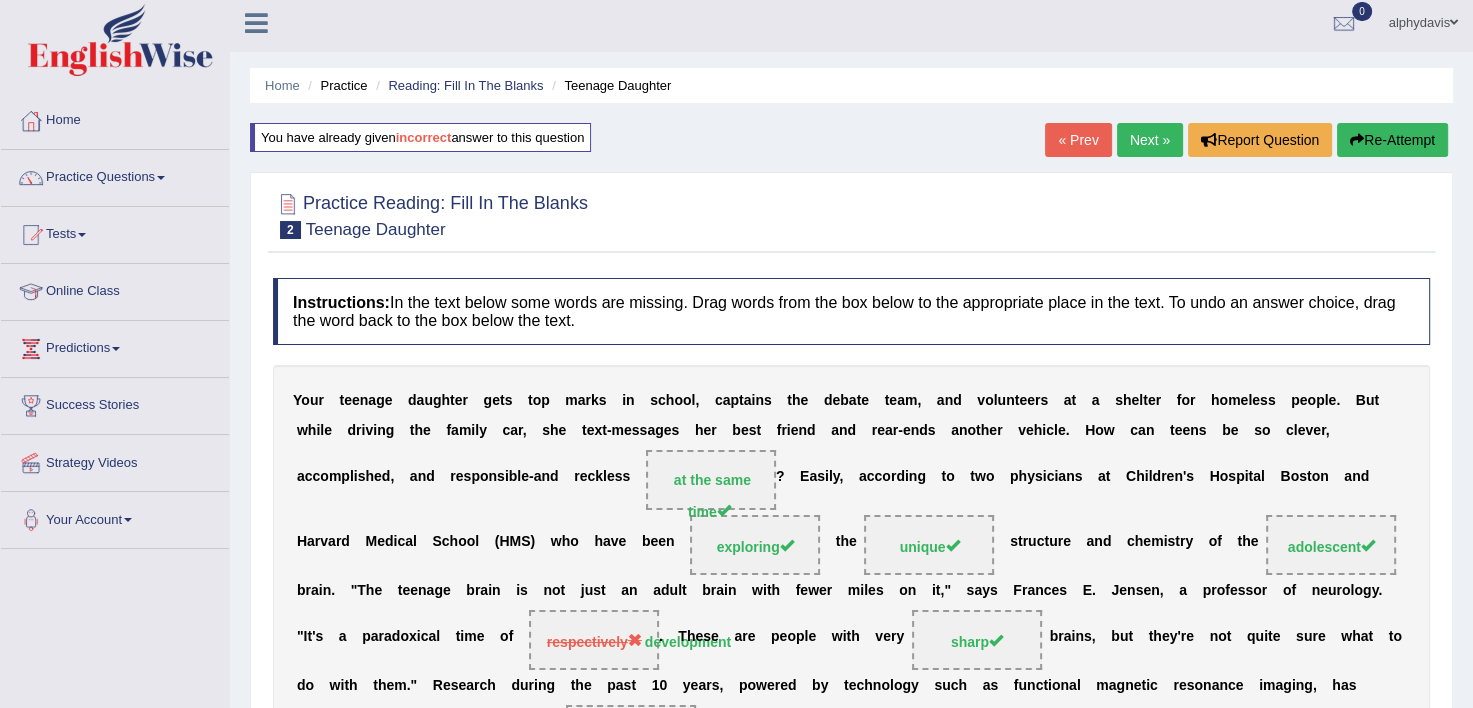 scroll, scrollTop: 0, scrollLeft: 0, axis: both 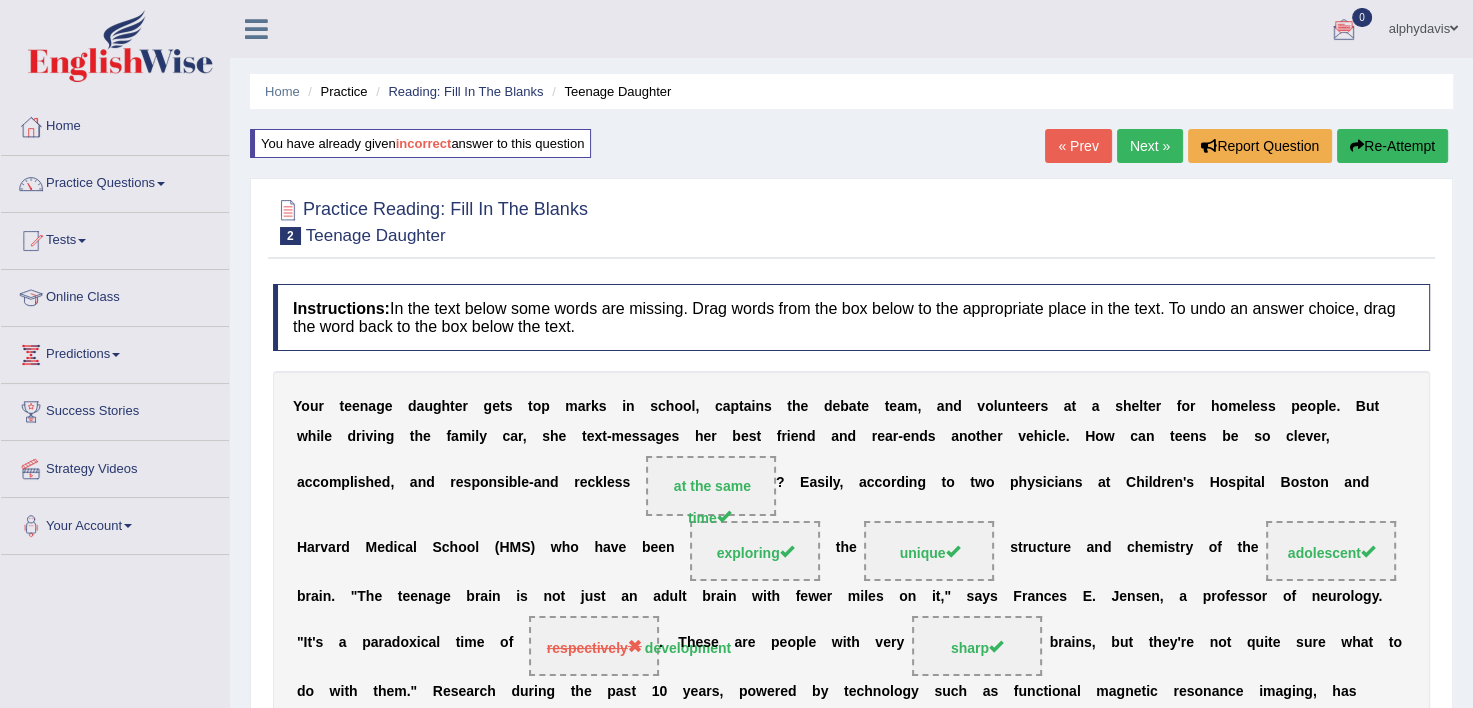 click on "Next »" at bounding box center [1150, 146] 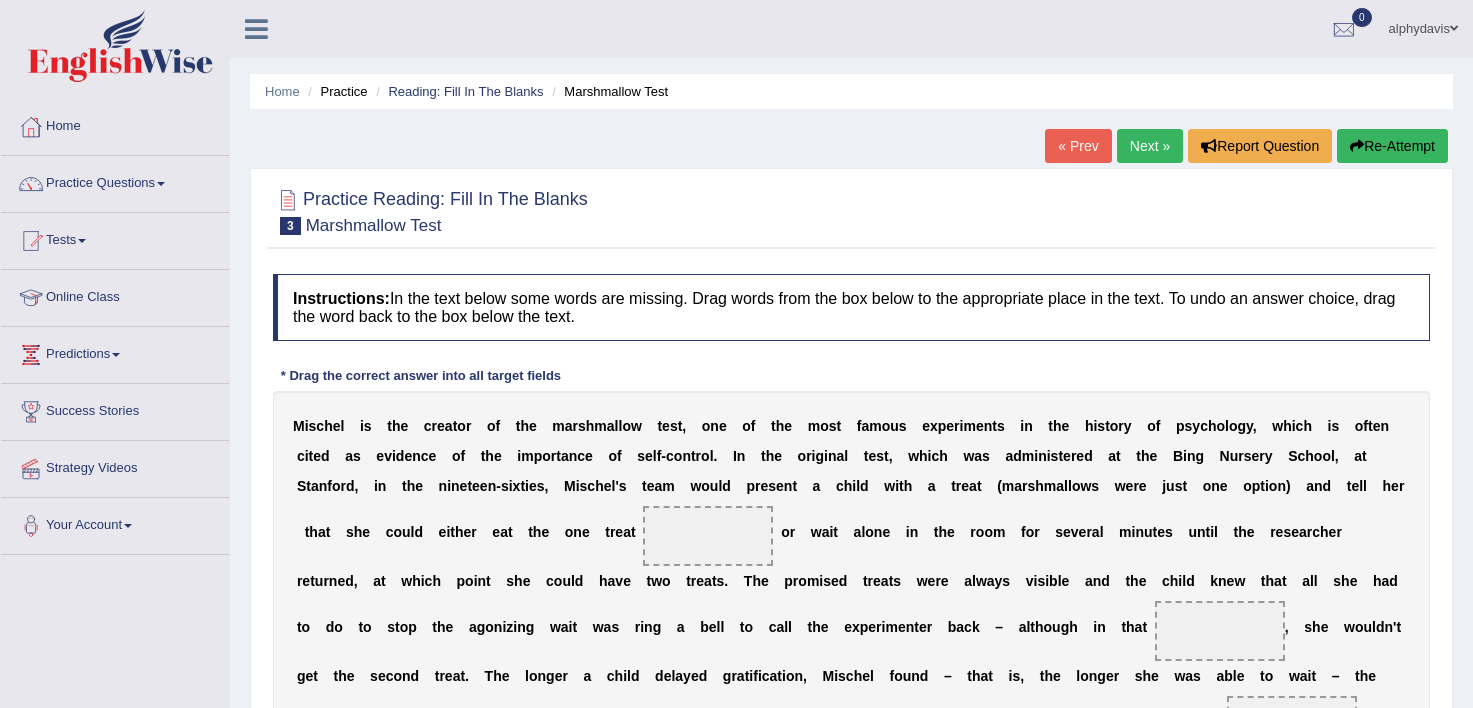 scroll, scrollTop: 0, scrollLeft: 0, axis: both 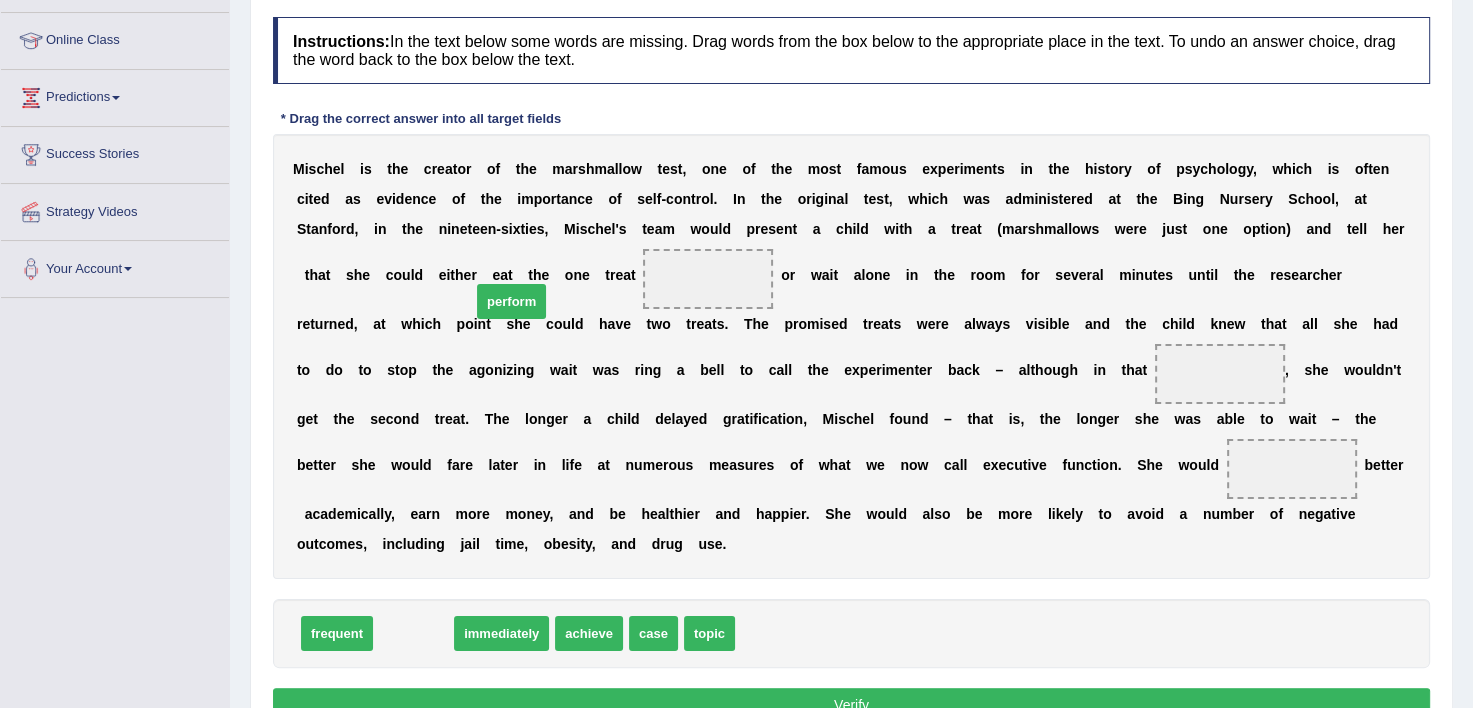 drag, startPoint x: 399, startPoint y: 613, endPoint x: 497, endPoint y: 281, distance: 346.1618 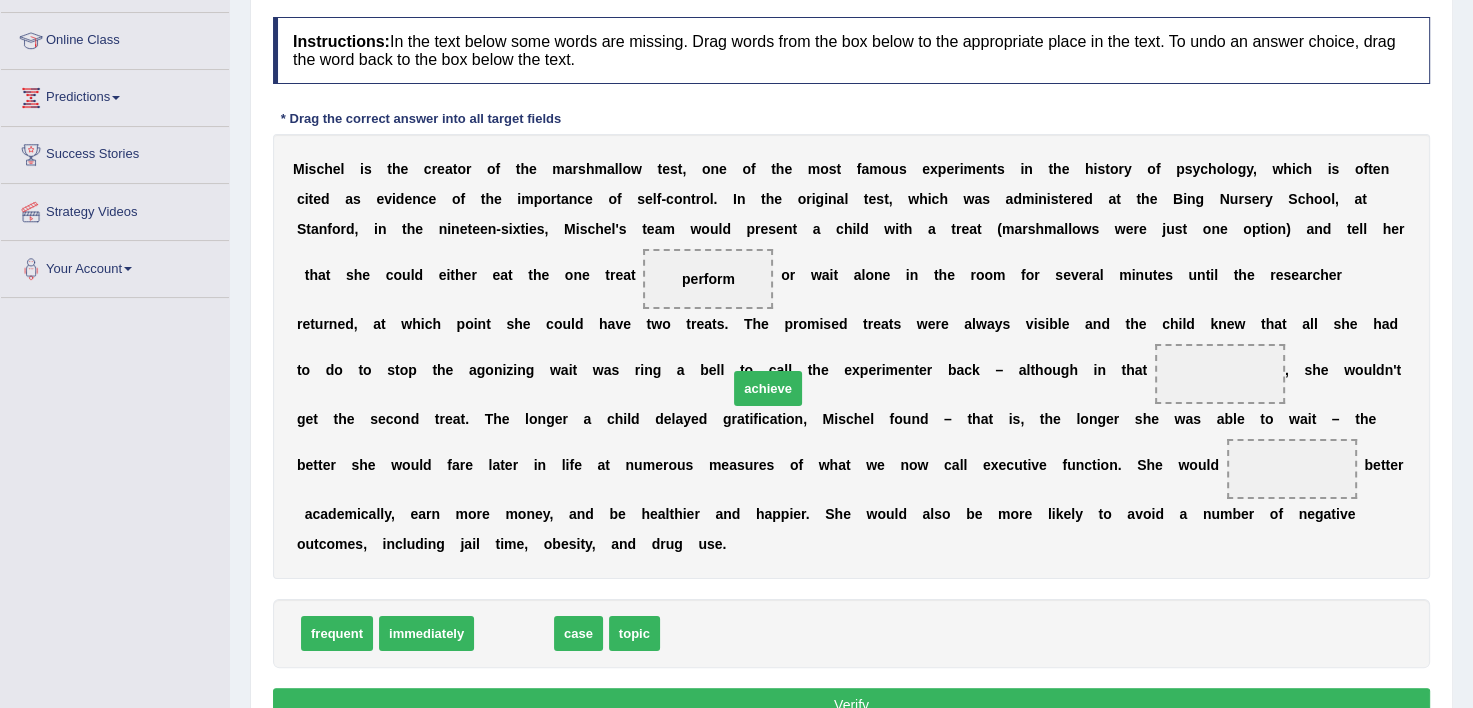 drag, startPoint x: 501, startPoint y: 604, endPoint x: 752, endPoint y: 362, distance: 348.6617 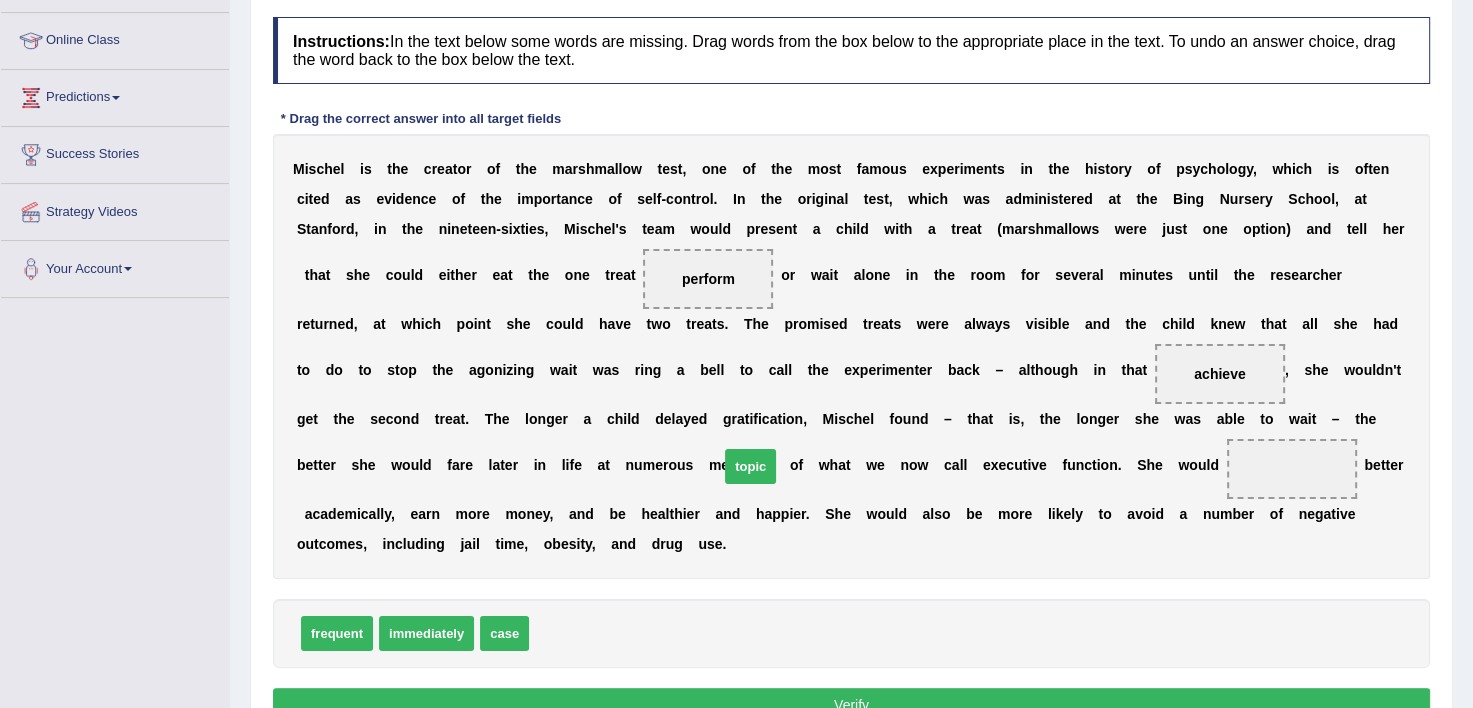 drag, startPoint x: 544, startPoint y: 597, endPoint x: 732, endPoint y: 432, distance: 250.13795 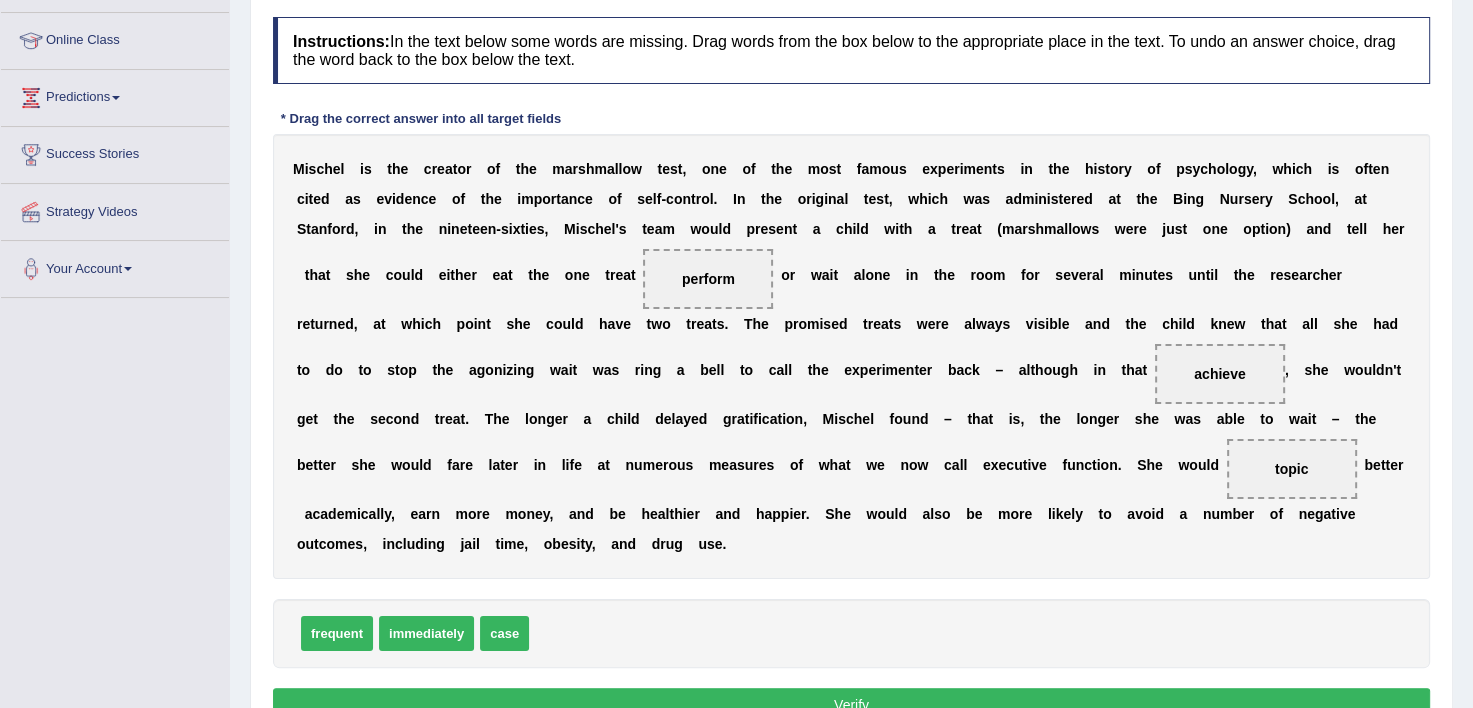 click on "Verify" at bounding box center [851, 705] 